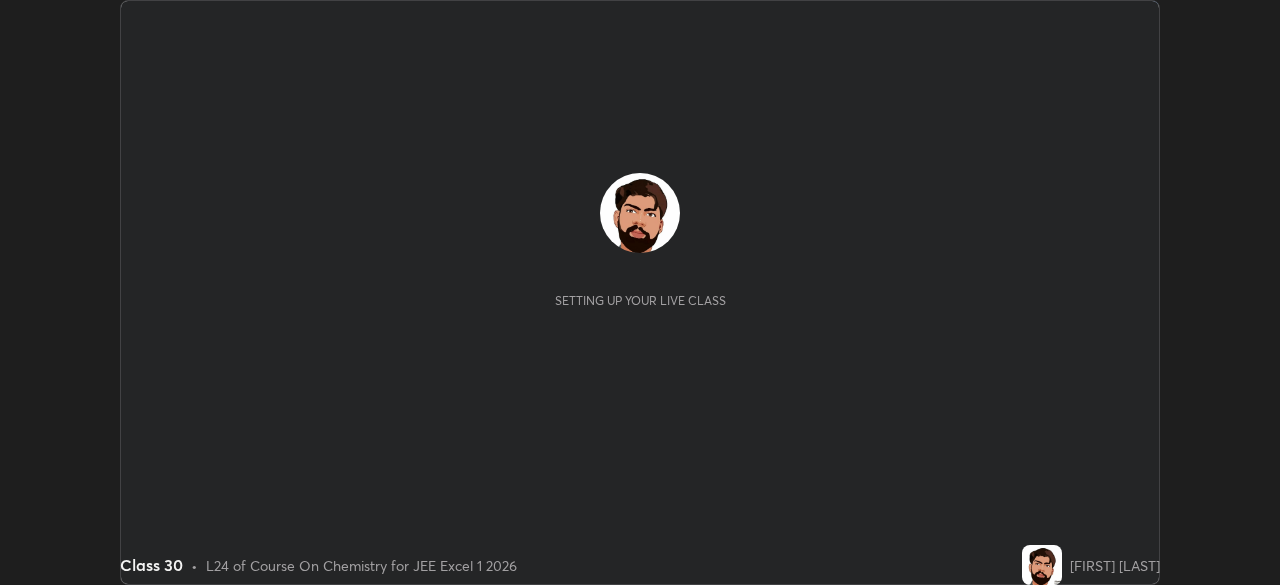 scroll, scrollTop: 0, scrollLeft: 0, axis: both 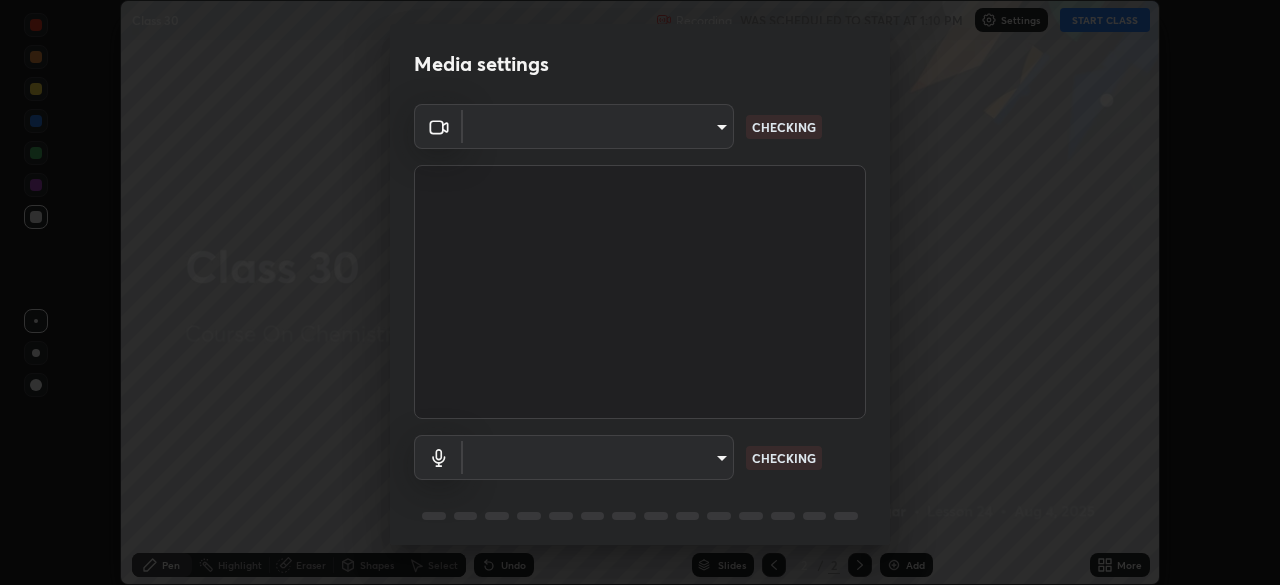 type on "7ffe746ce8ca42343a89eba51defe17308df5f7c8fbb39045481897f6e7d0854" 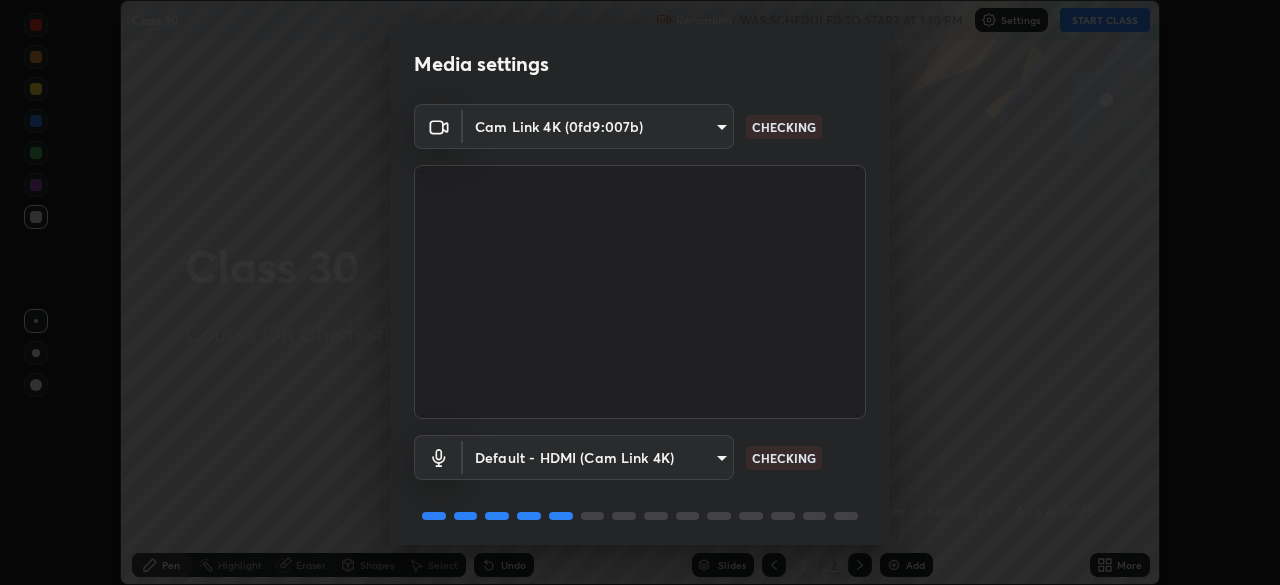 scroll, scrollTop: 71, scrollLeft: 0, axis: vertical 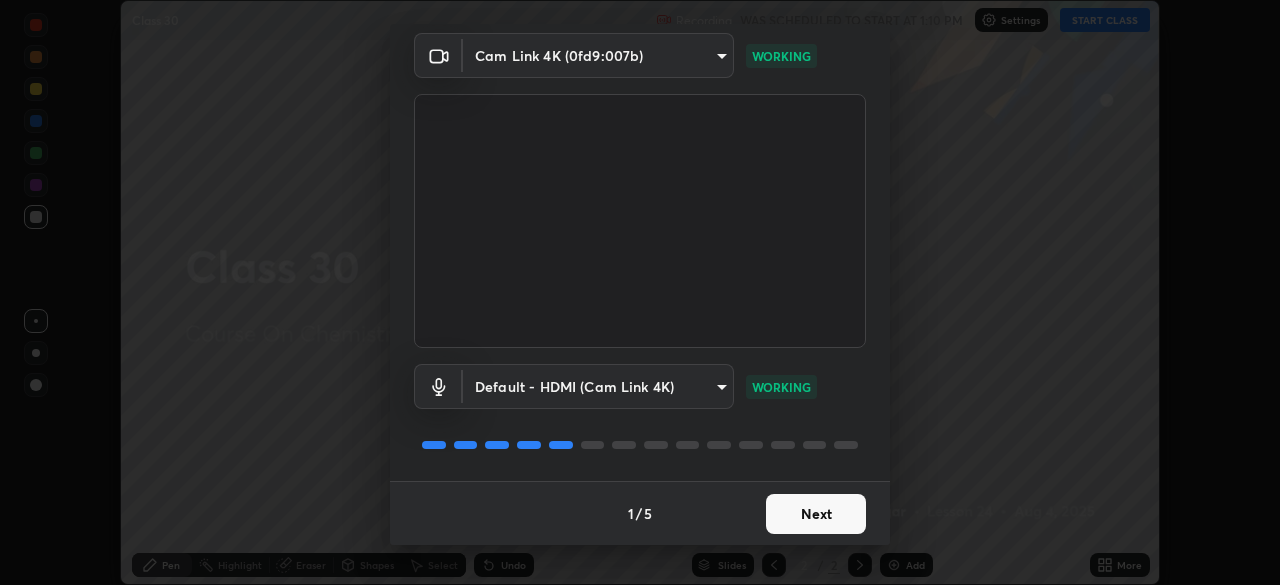click on "Next" at bounding box center (816, 514) 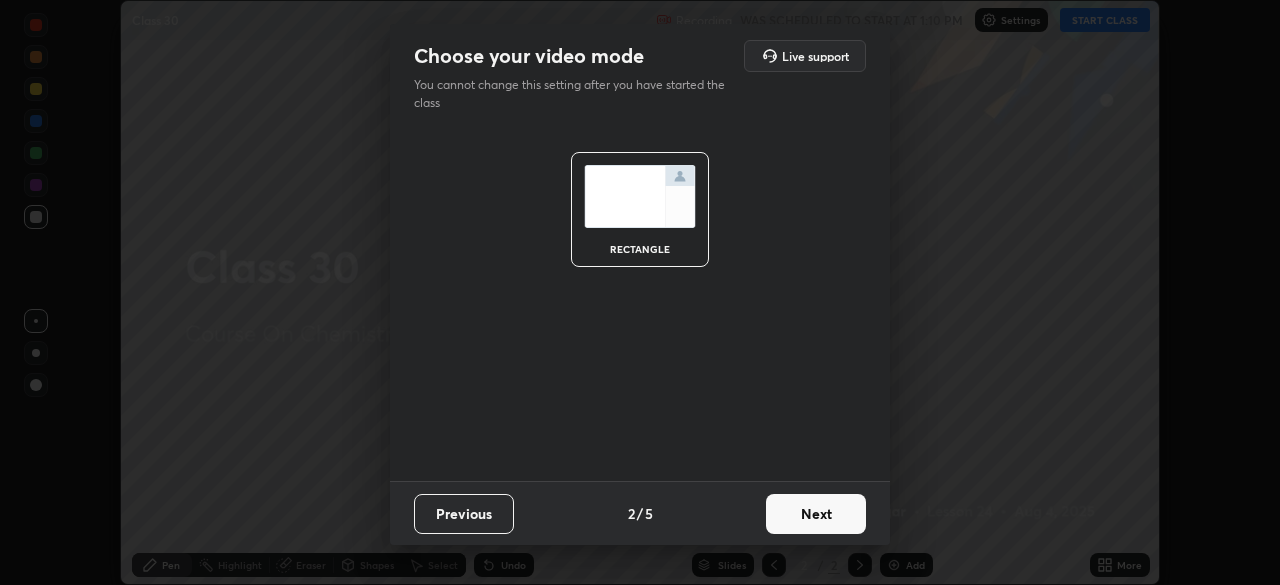 scroll, scrollTop: 0, scrollLeft: 0, axis: both 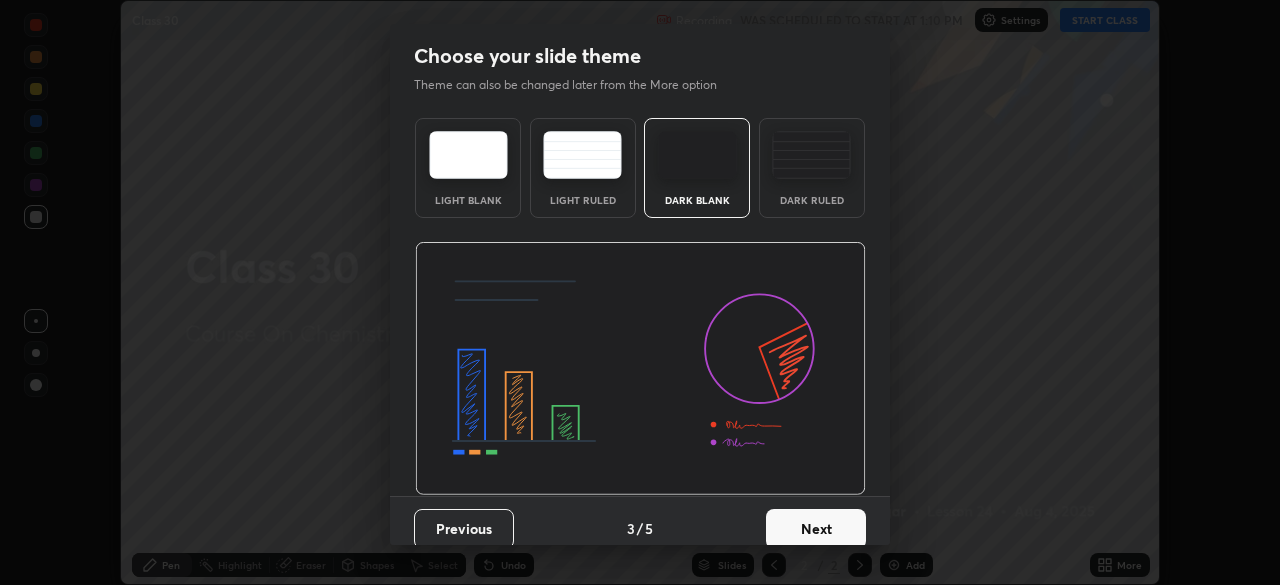 click on "Next" at bounding box center (816, 529) 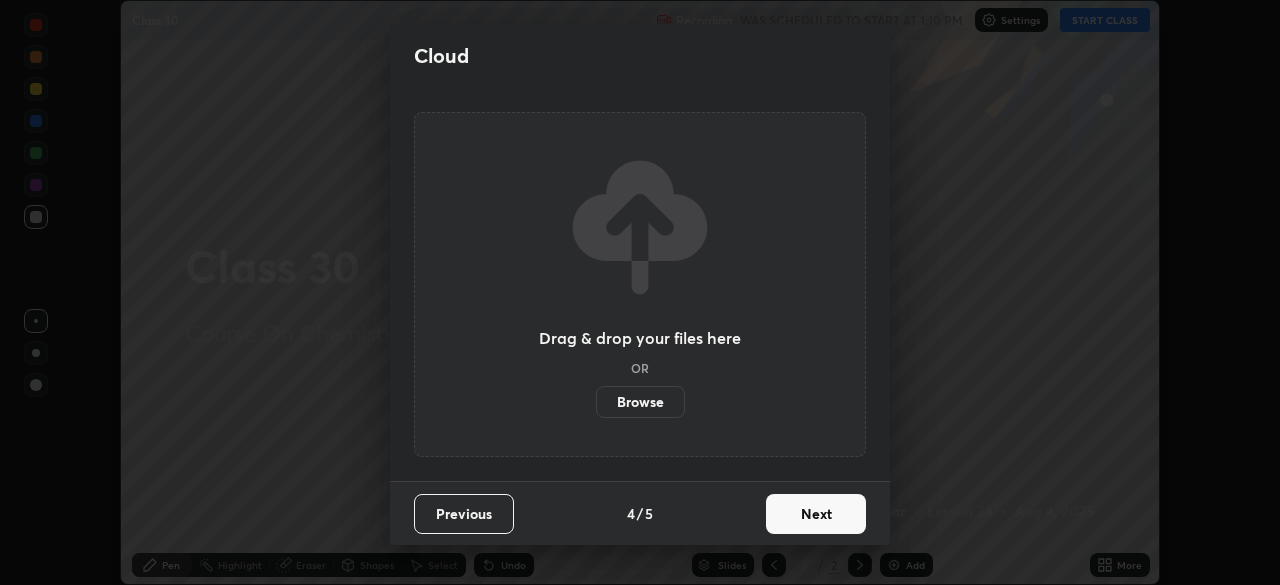 click on "Next" at bounding box center [816, 514] 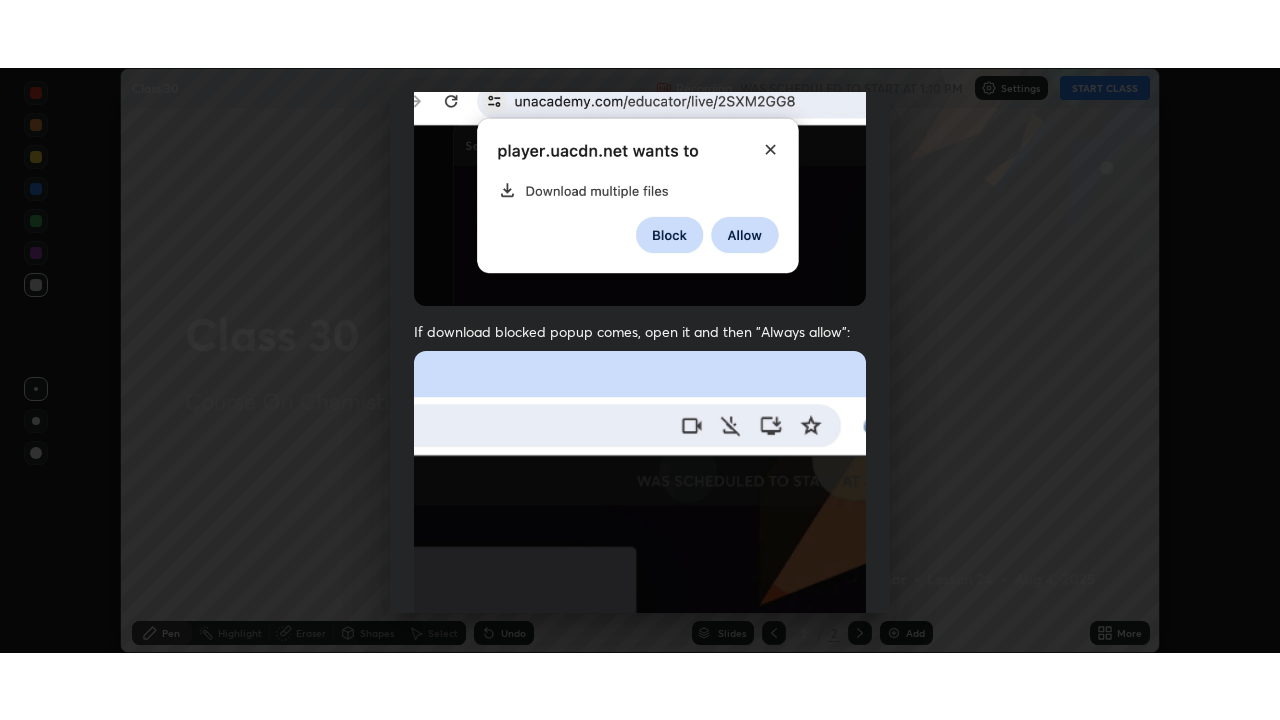 scroll, scrollTop: 479, scrollLeft: 0, axis: vertical 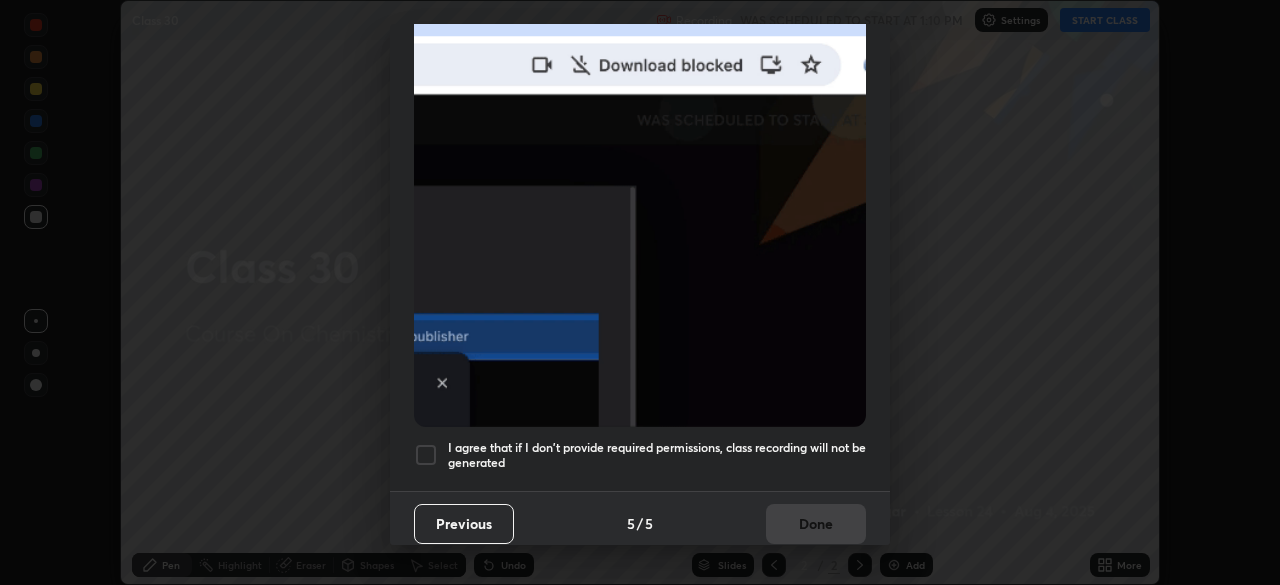 click on "I agree that if I don't provide required permissions, class recording will not be generated" at bounding box center (657, 455) 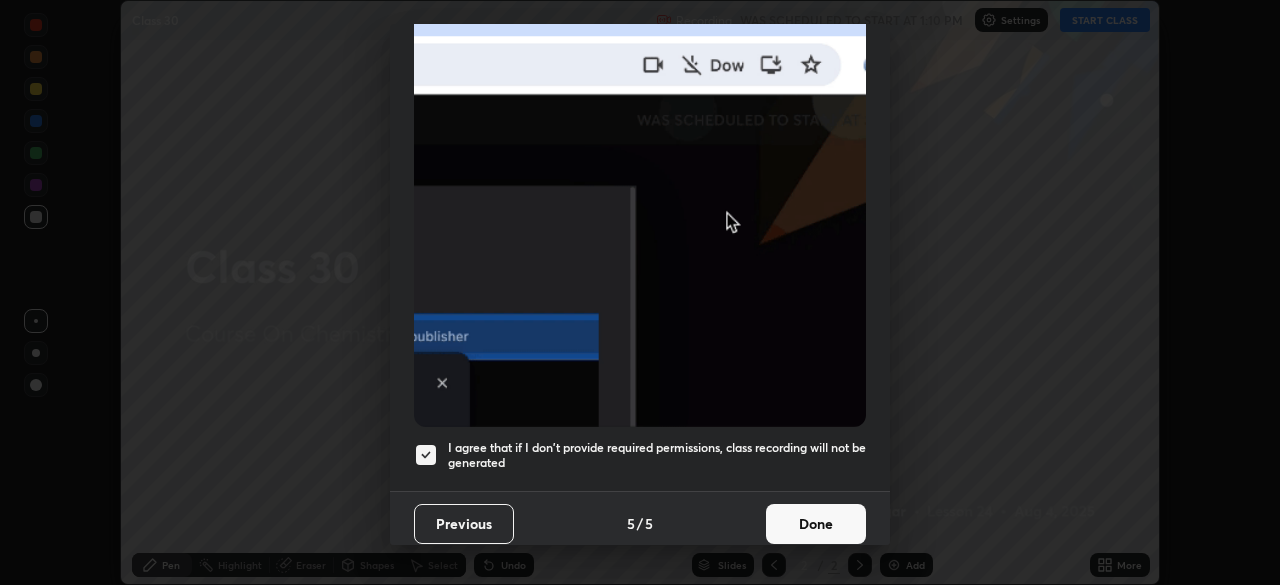 click on "Done" at bounding box center (816, 524) 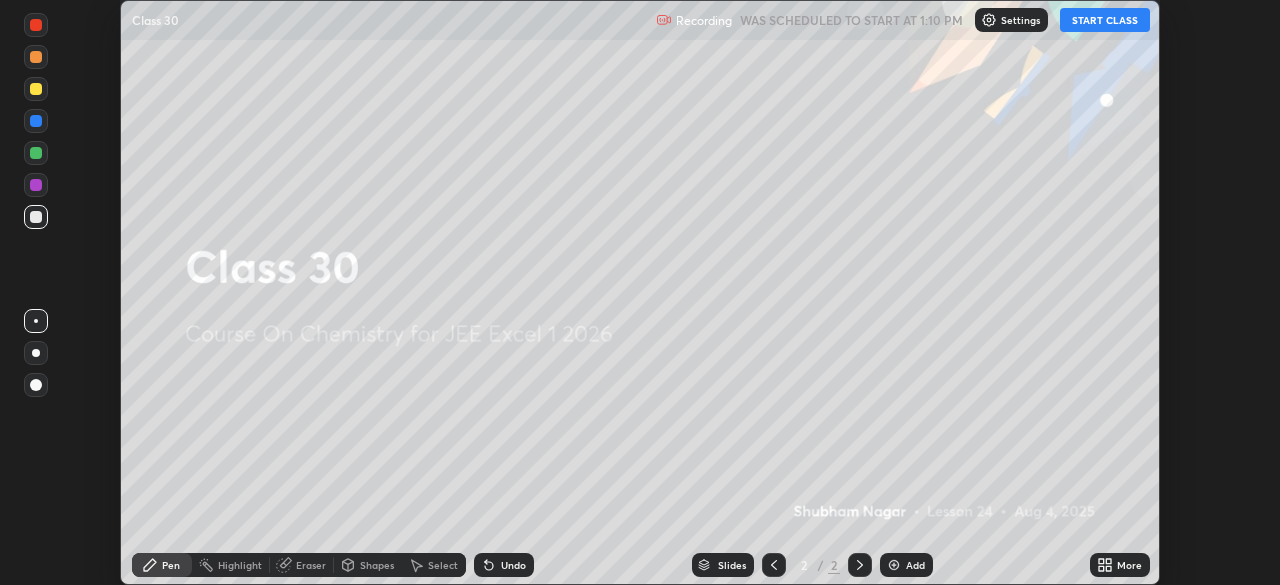 click on "More" at bounding box center (1129, 565) 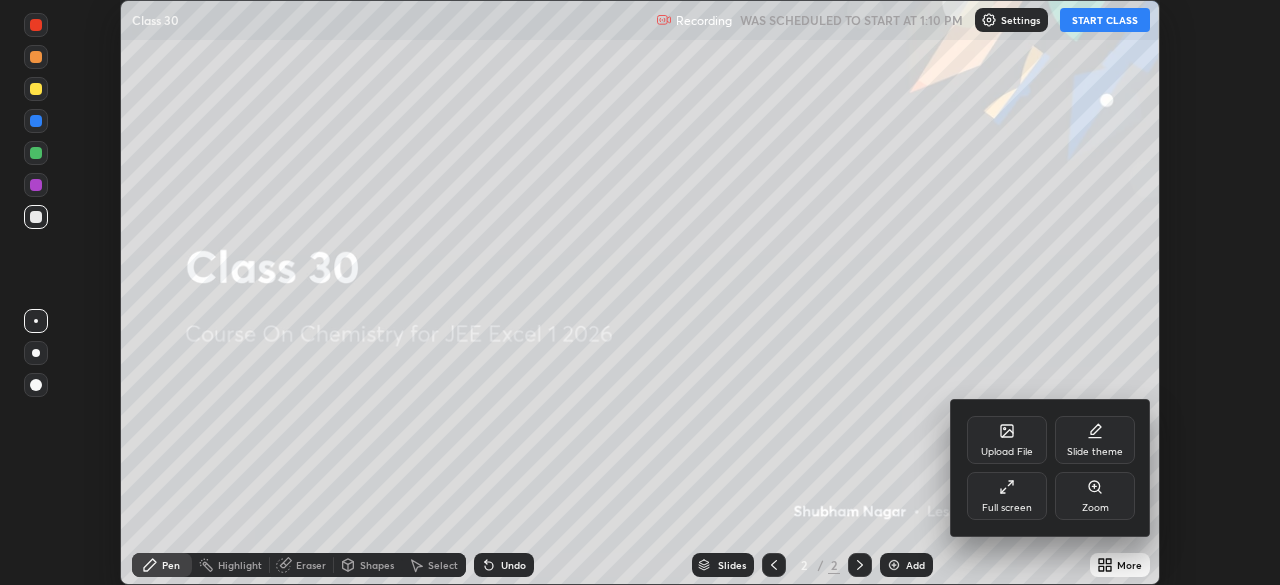 click on "Full screen" at bounding box center (1007, 496) 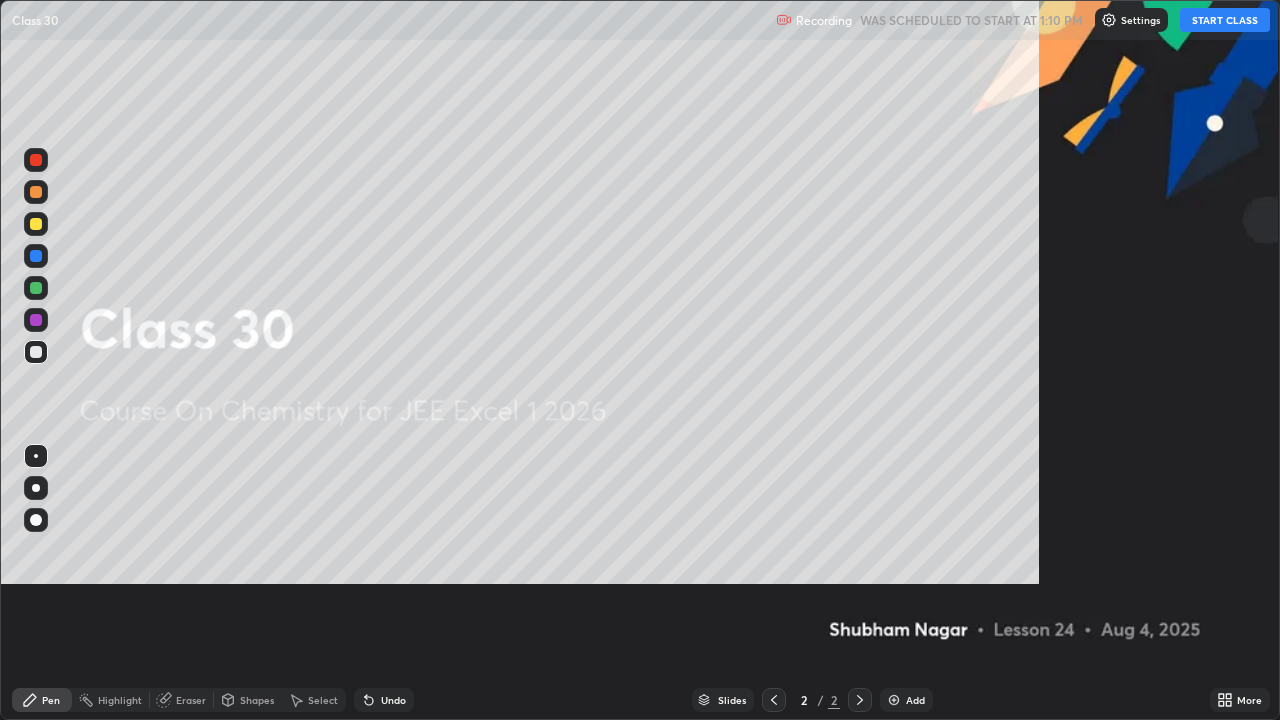 scroll, scrollTop: 99280, scrollLeft: 98720, axis: both 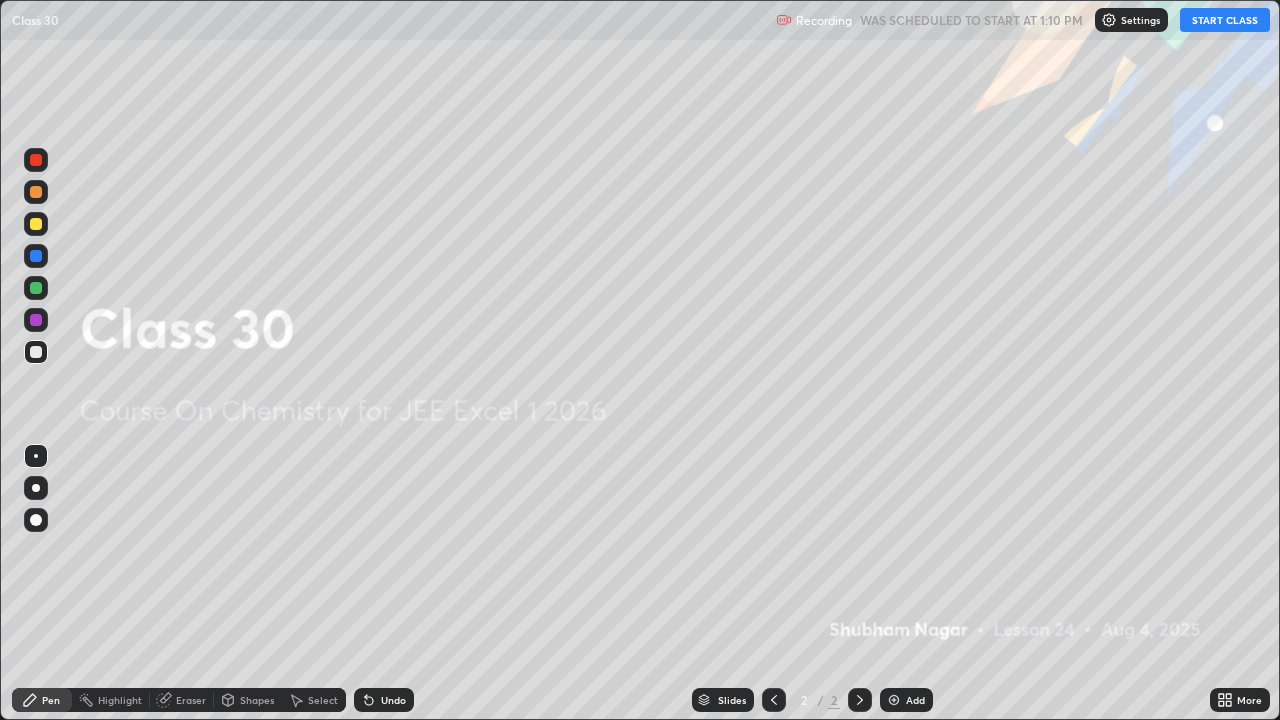 click on "START CLASS" at bounding box center (1225, 20) 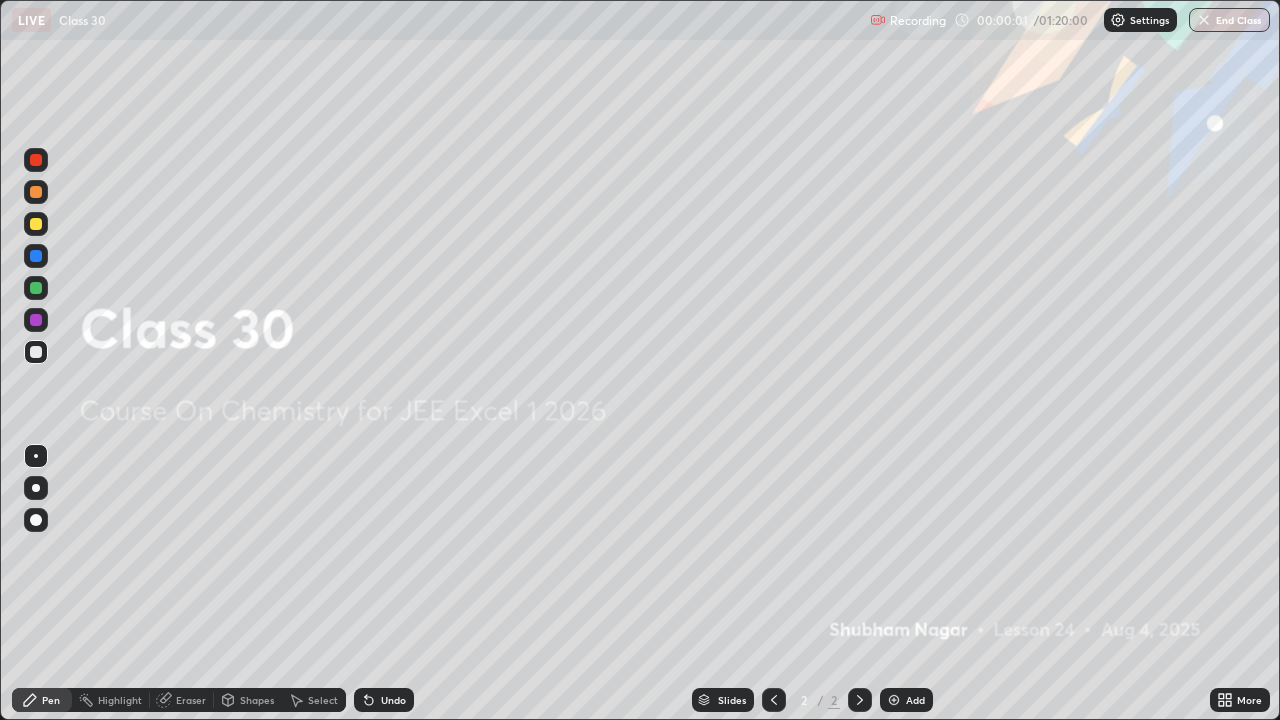 click on "Add" at bounding box center [906, 700] 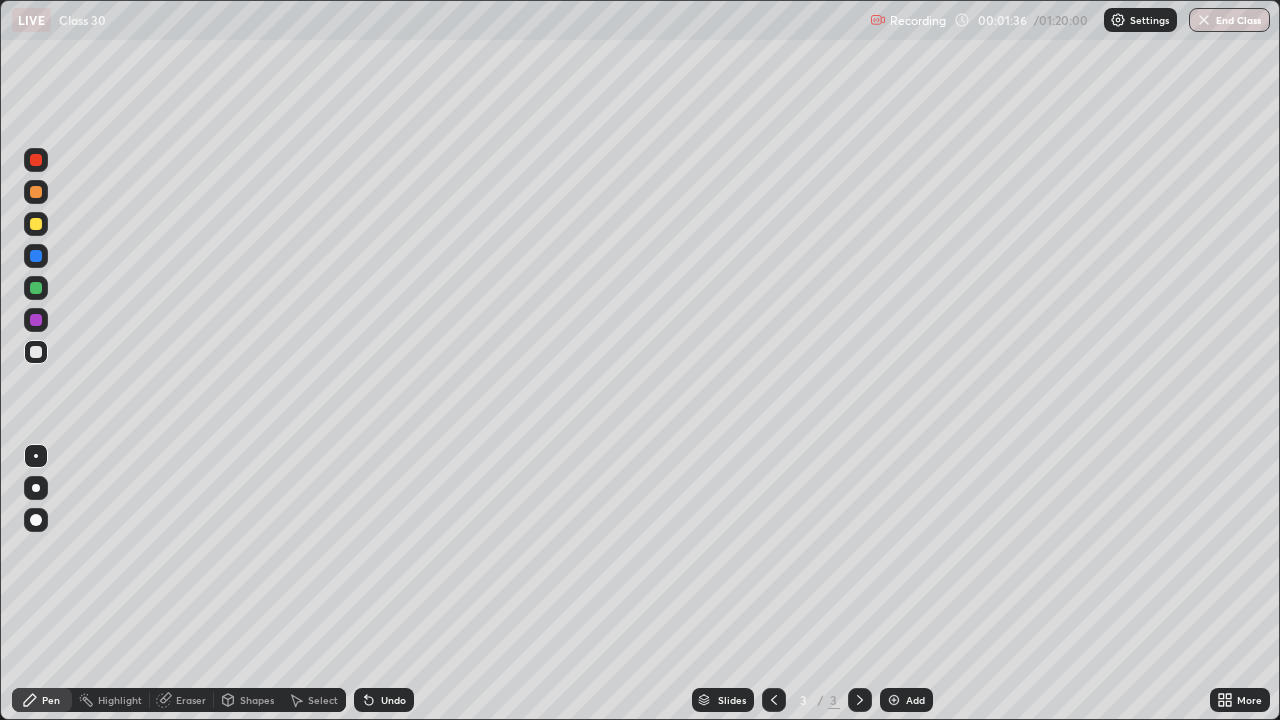click at bounding box center (36, 488) 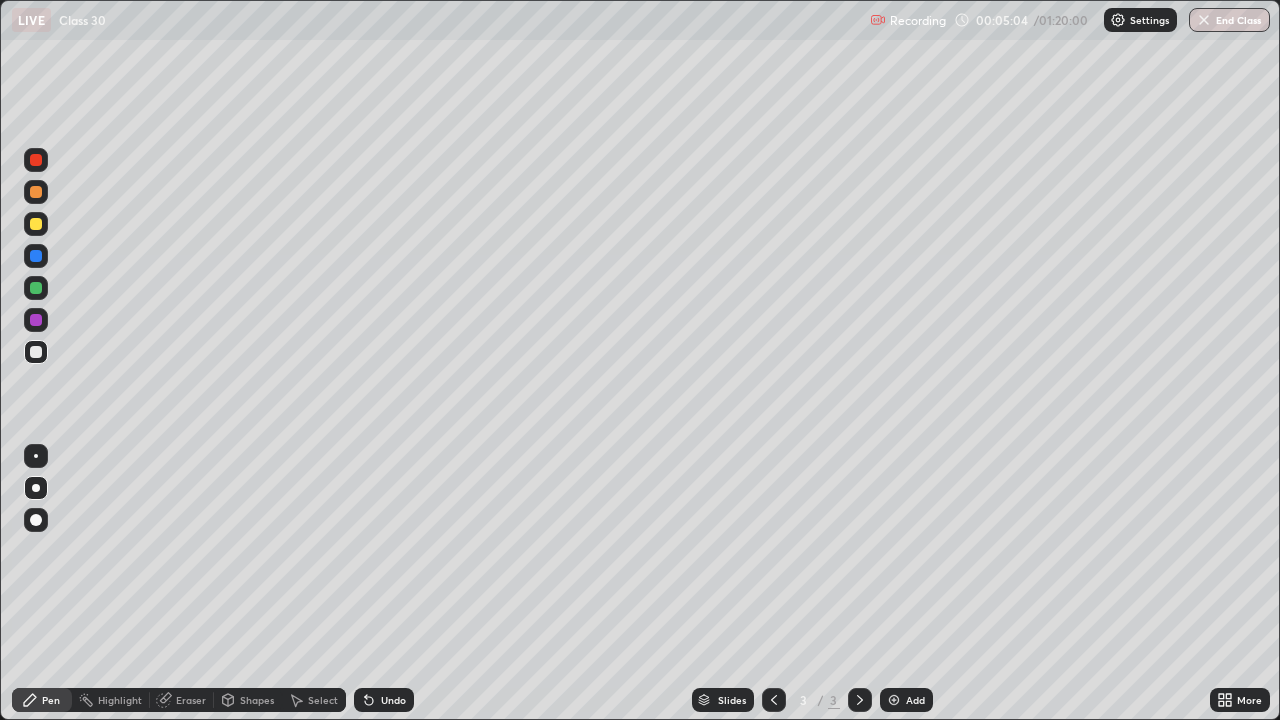 click on "Slides 3 / 3 Add" at bounding box center (812, 700) 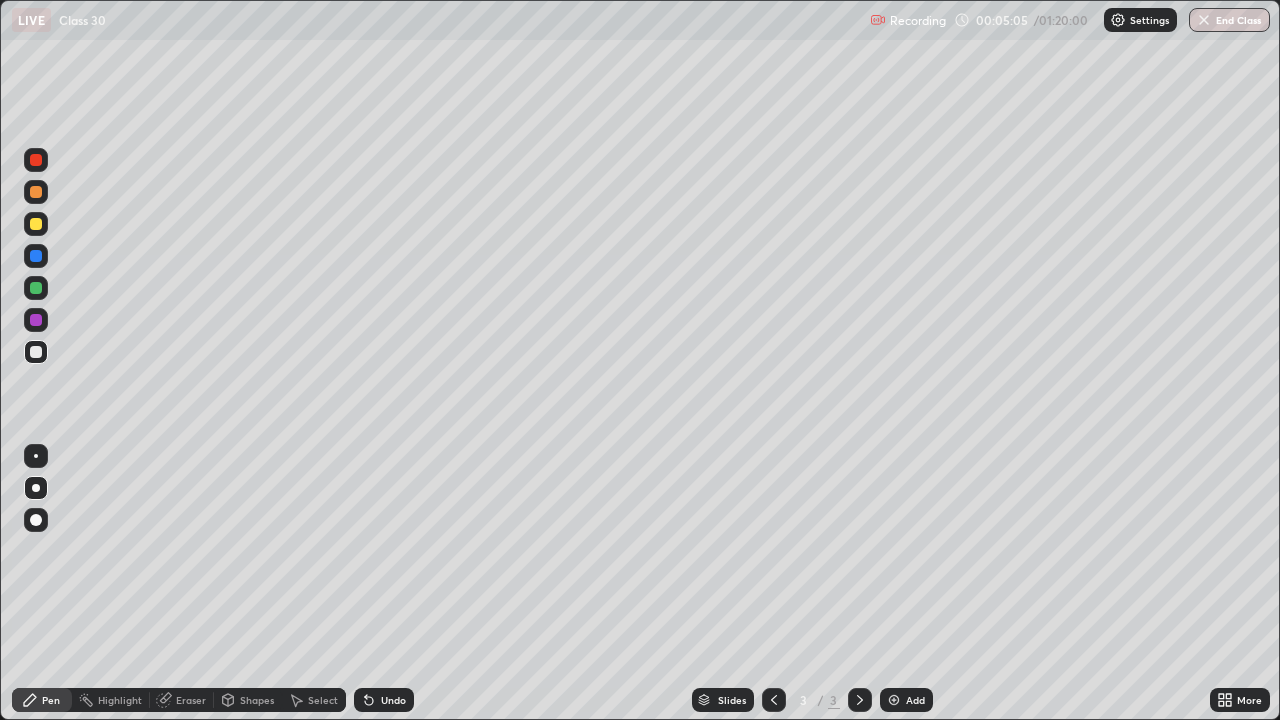 click on "Slides 3 / 3 Add" at bounding box center (812, 700) 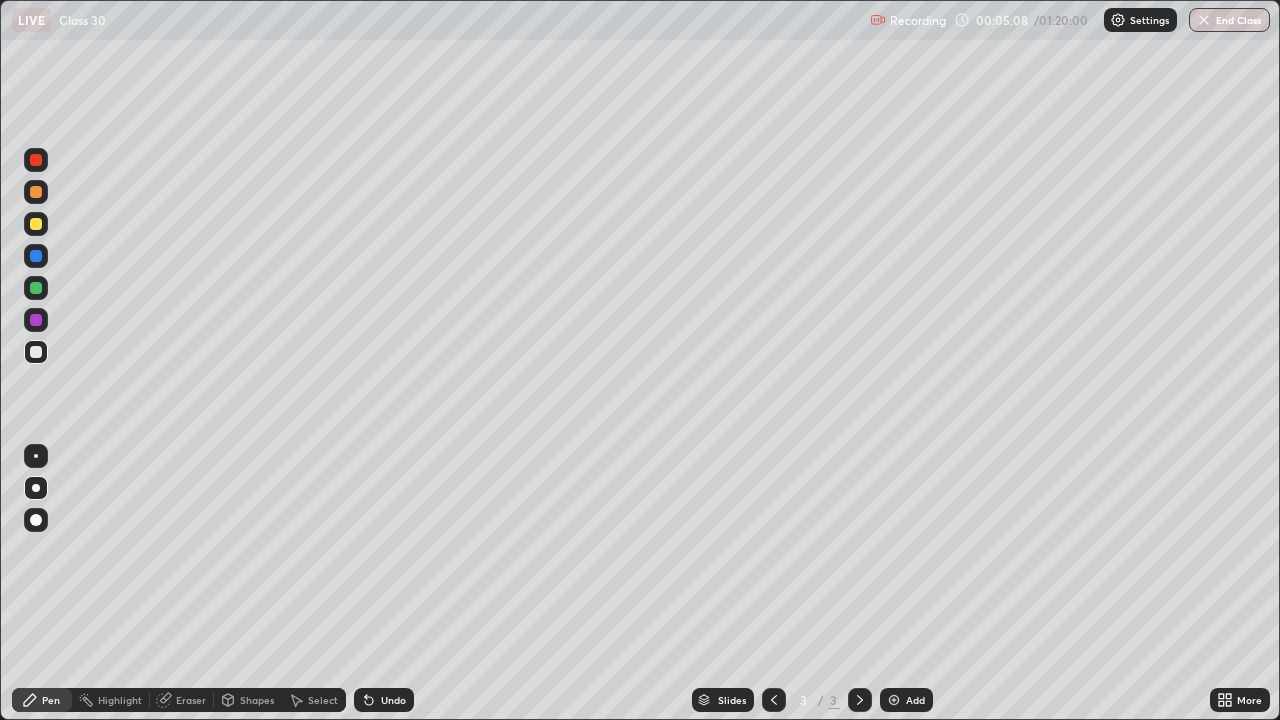 click on "Pen" at bounding box center [42, 700] 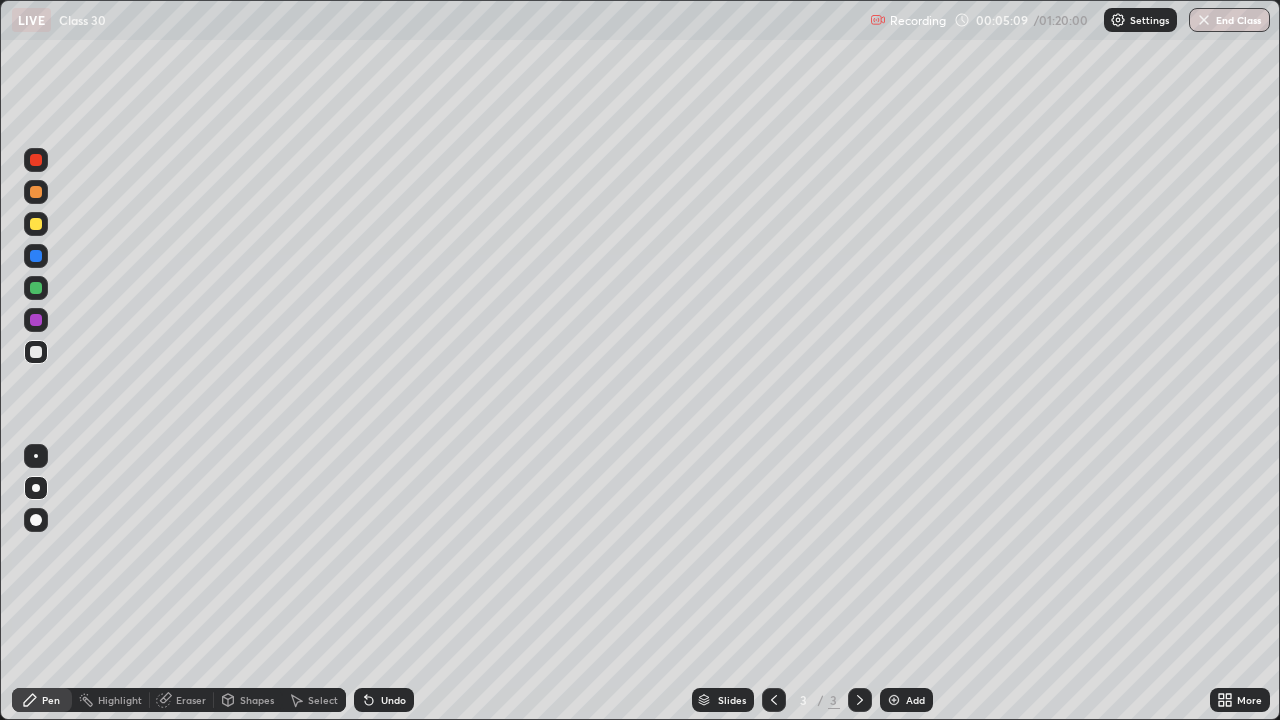 click at bounding box center (36, 488) 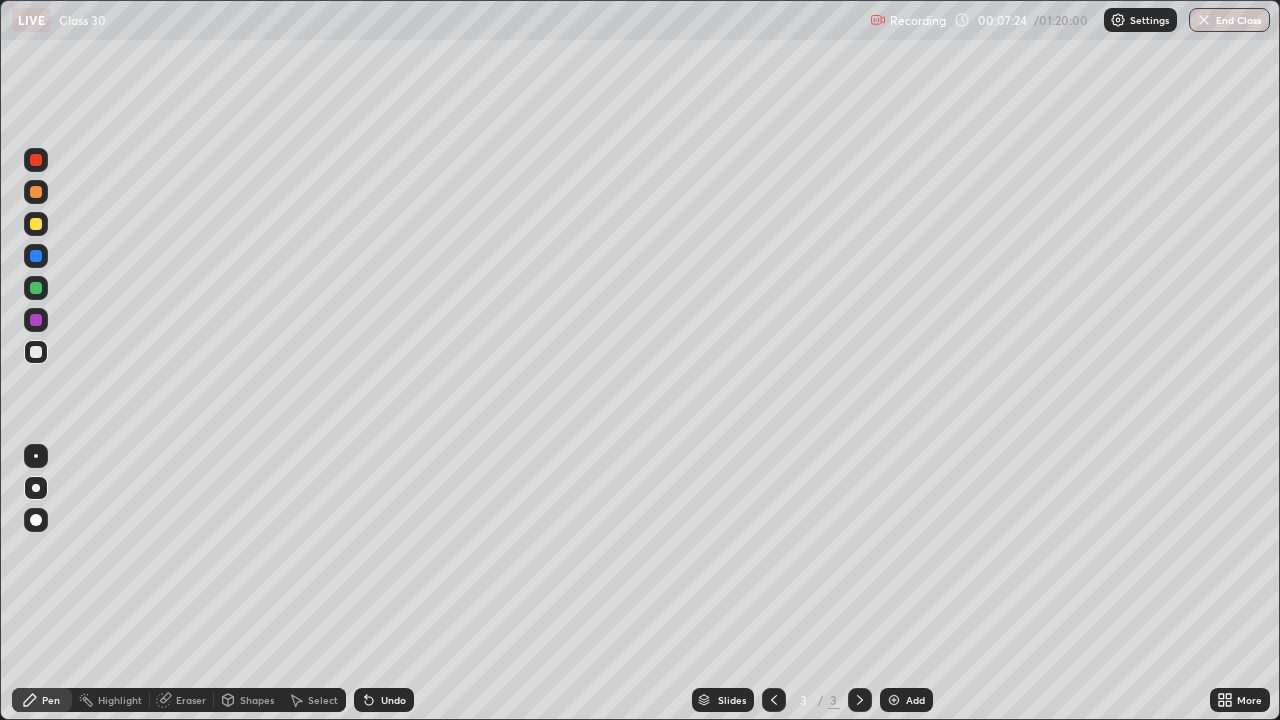 click at bounding box center [36, 352] 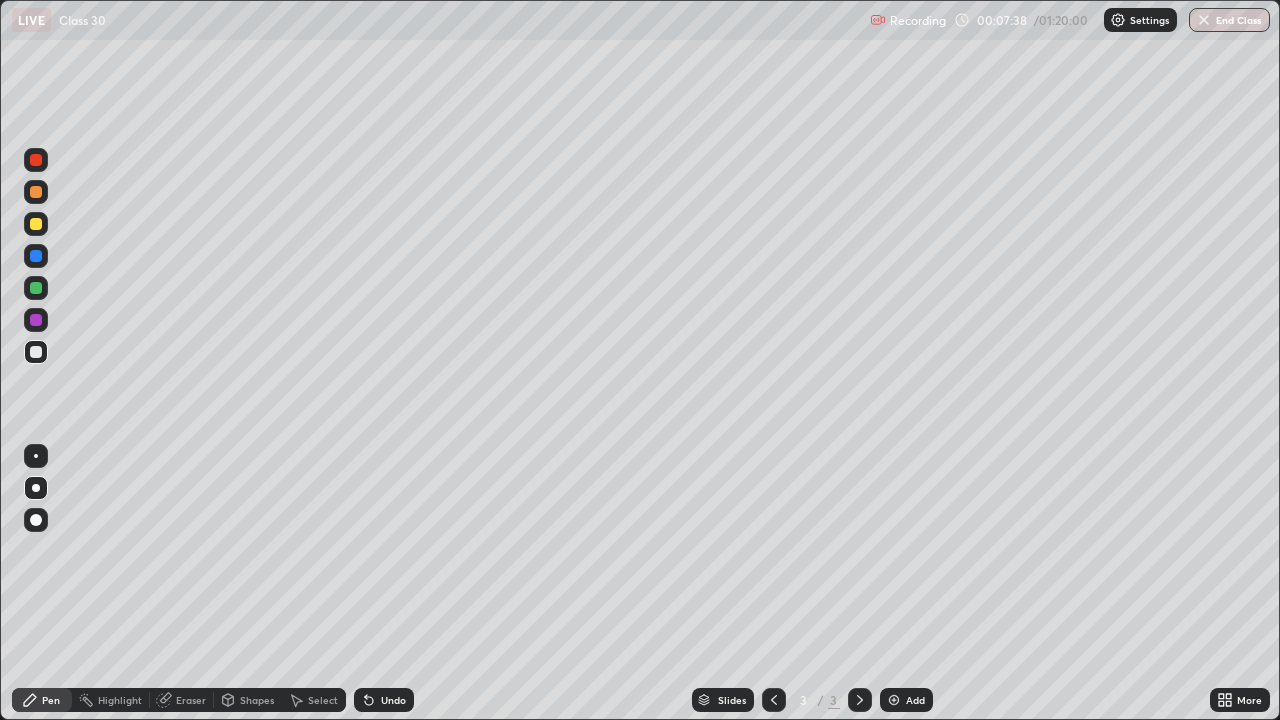 click 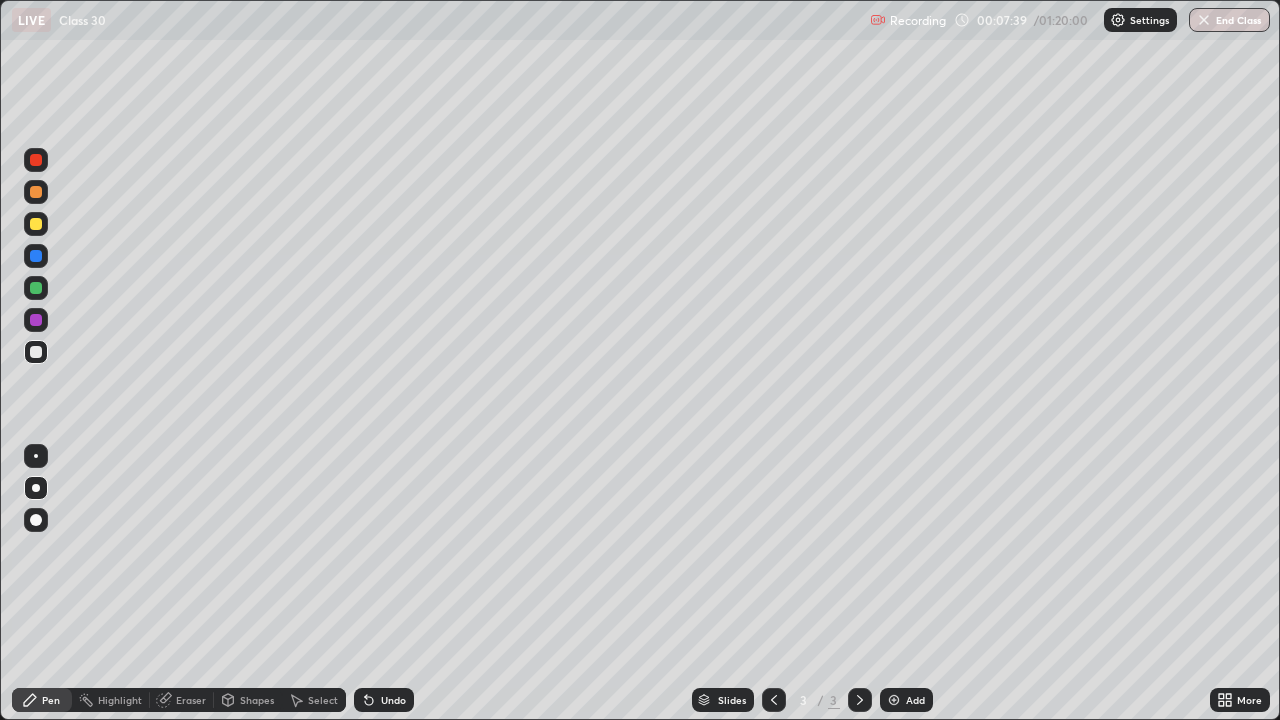 click on "Undo" at bounding box center [384, 700] 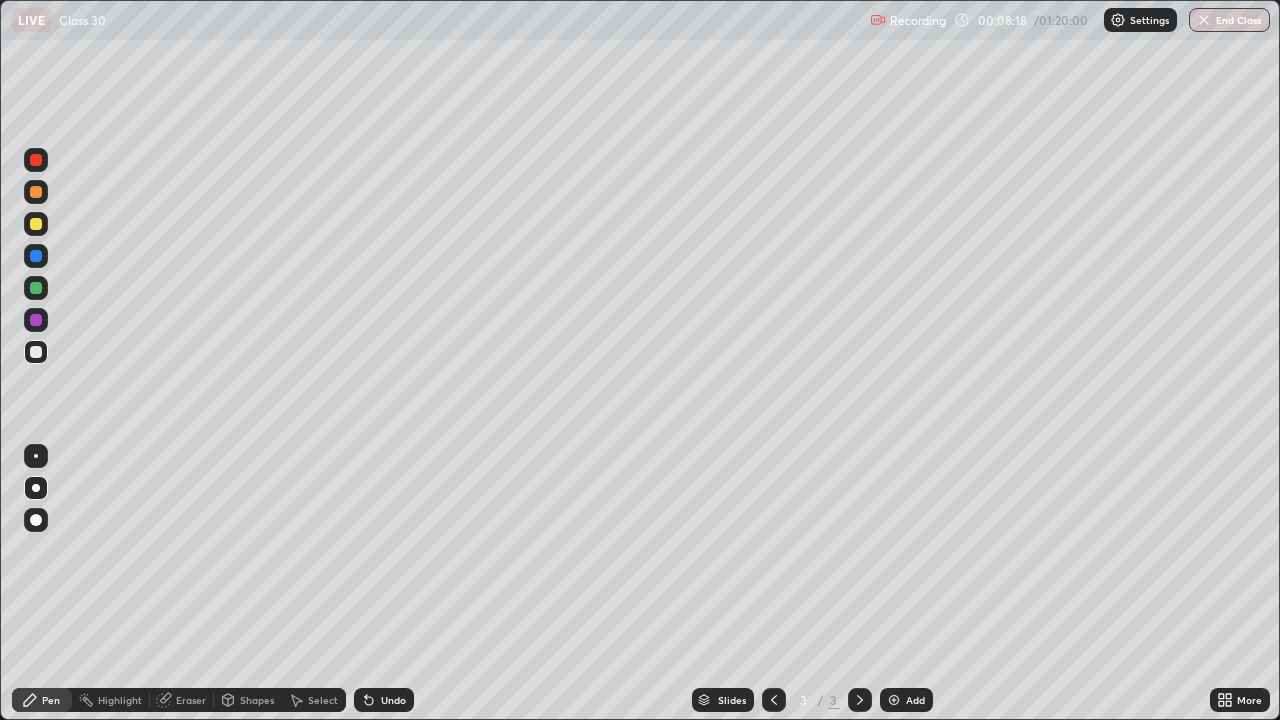 click at bounding box center [36, 224] 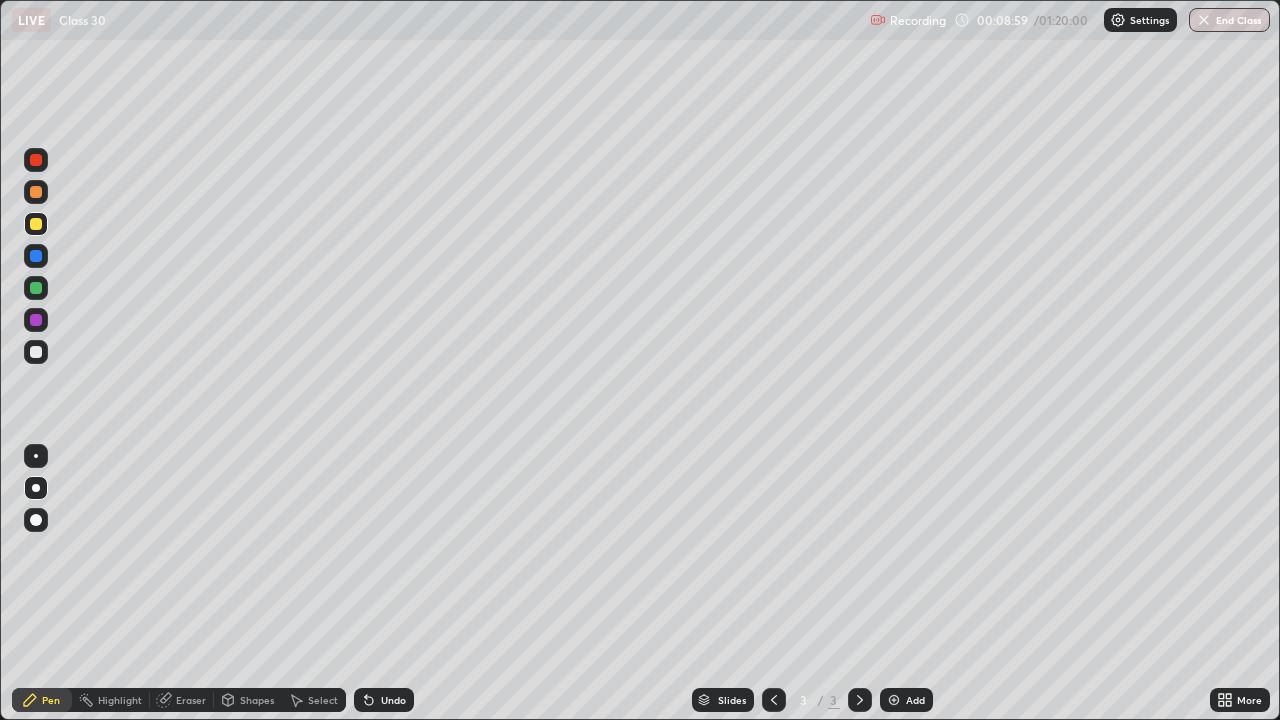 click at bounding box center [36, 288] 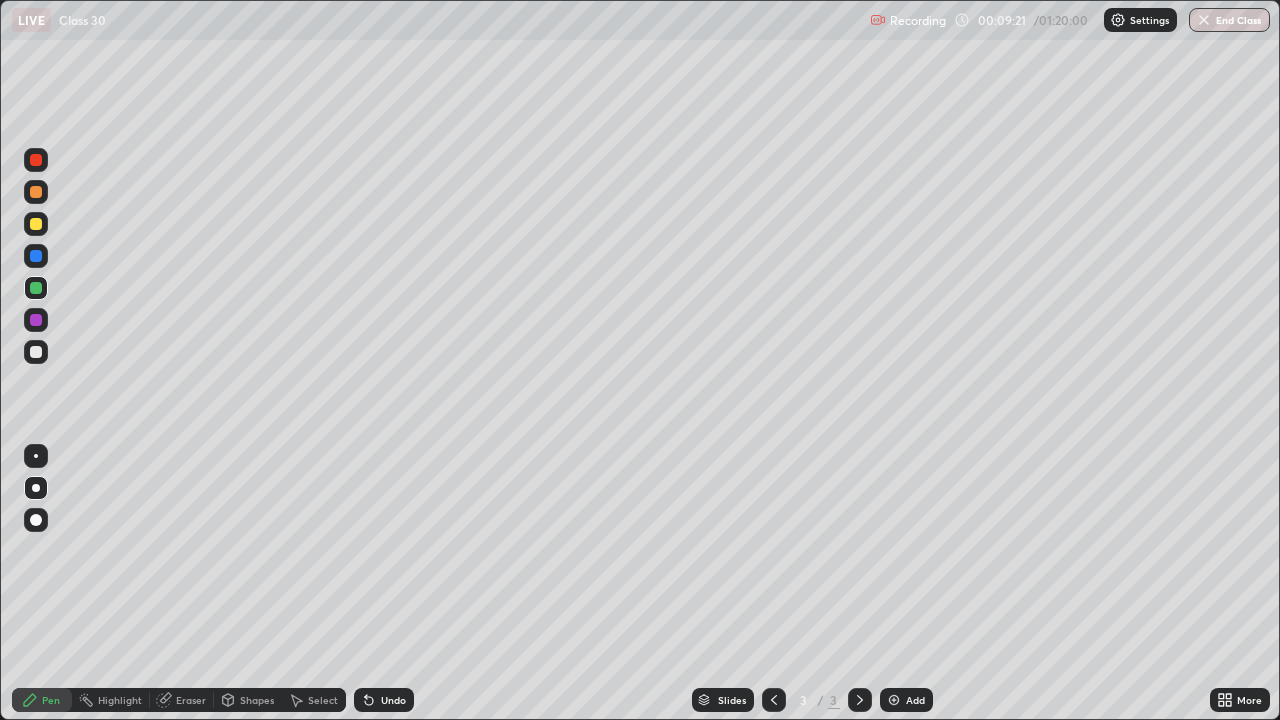 click at bounding box center [36, 352] 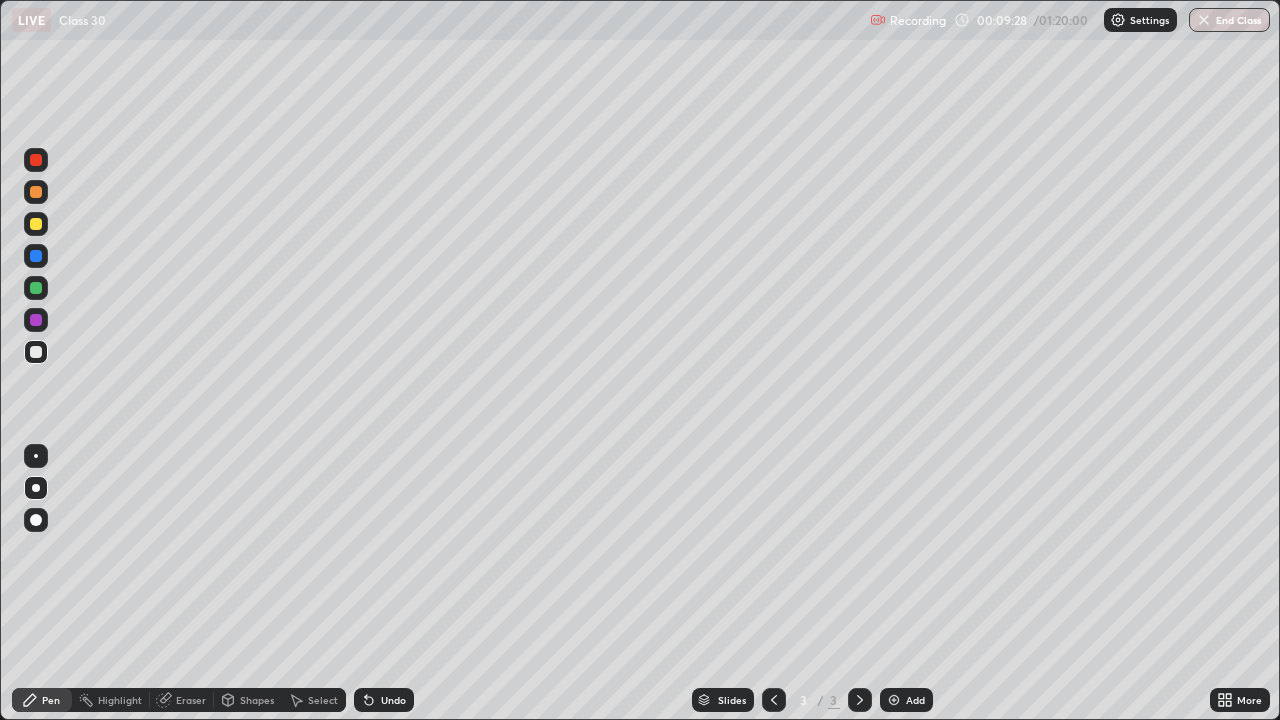 click 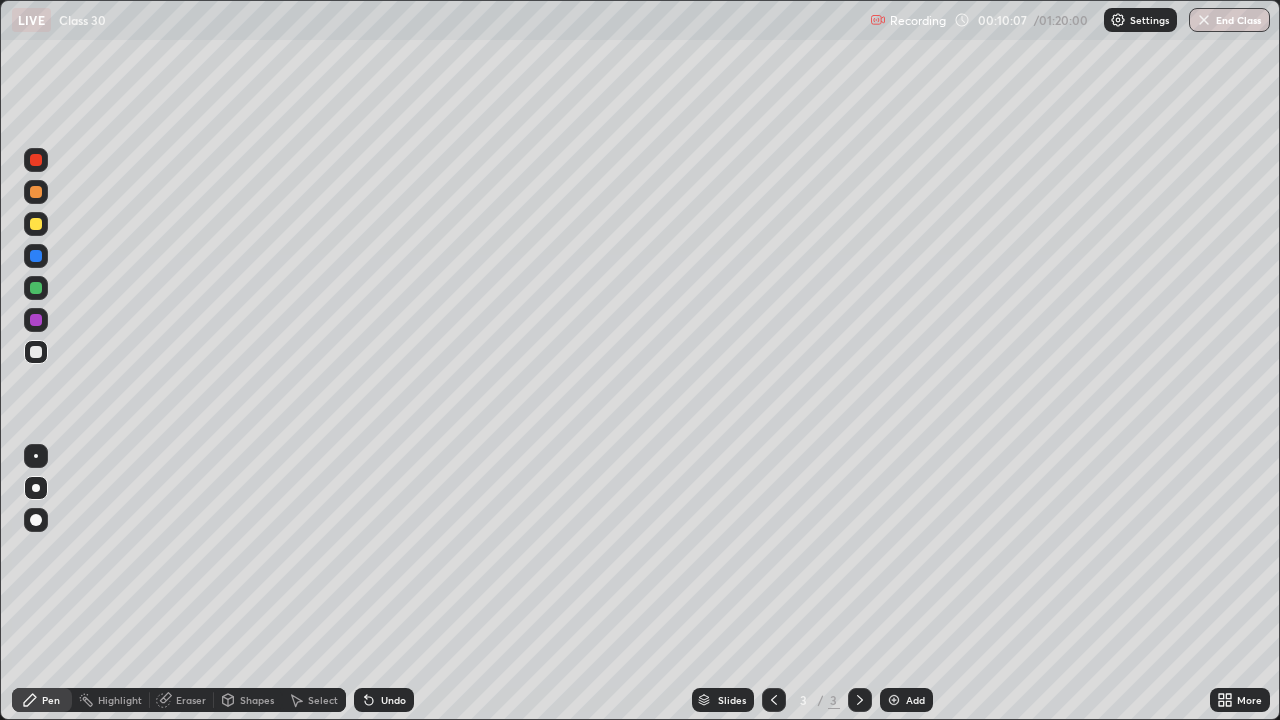 click at bounding box center [36, 288] 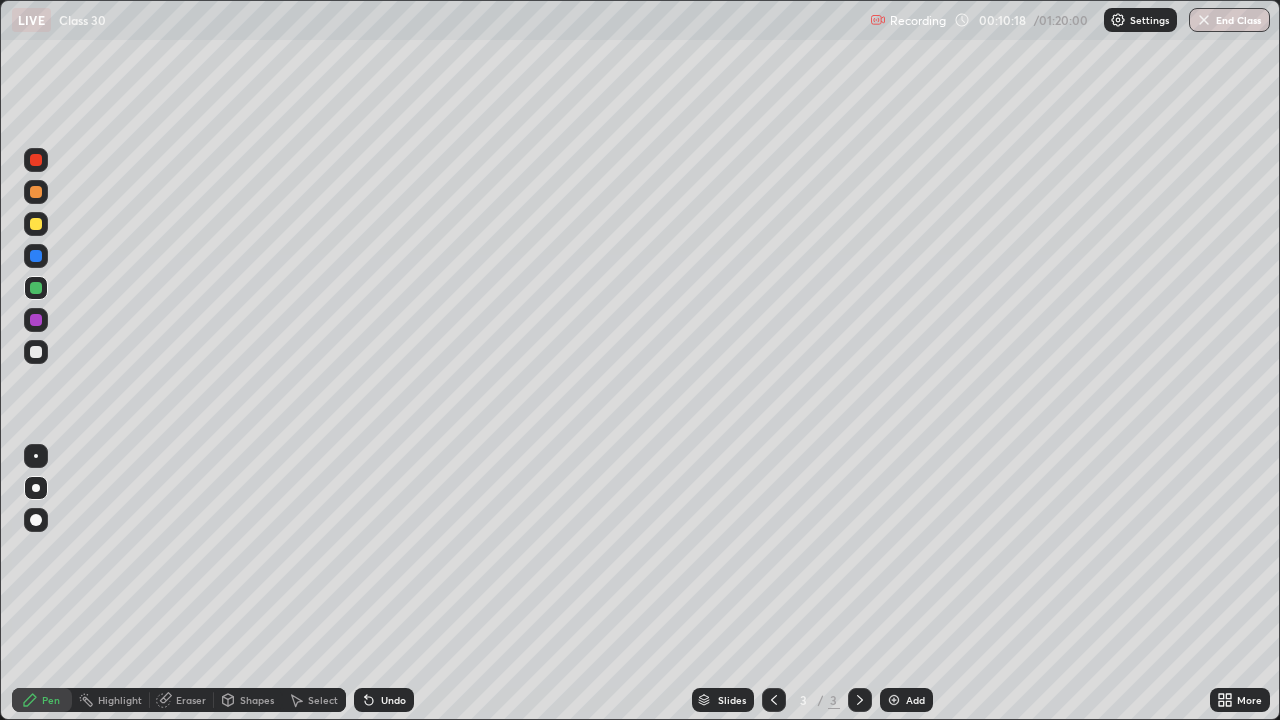 click at bounding box center (36, 352) 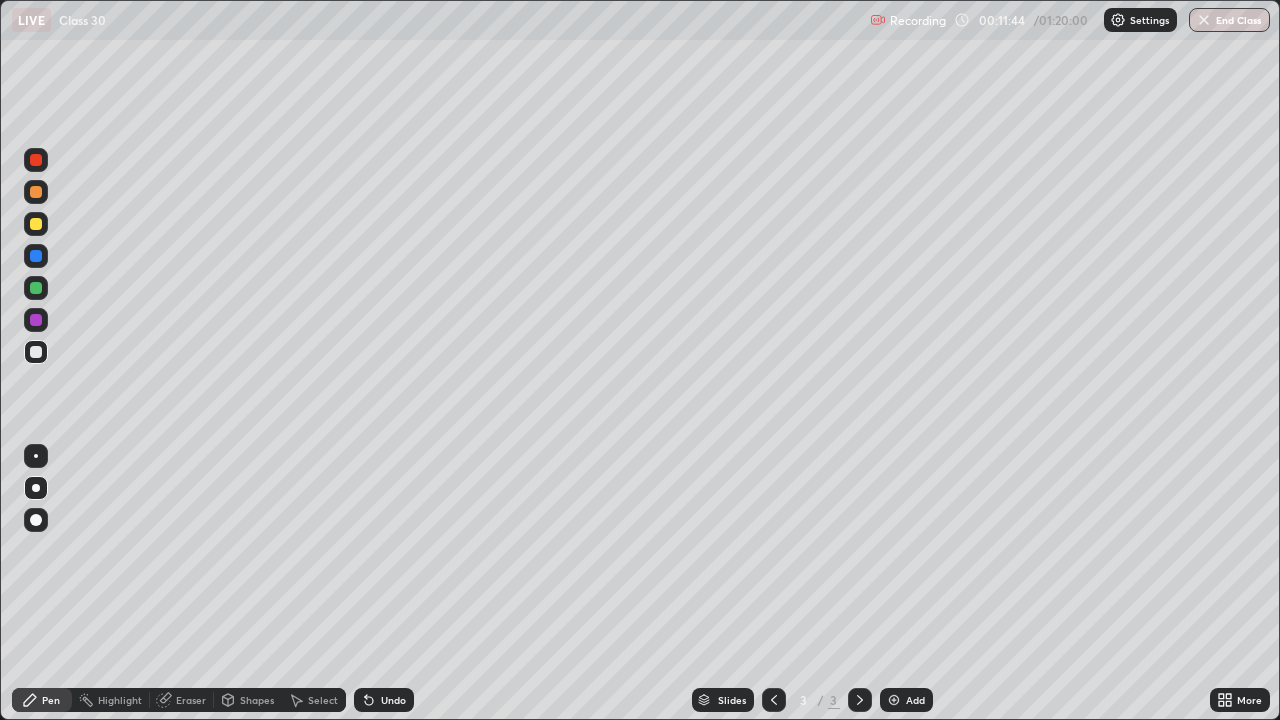 click on "Undo" at bounding box center [384, 700] 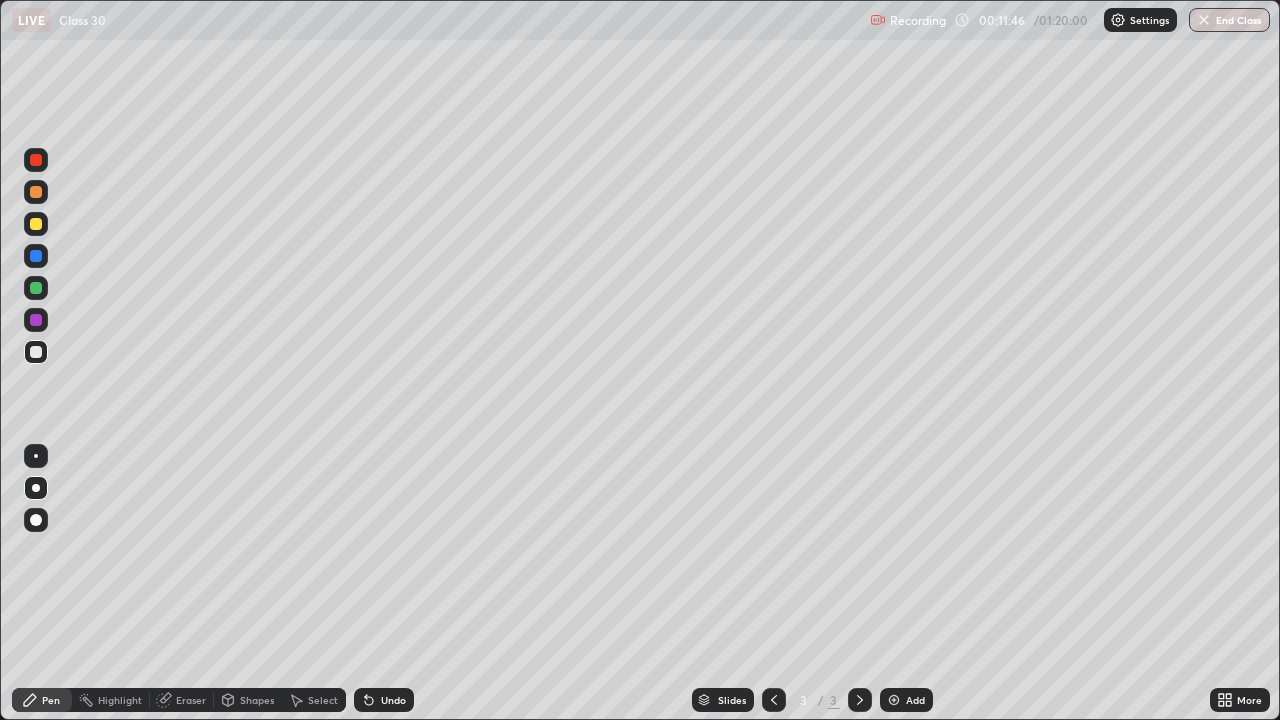 click at bounding box center (36, 224) 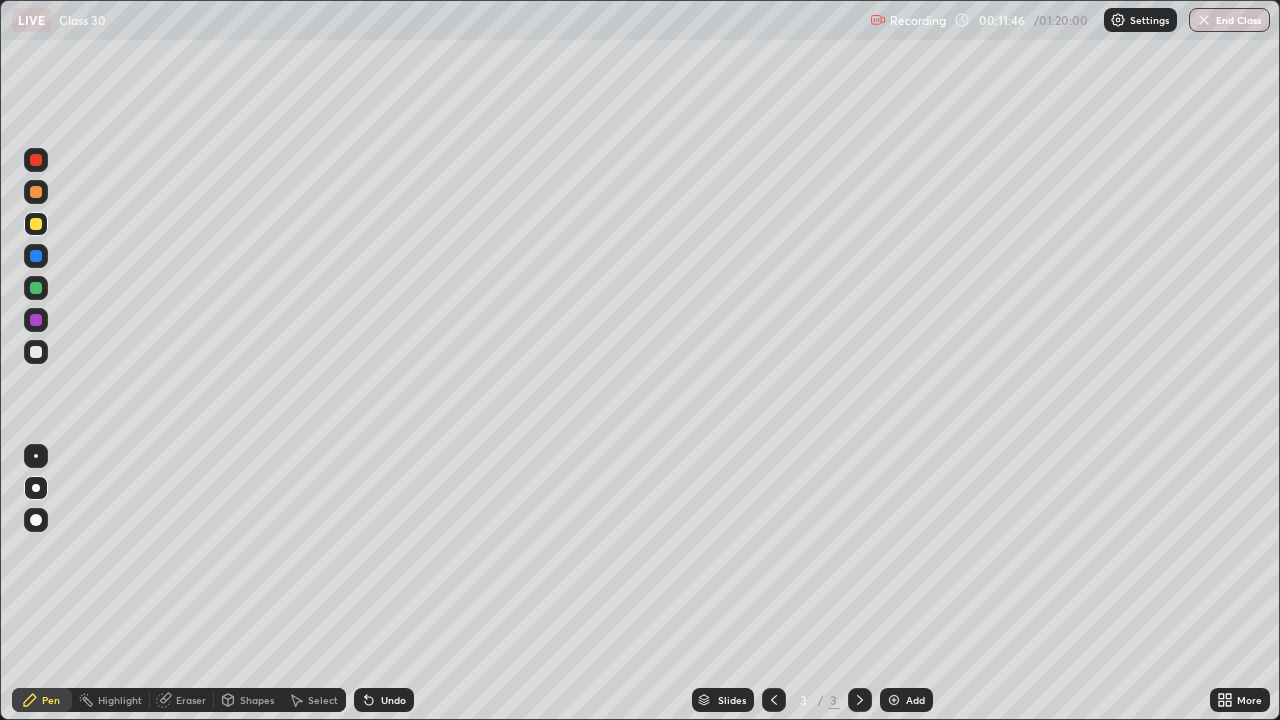 click at bounding box center [36, 192] 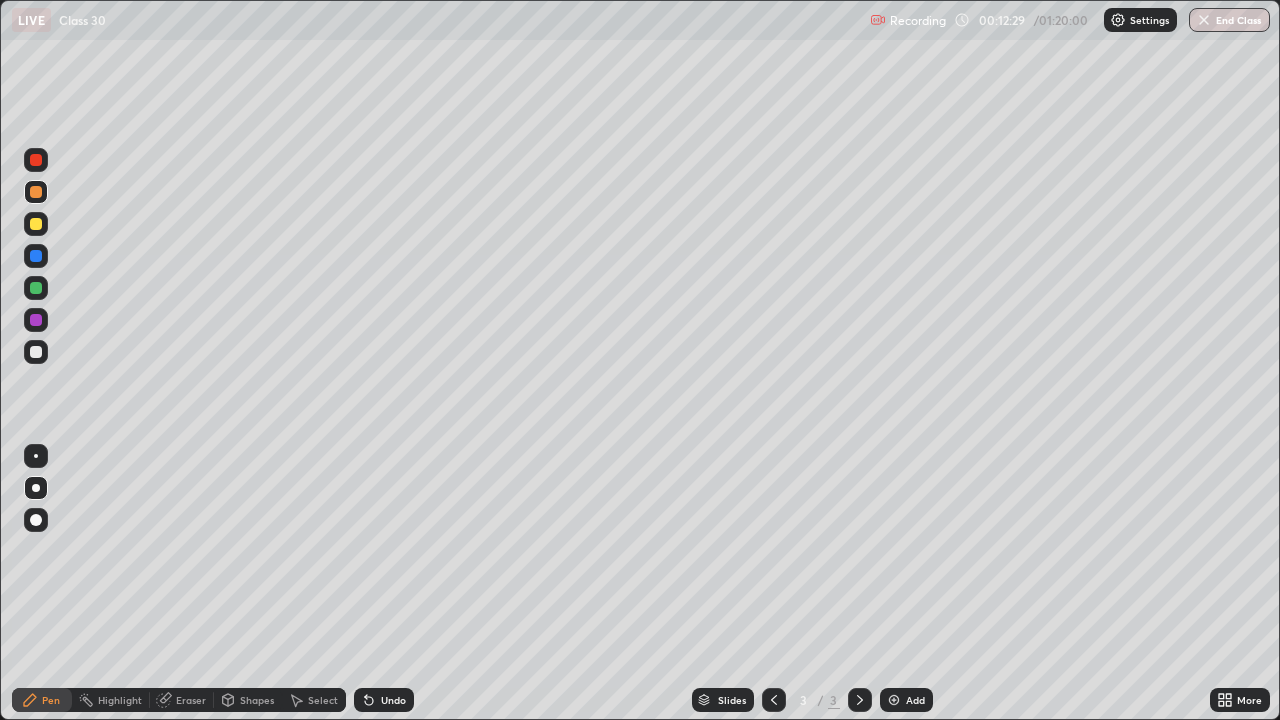 click on "Undo" at bounding box center (393, 700) 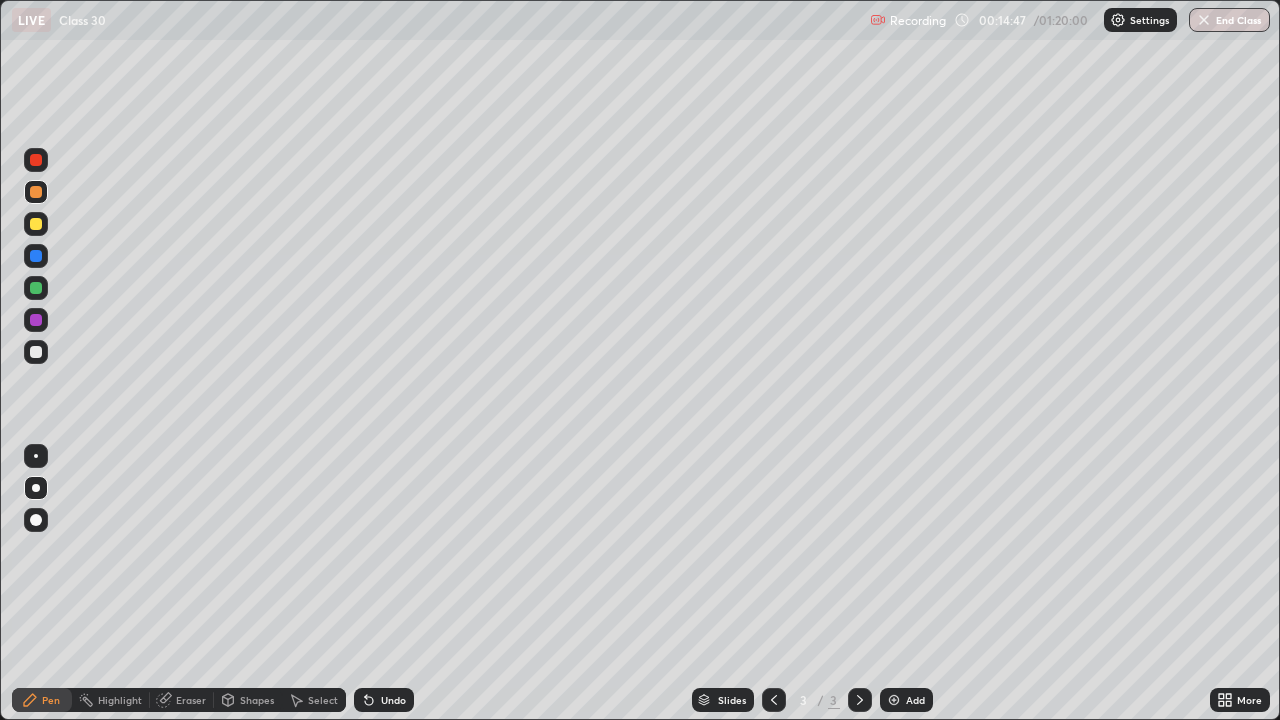 click 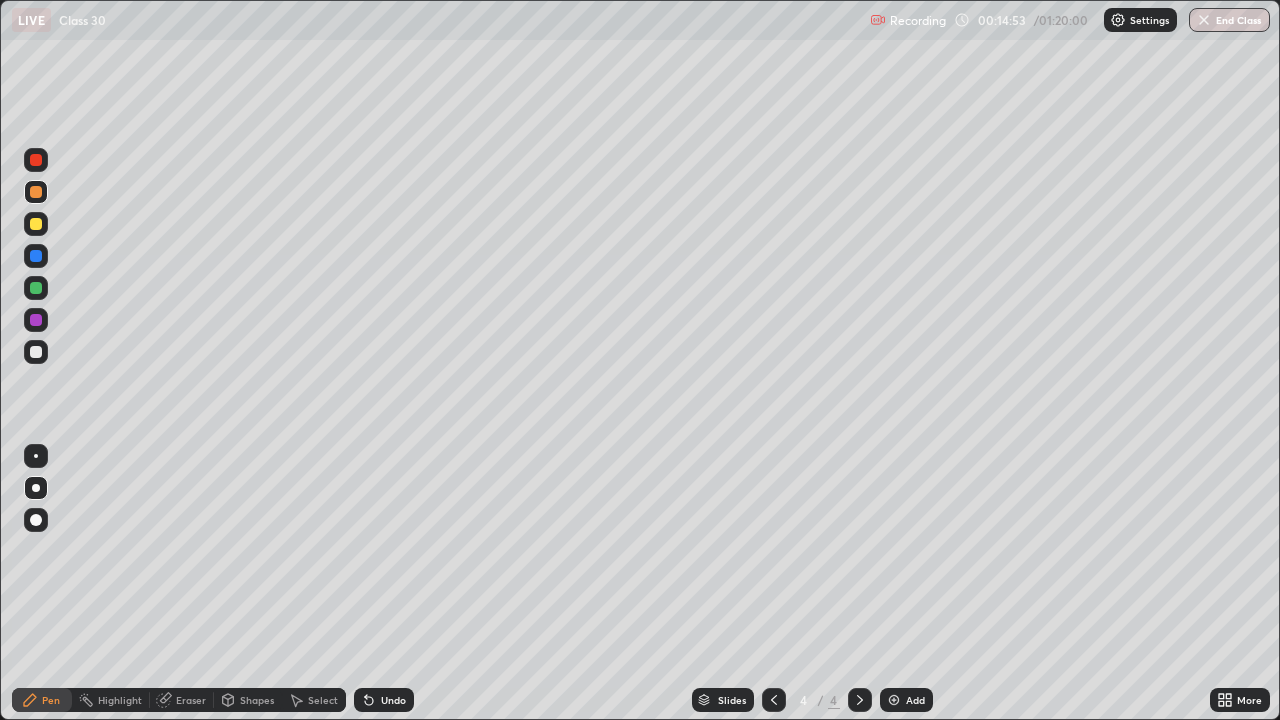 click on "Undo" at bounding box center (384, 700) 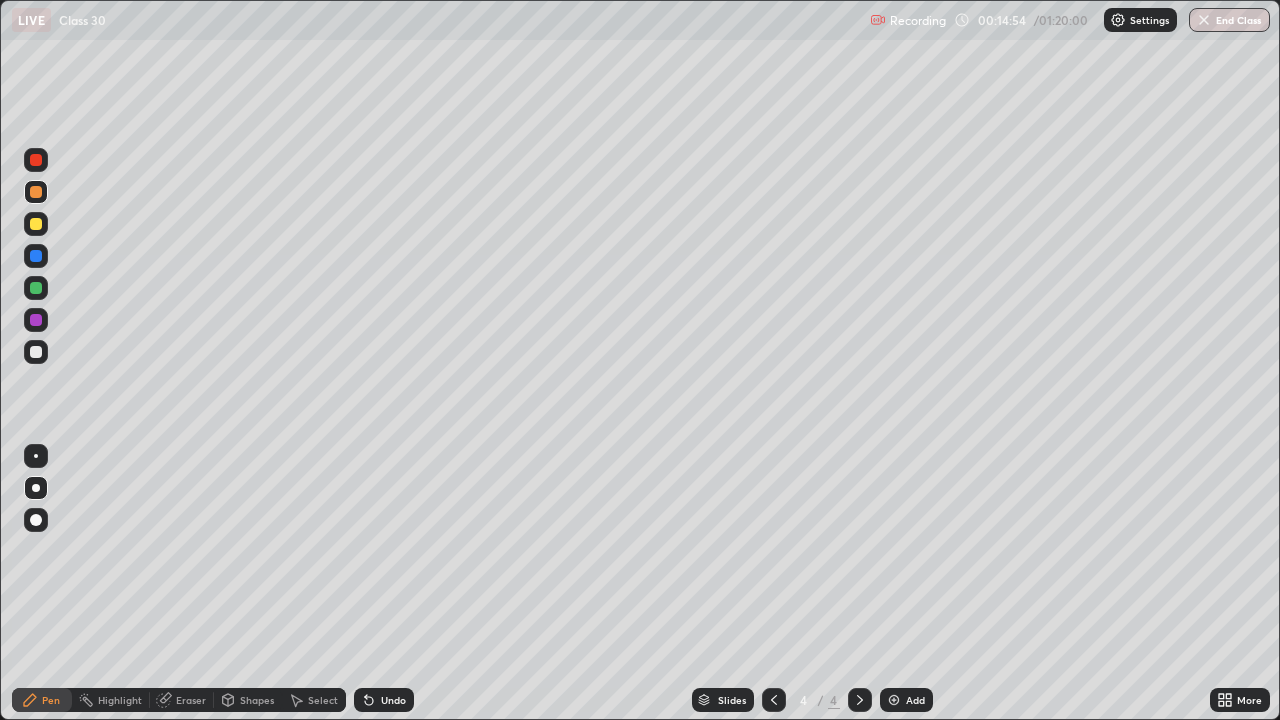 click at bounding box center (36, 352) 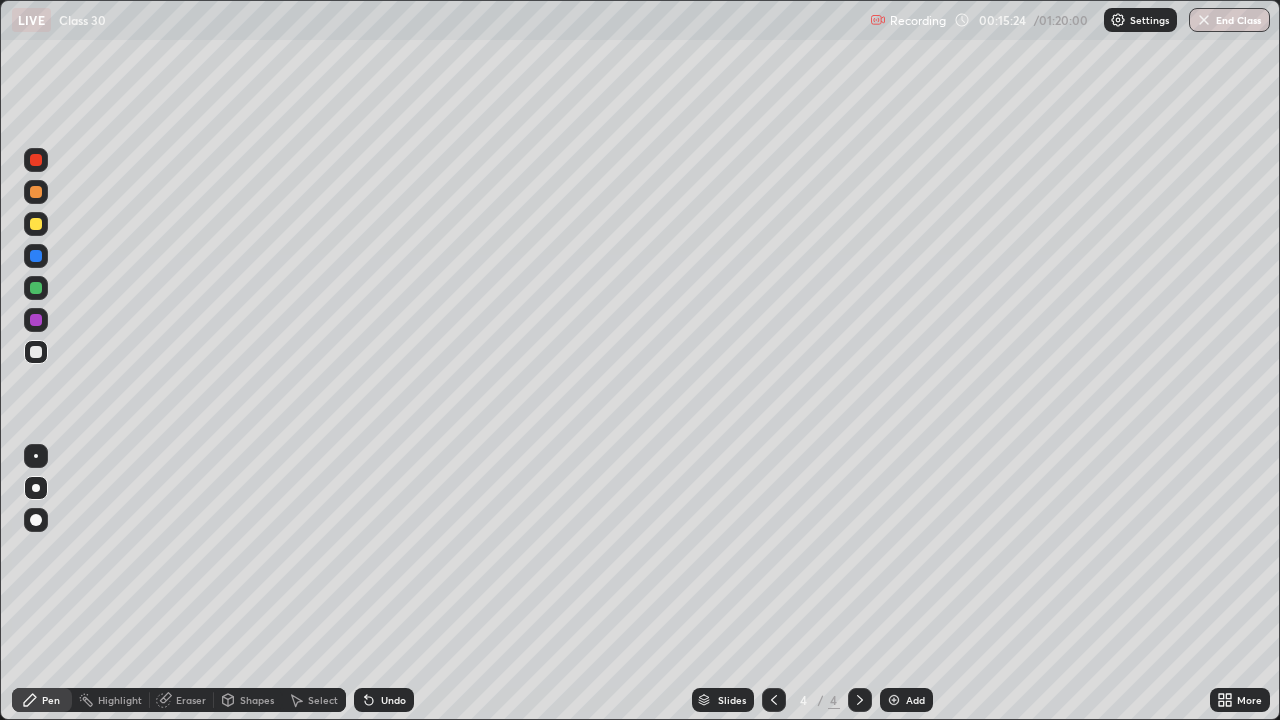 click 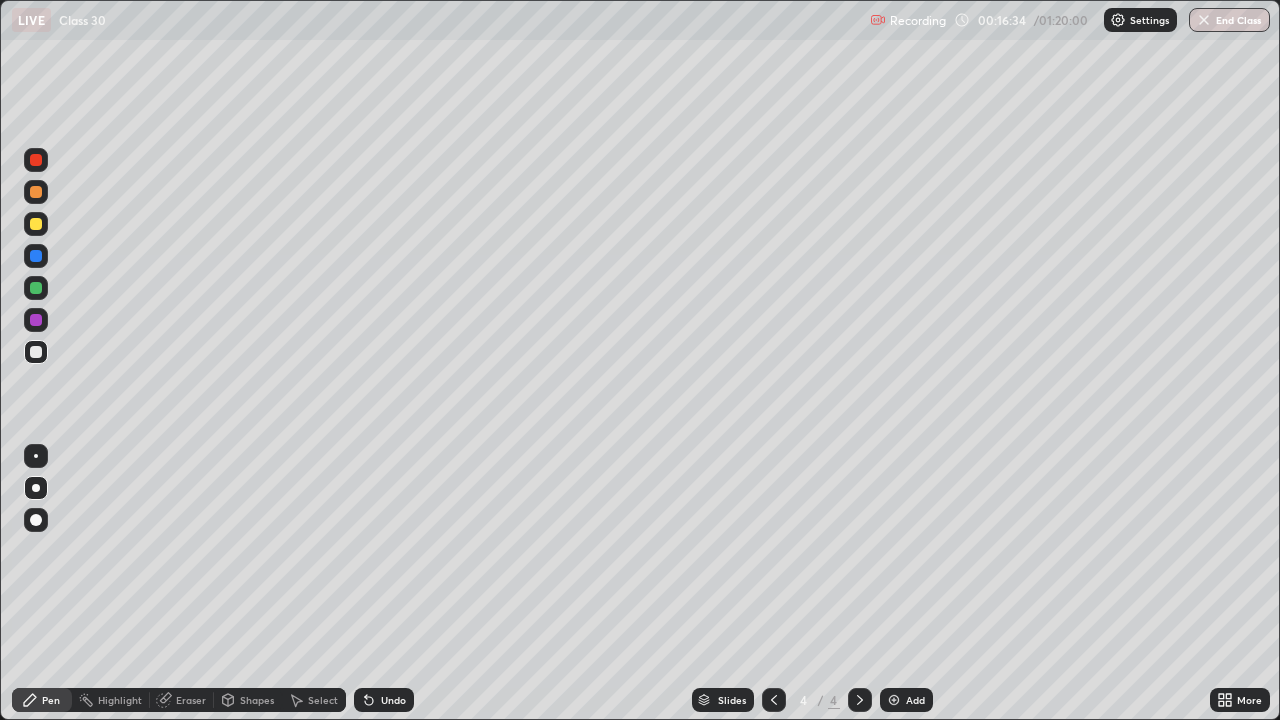 click on "Undo" at bounding box center (393, 700) 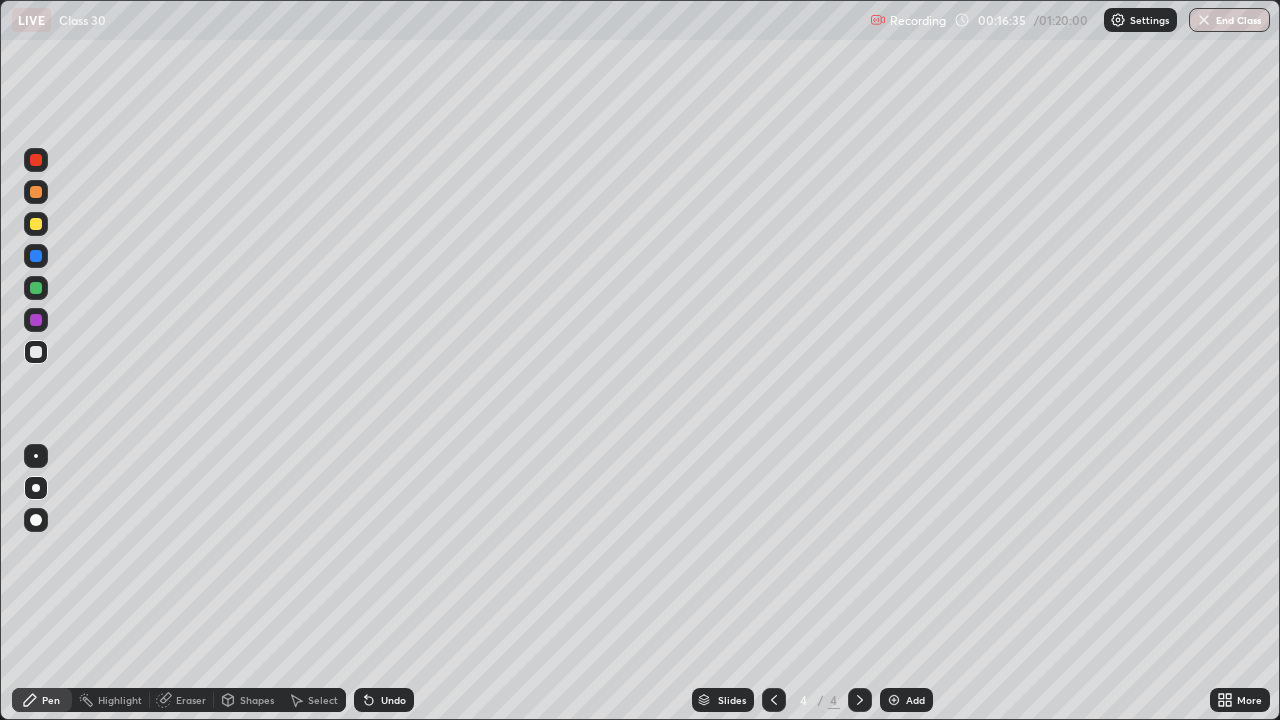 click on "Undo" at bounding box center [393, 700] 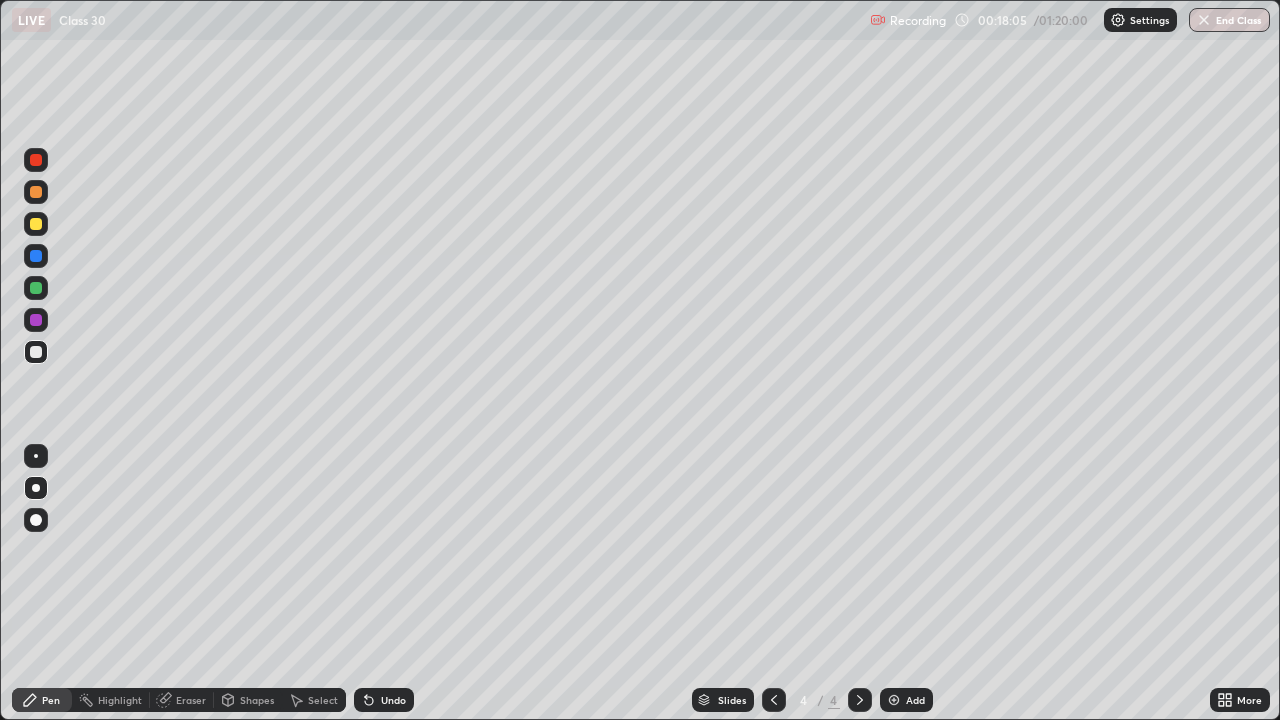 click at bounding box center (36, 192) 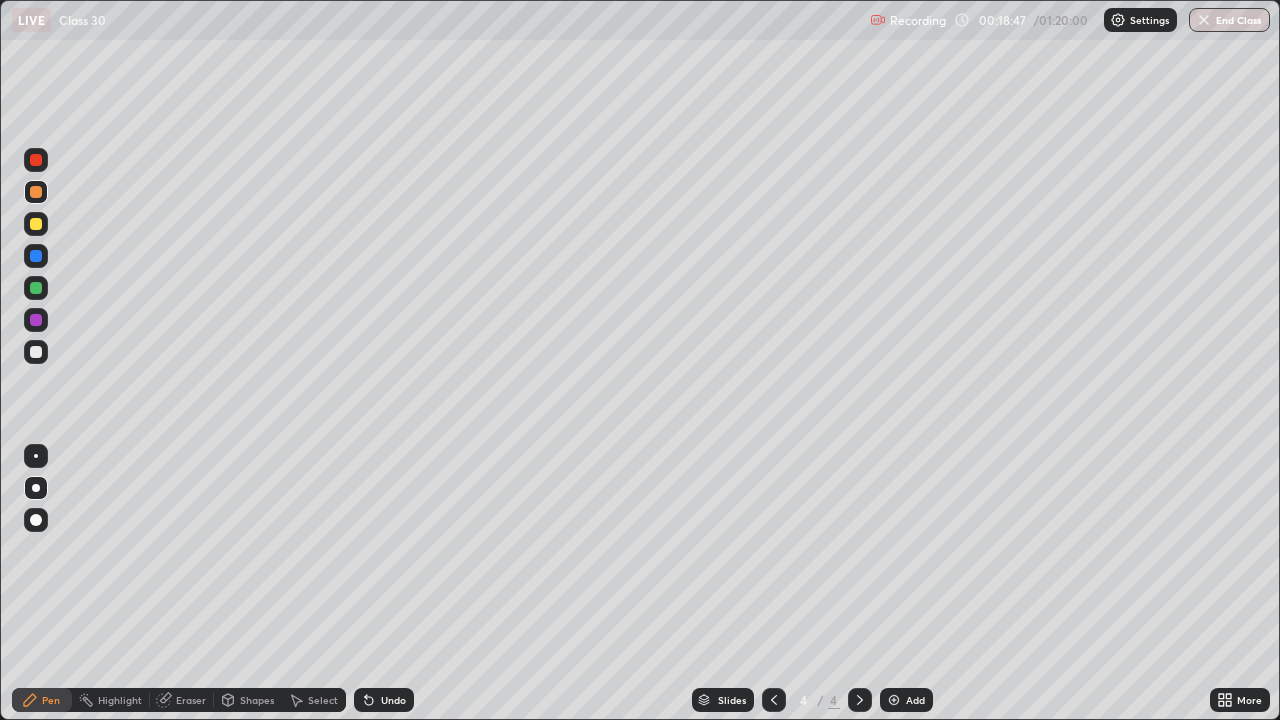 click 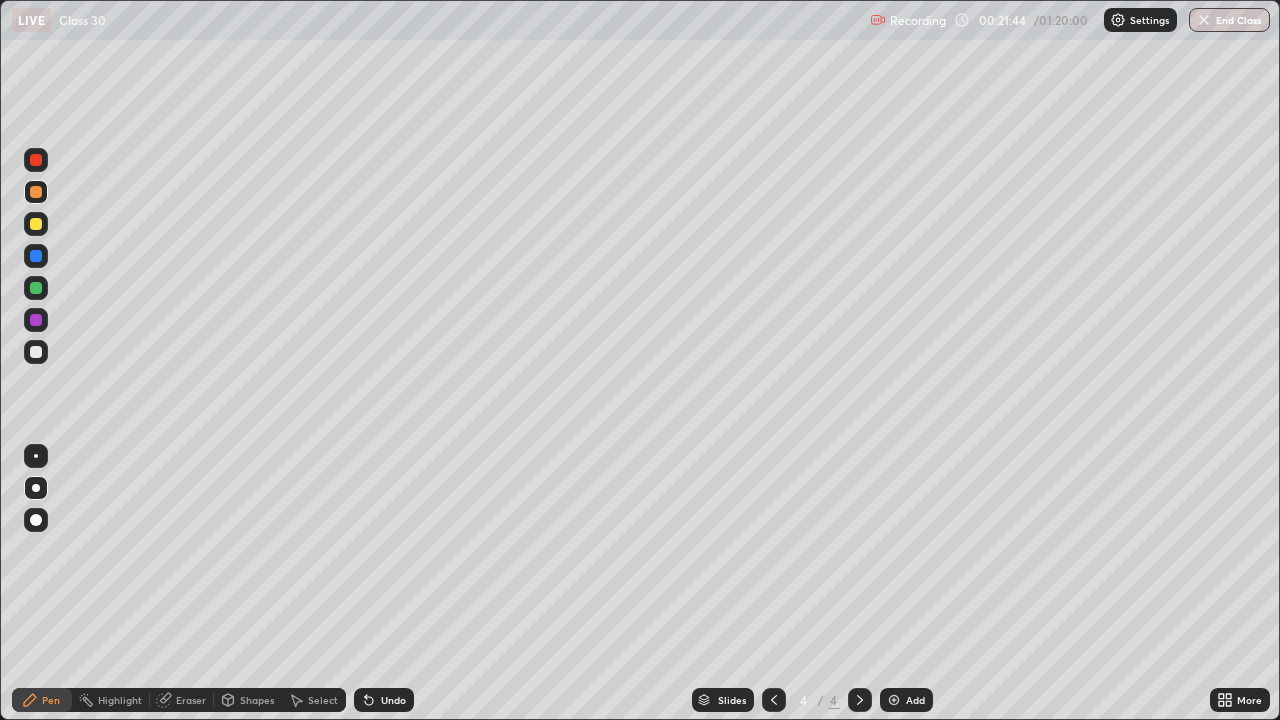 click on "Undo" at bounding box center (393, 700) 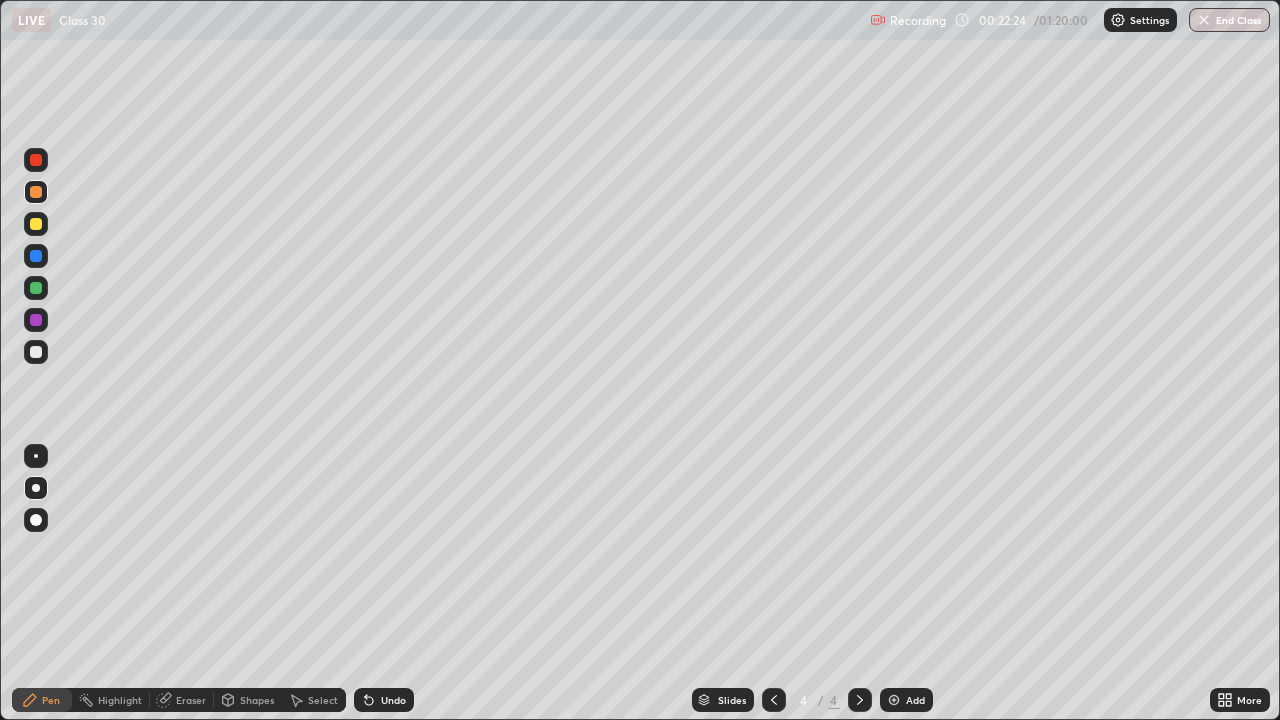 click on "Undo" at bounding box center (393, 700) 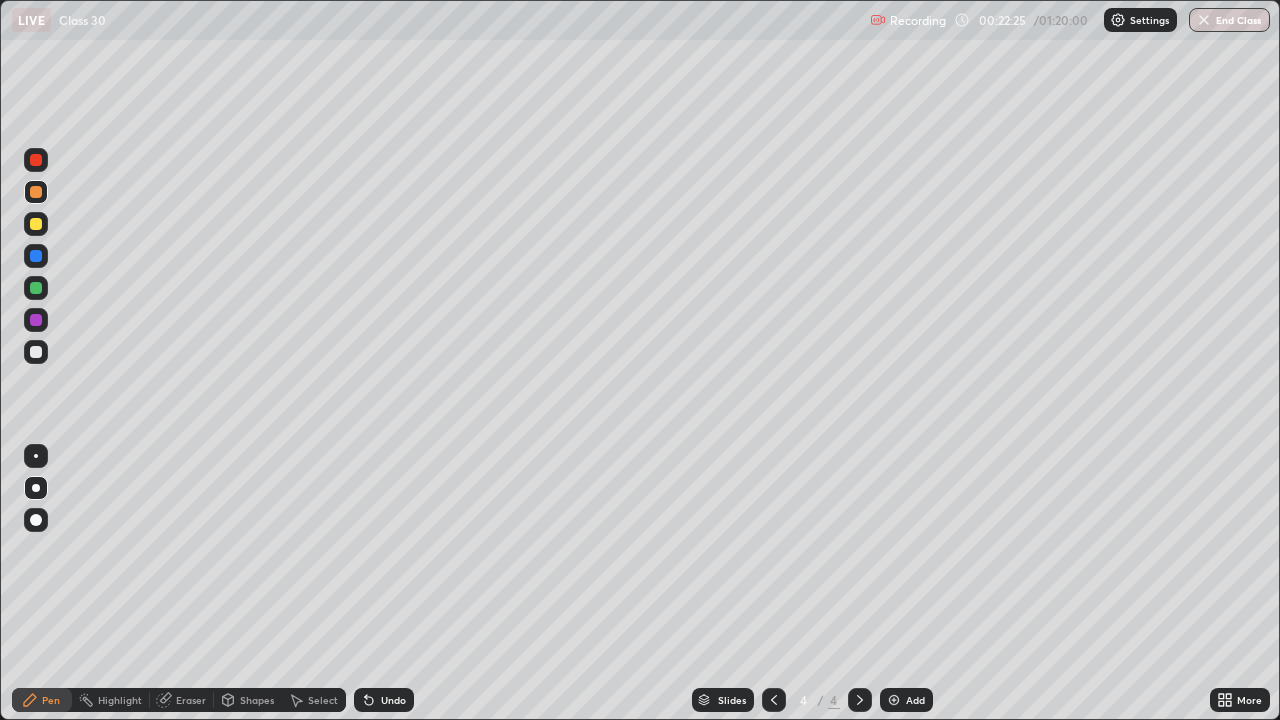 click 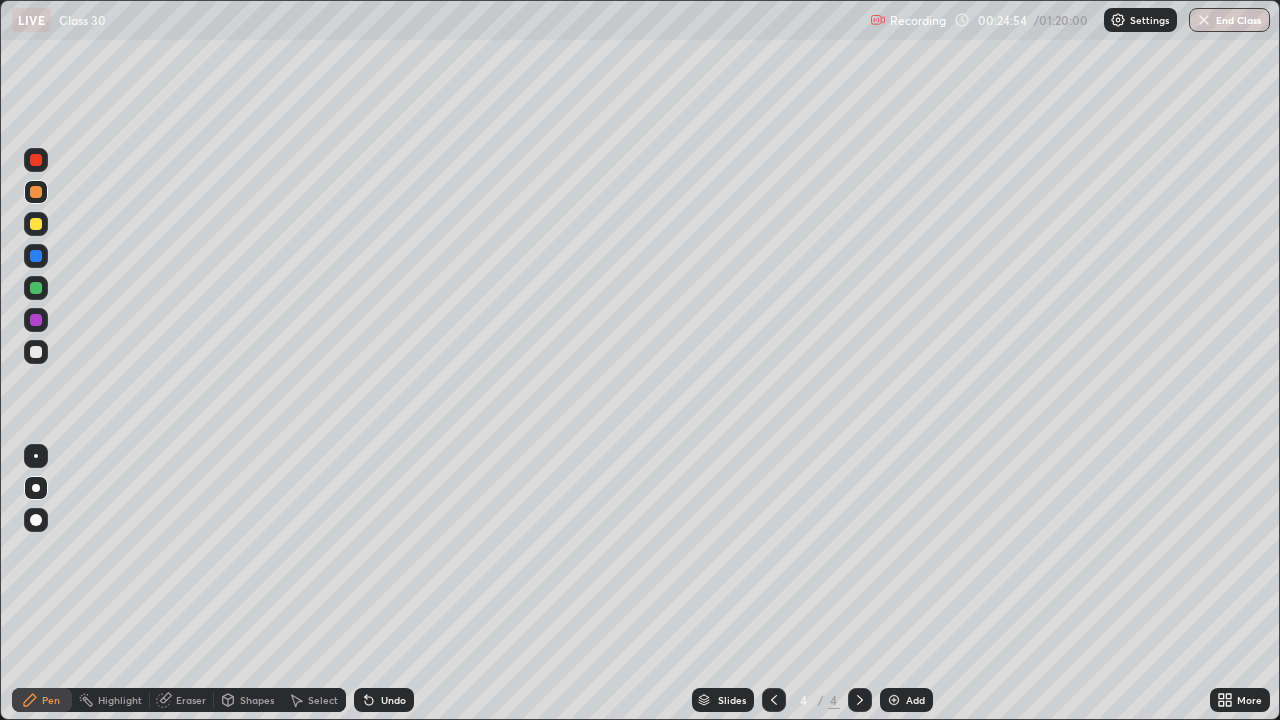 click 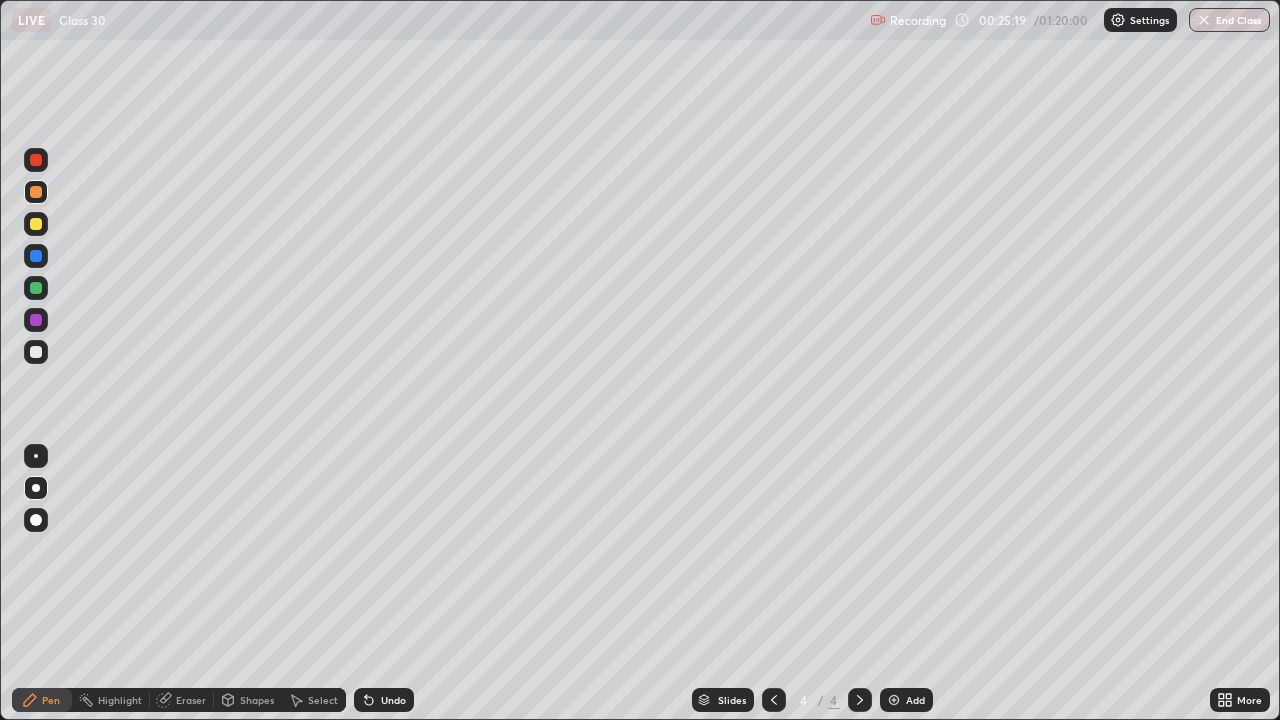 click 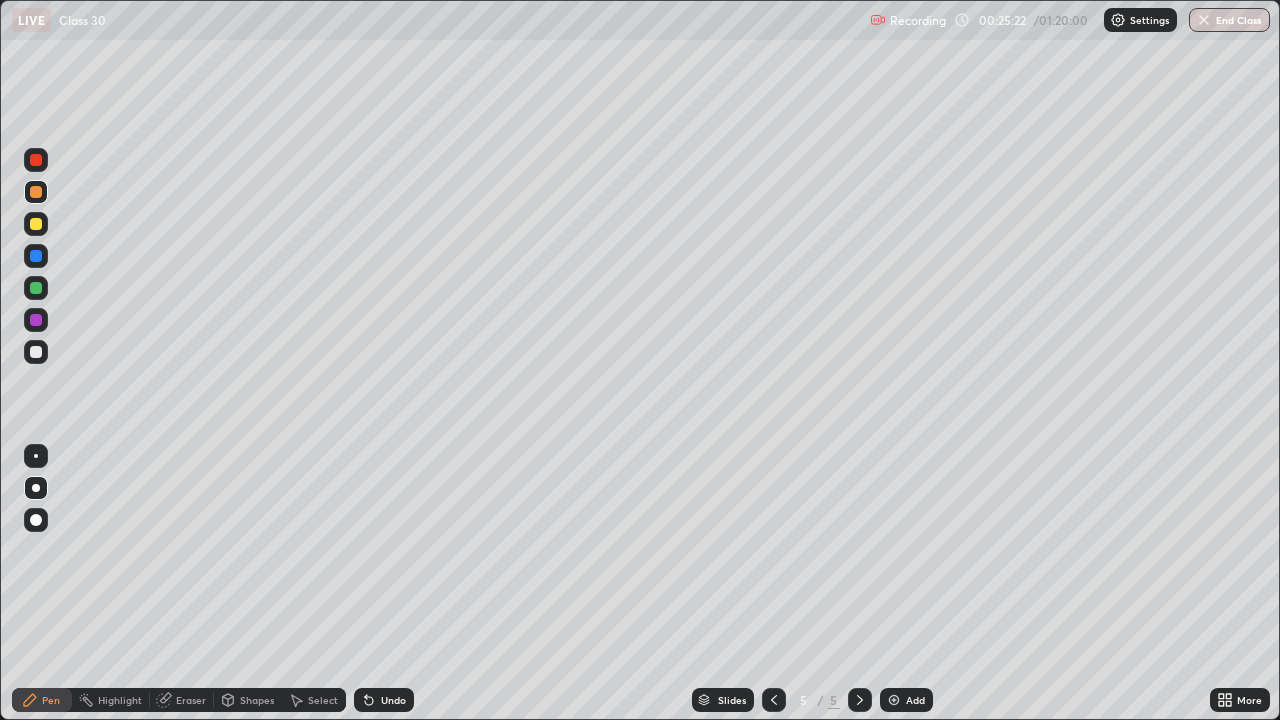 click at bounding box center [36, 224] 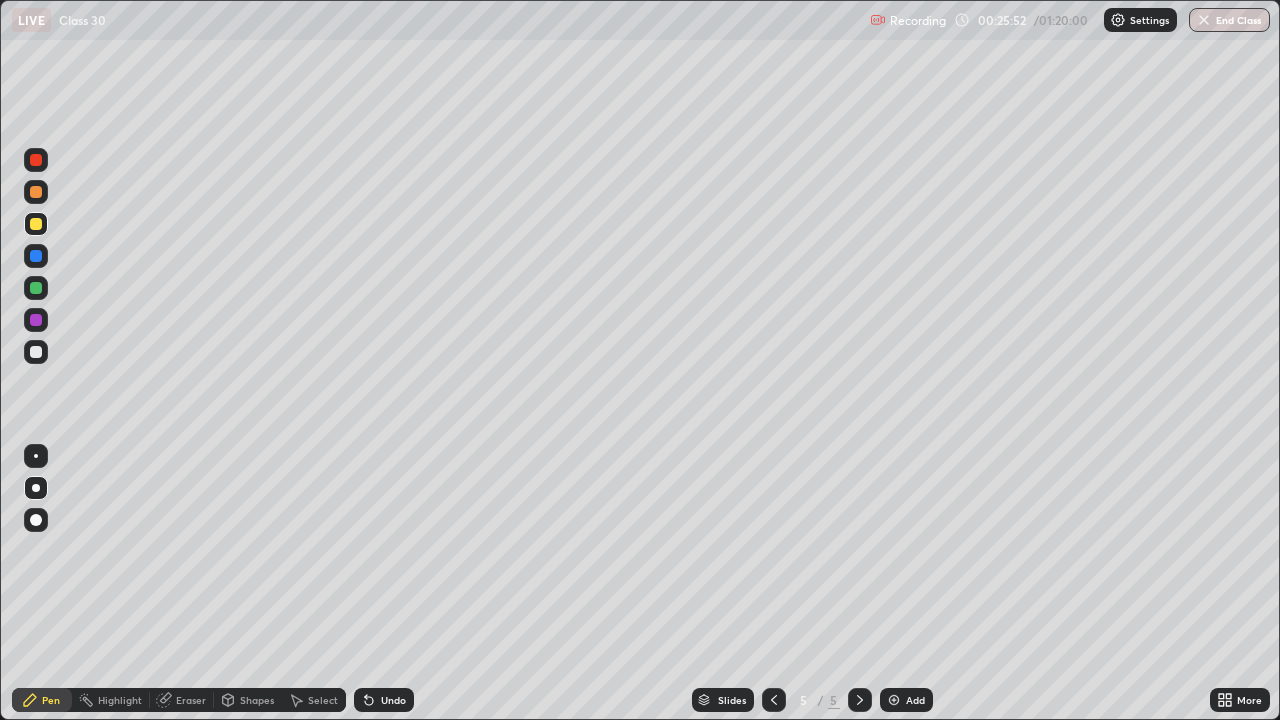 click at bounding box center [36, 352] 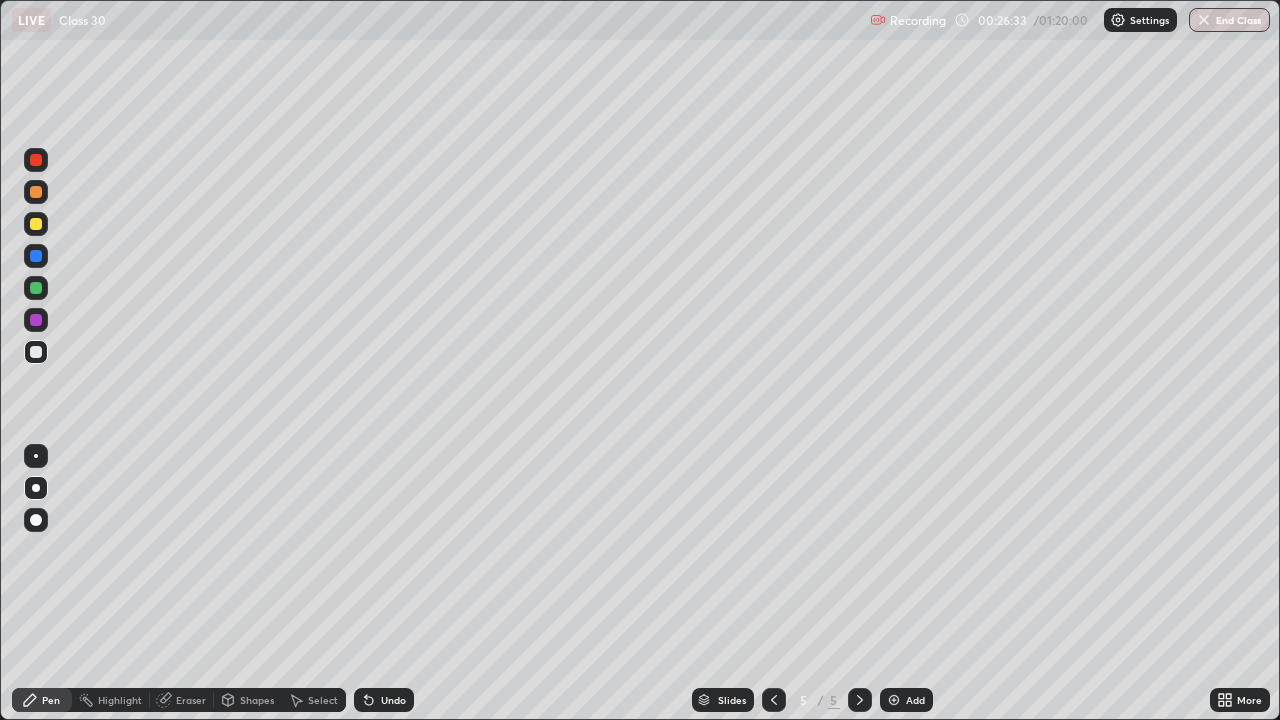 click at bounding box center [36, 288] 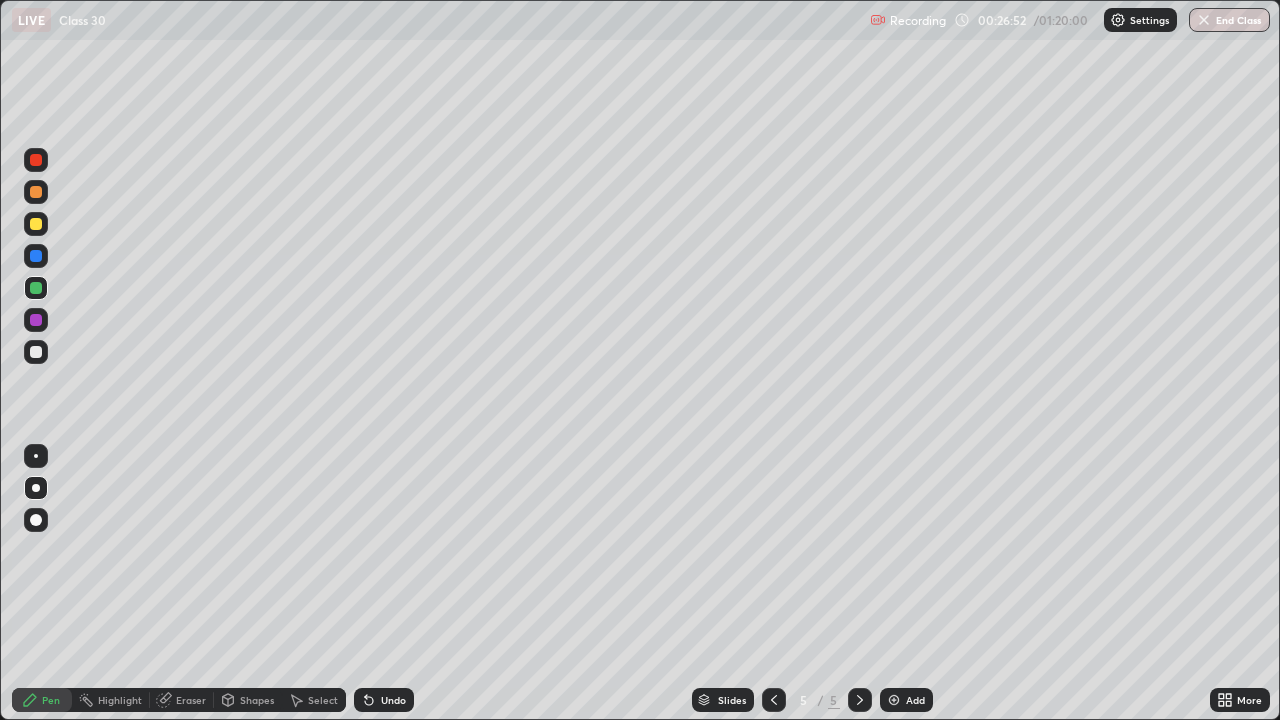 click on "Undo" at bounding box center [393, 700] 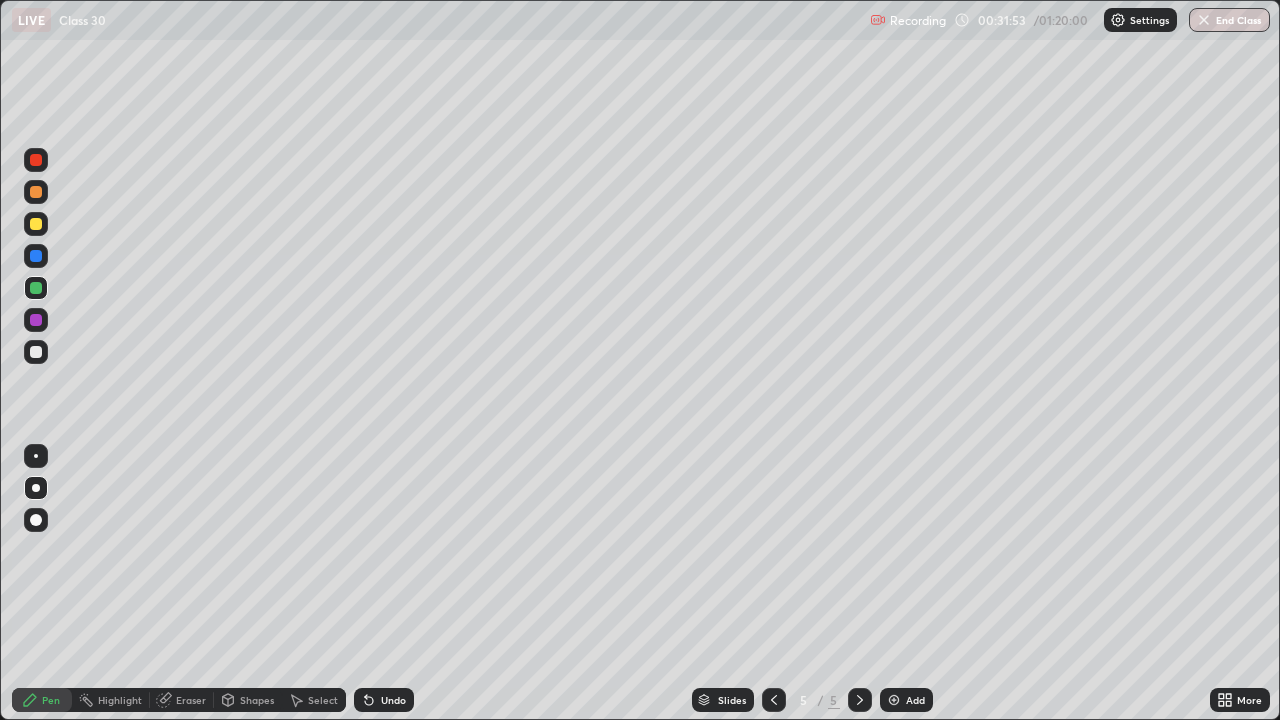 click 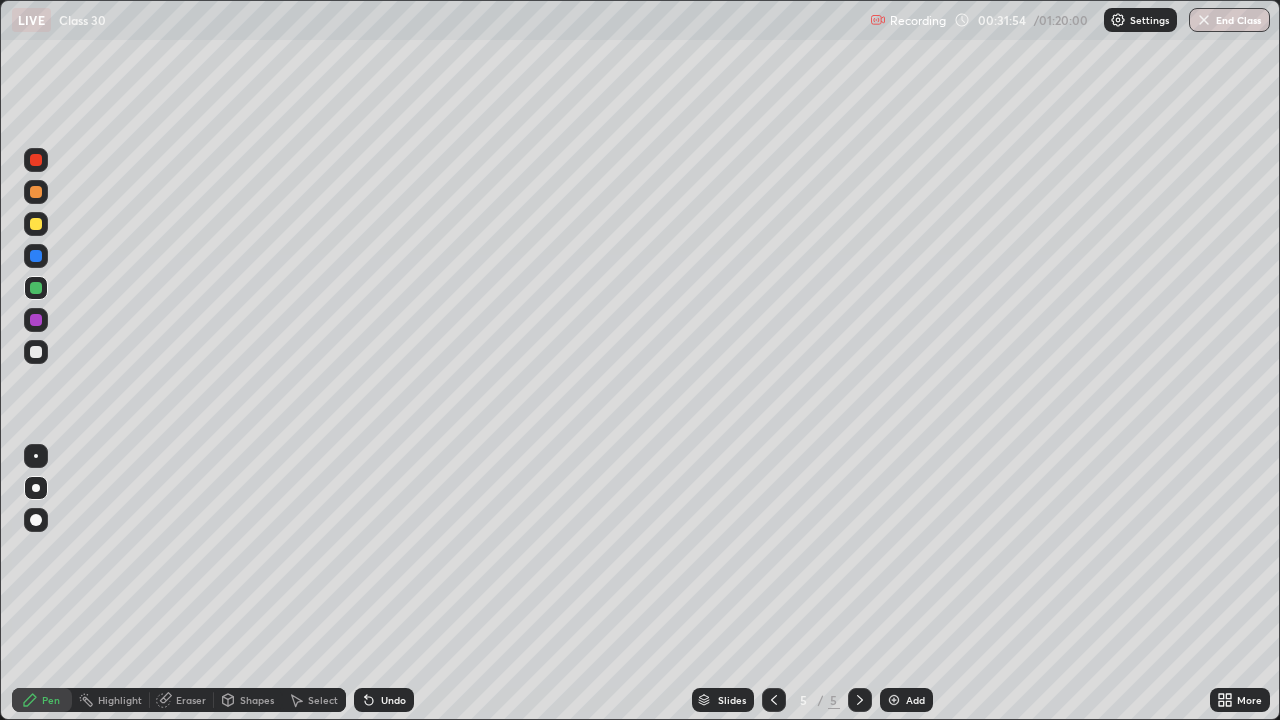 click at bounding box center (894, 700) 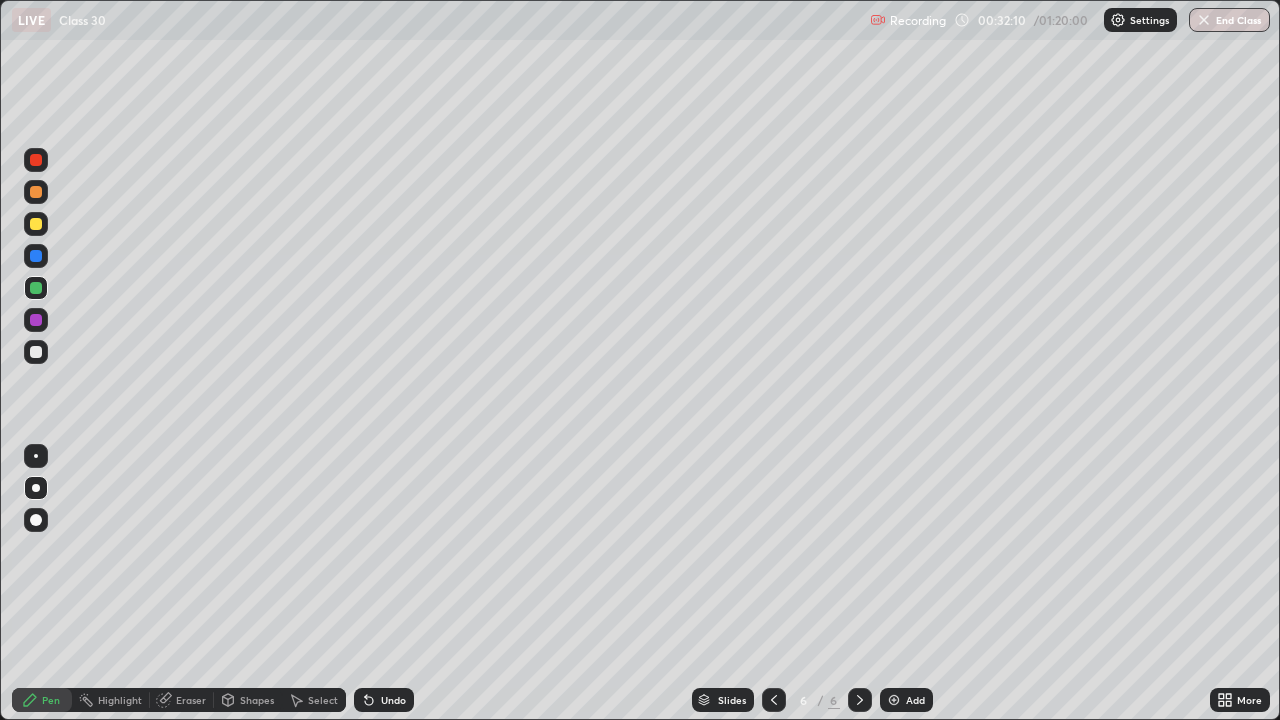click at bounding box center [36, 352] 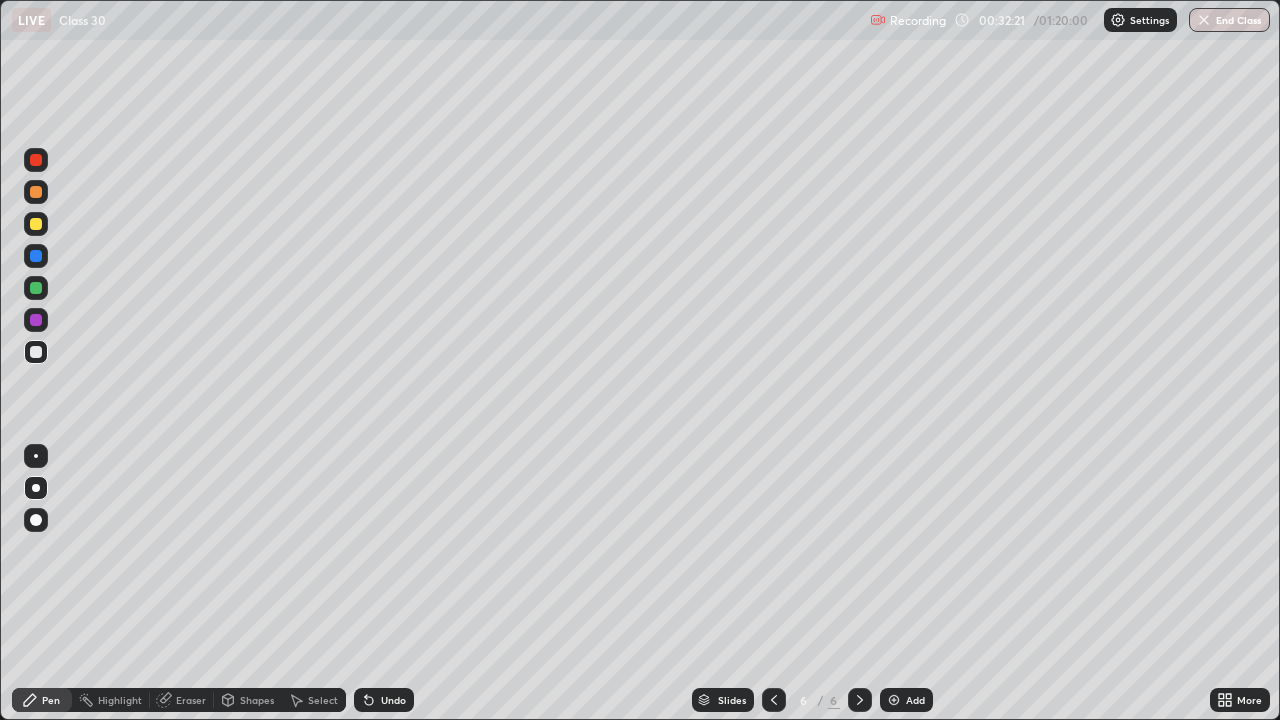 click 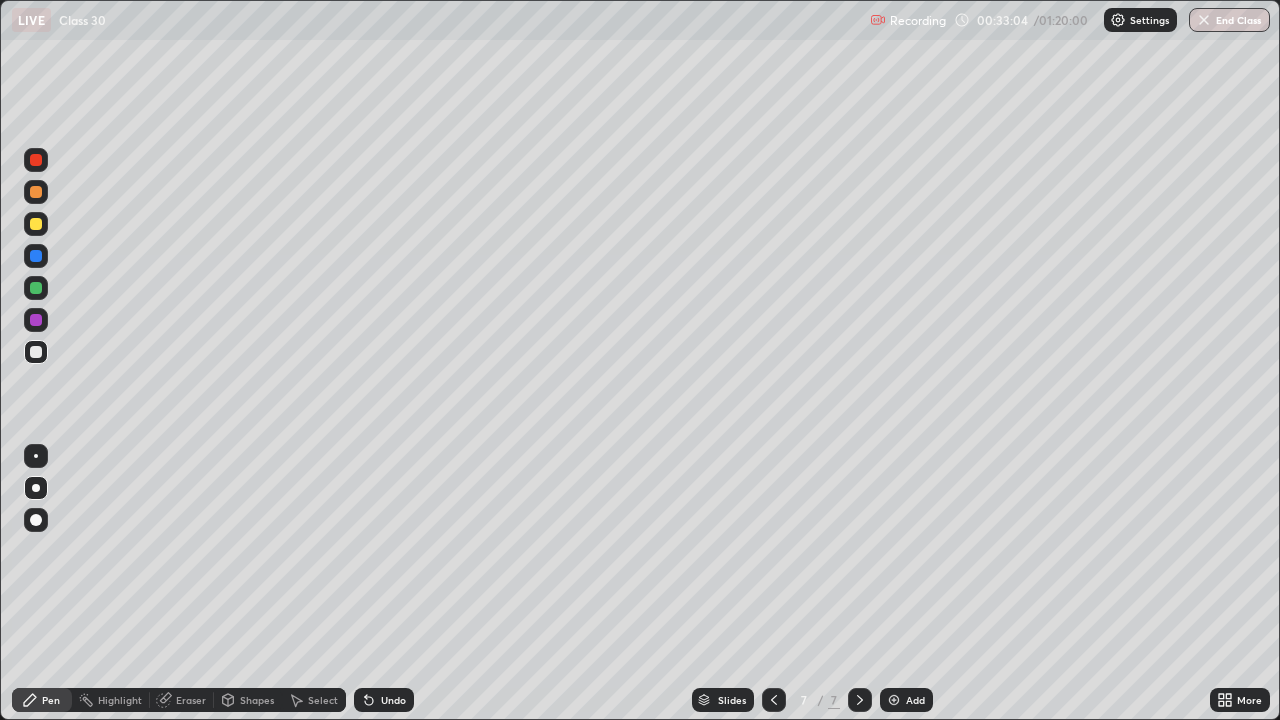 click on "Select" at bounding box center (323, 700) 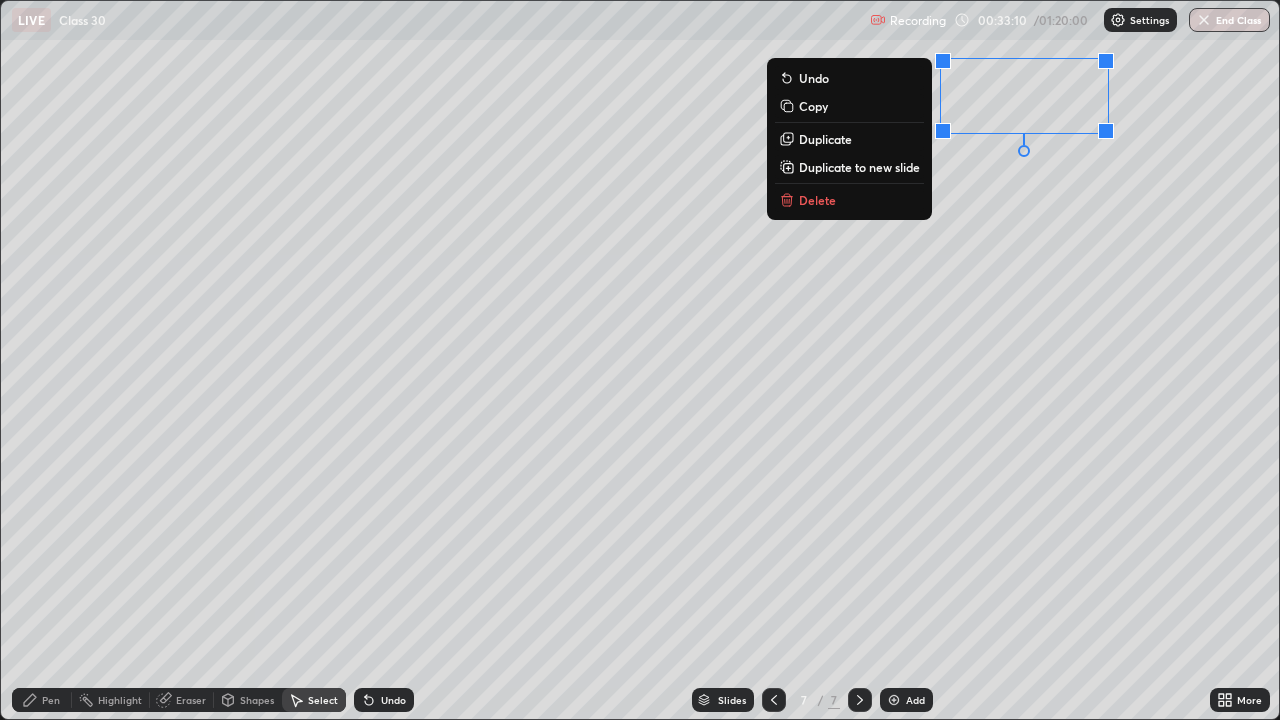 click on "Pen" at bounding box center (42, 700) 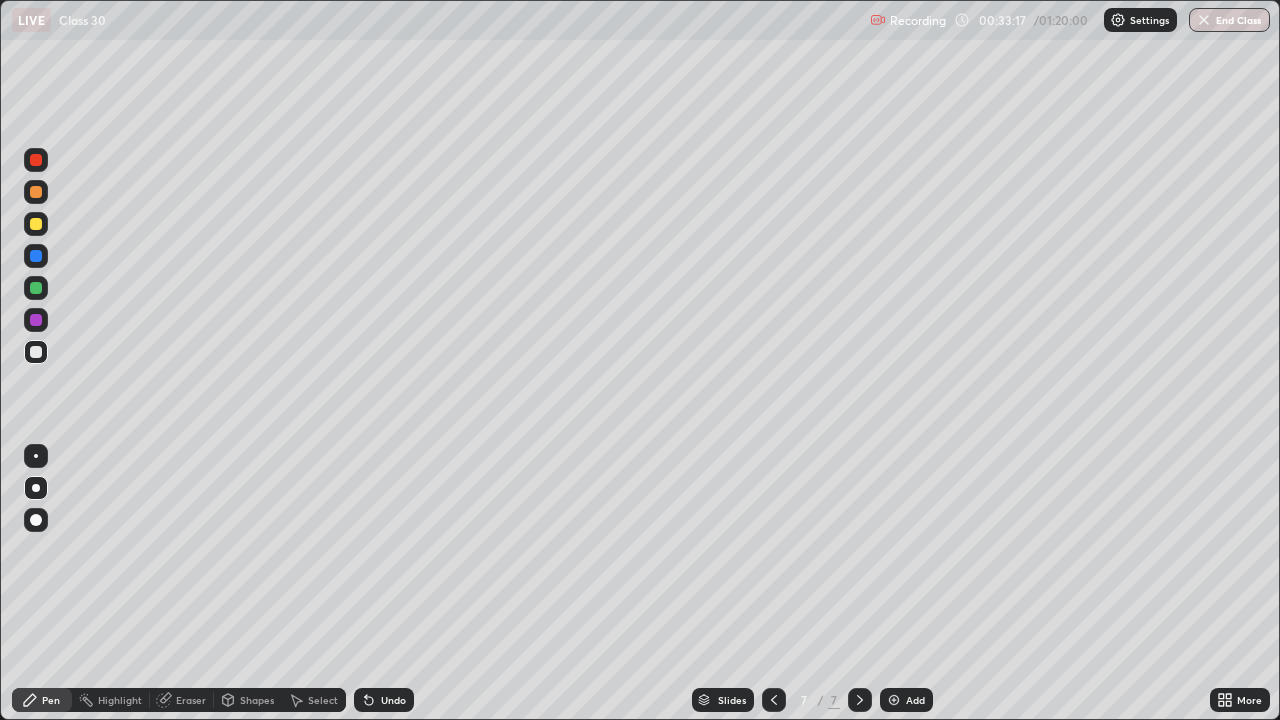 click 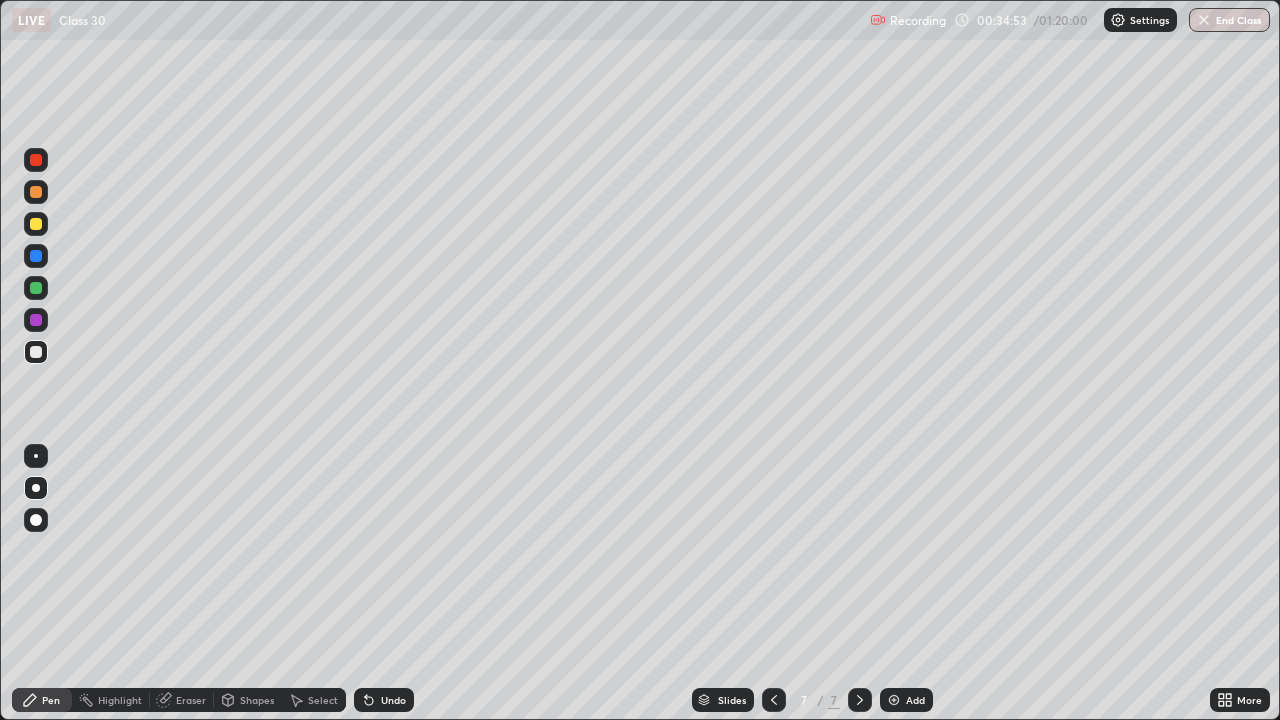 click on "Select" at bounding box center (323, 700) 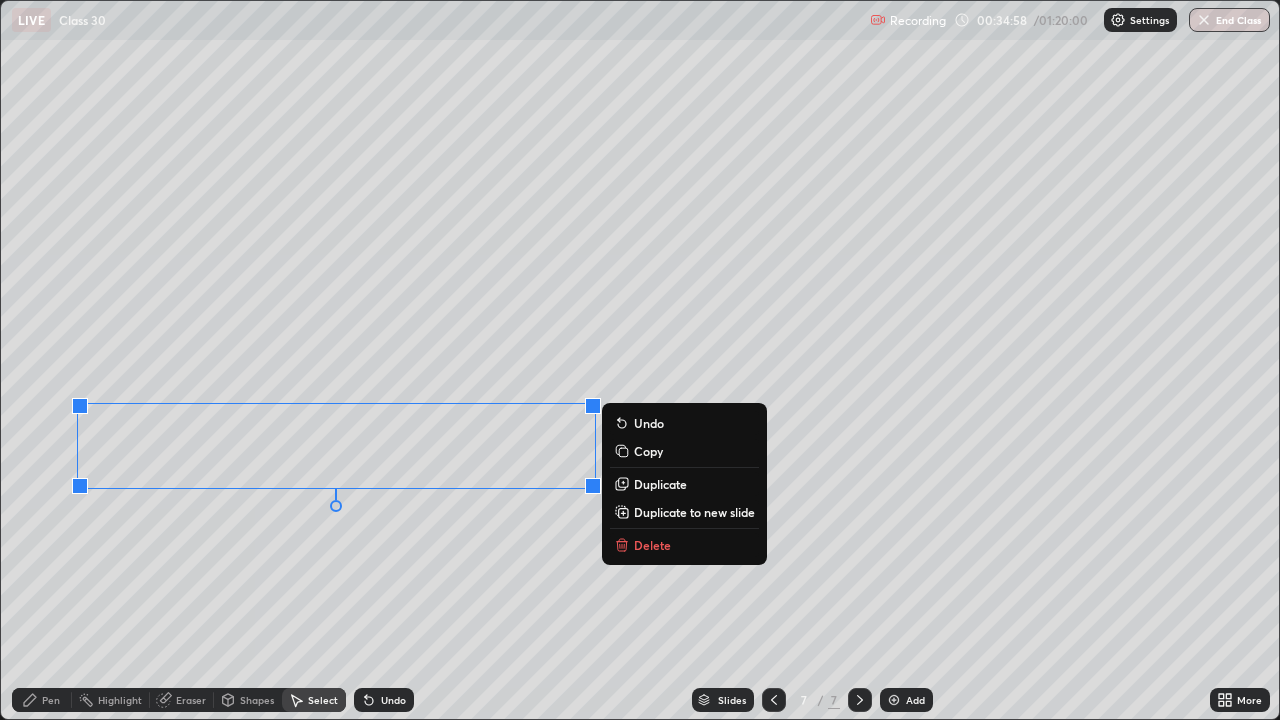 click on "Pen" at bounding box center (51, 700) 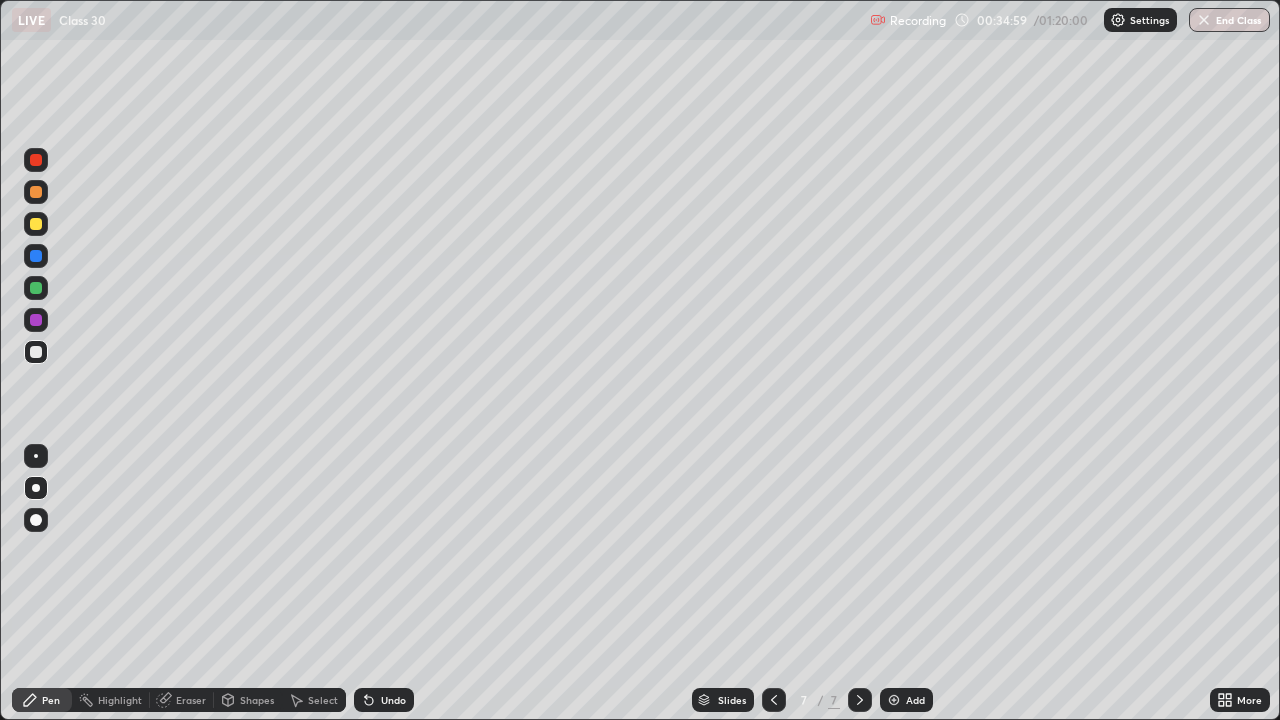 click at bounding box center (36, 288) 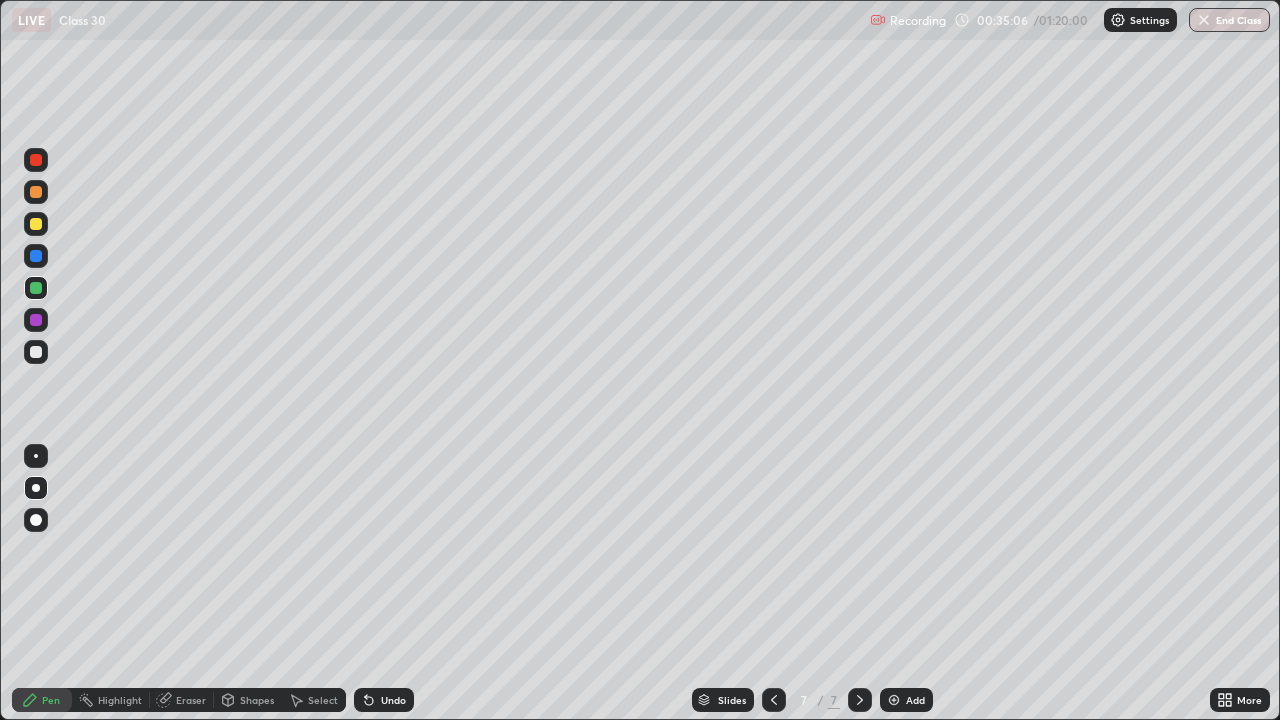 click 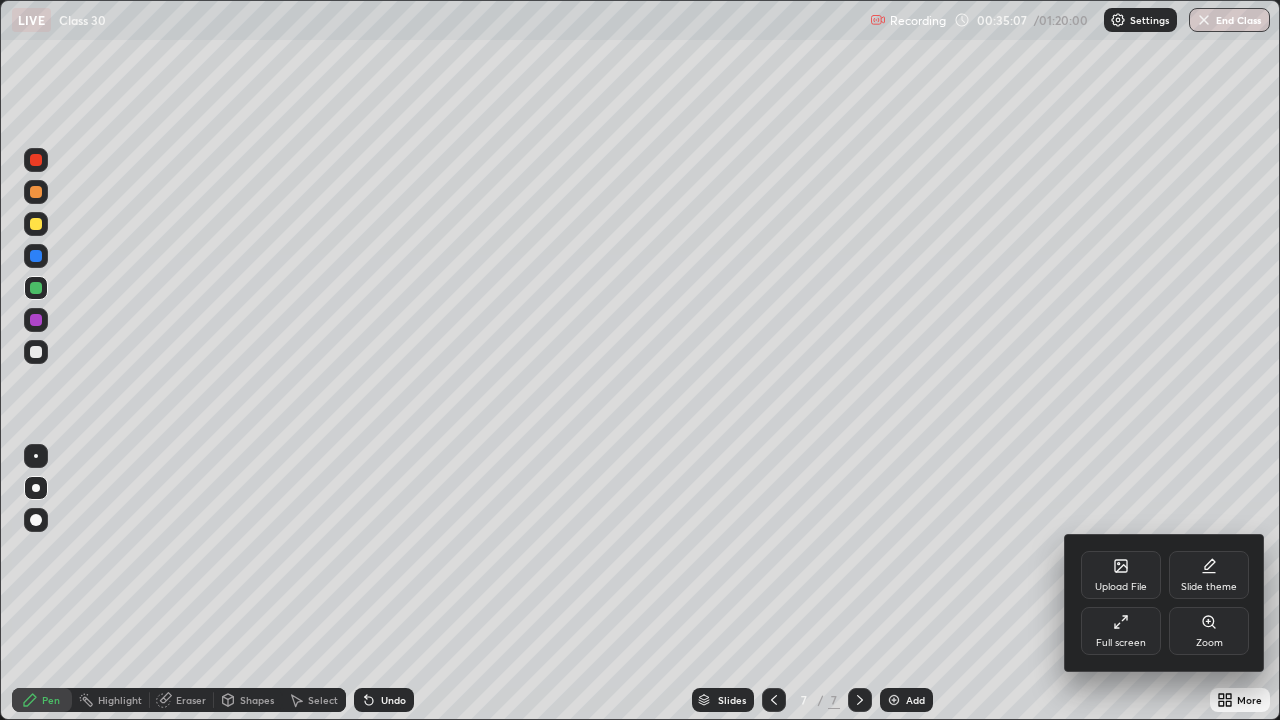 click on "Full screen" at bounding box center [1121, 643] 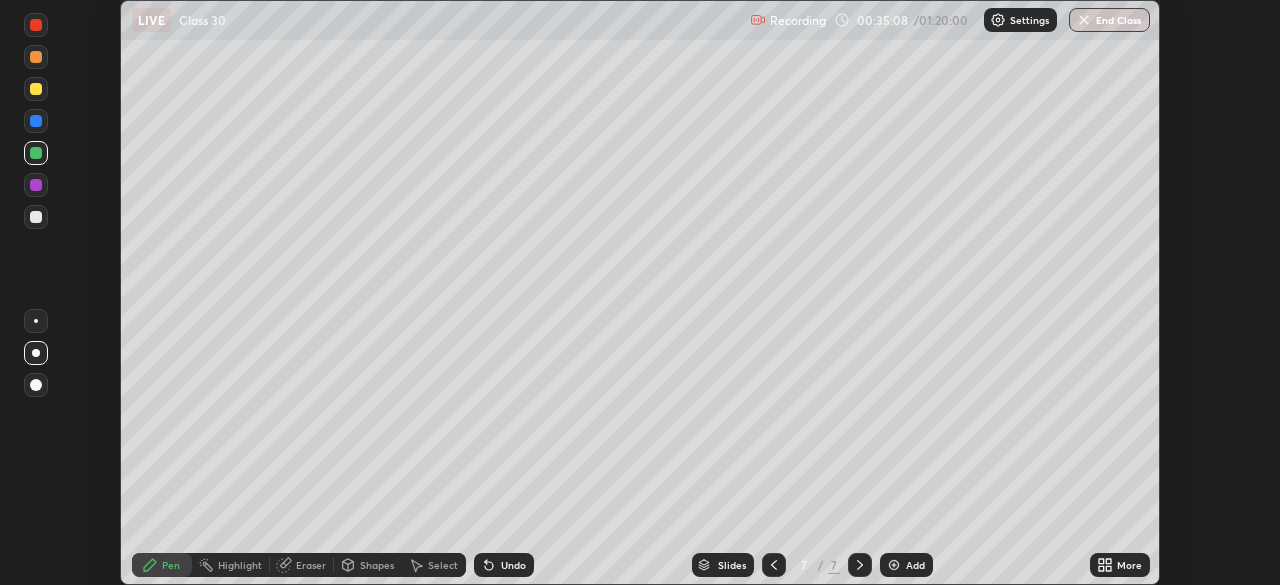 scroll, scrollTop: 585, scrollLeft: 1280, axis: both 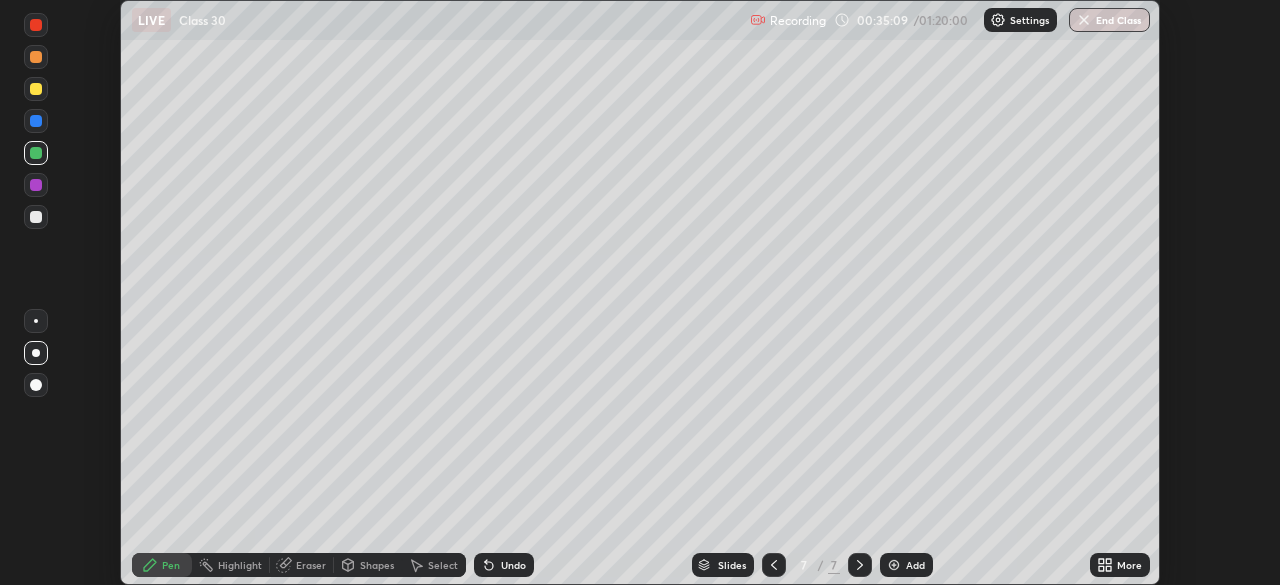 click on "Eraser" at bounding box center [311, 565] 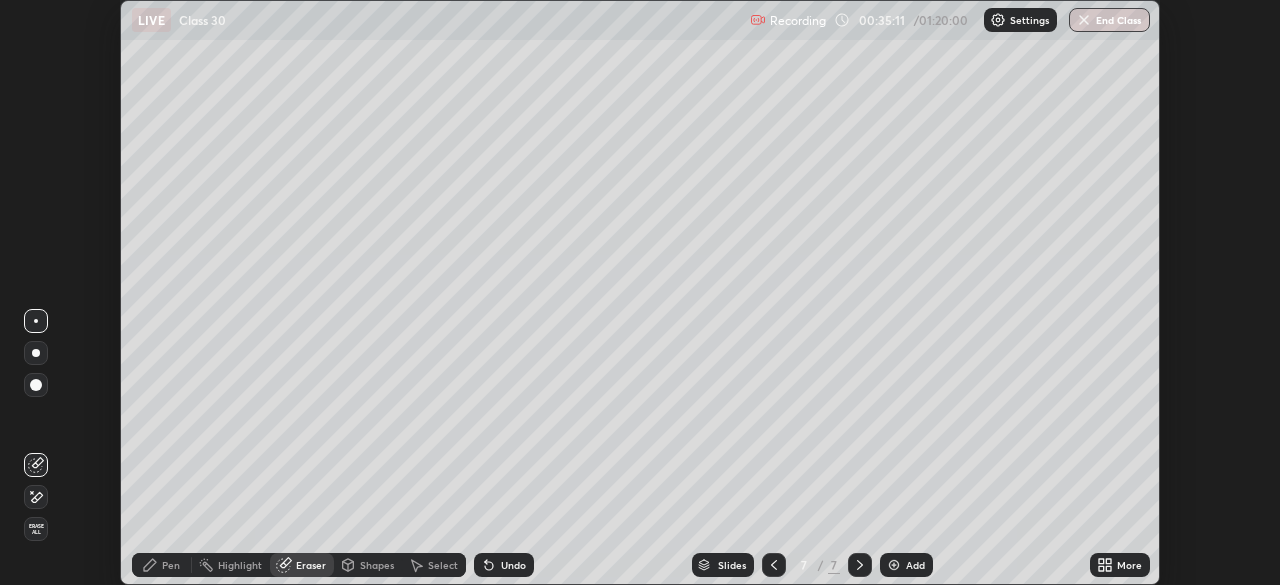 click on "Pen" at bounding box center [162, 565] 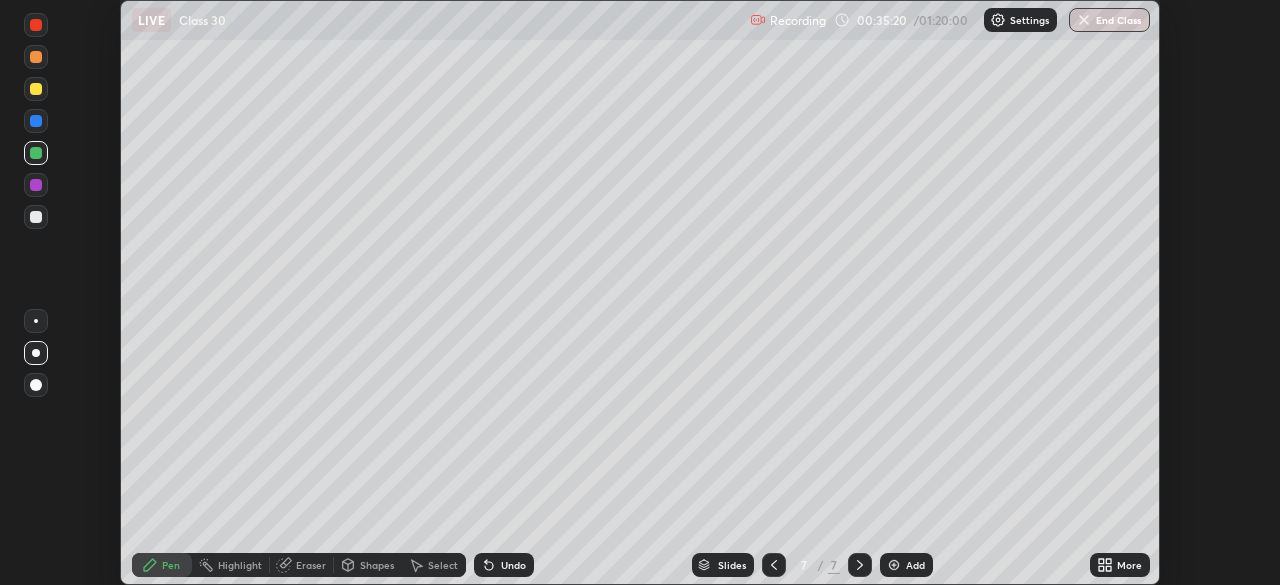click at bounding box center (36, 217) 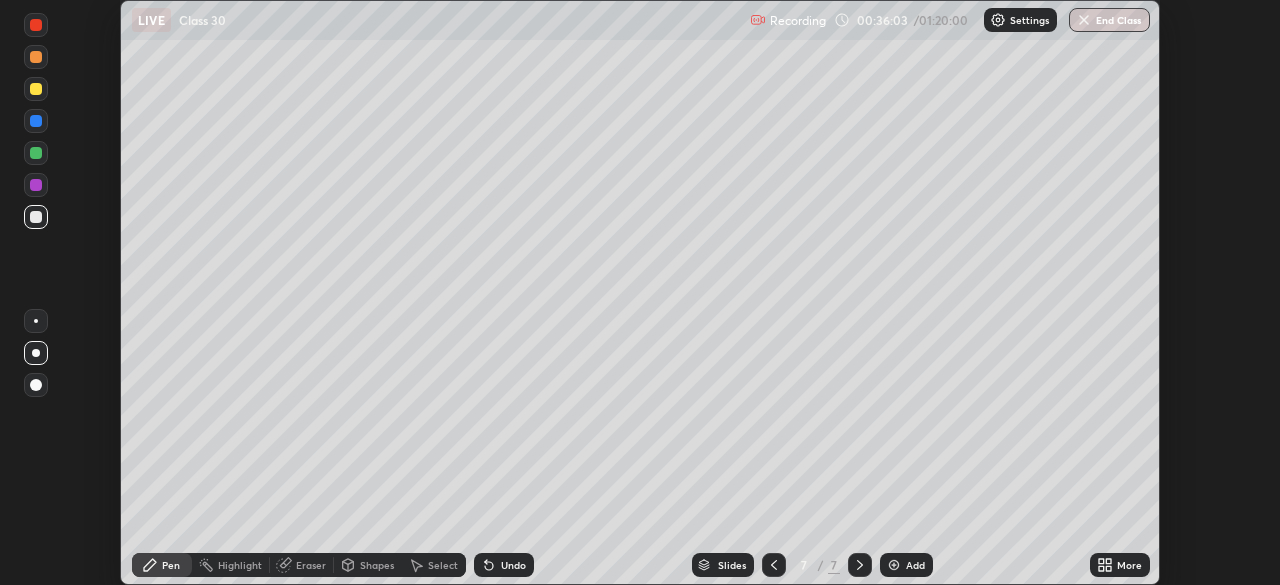 click 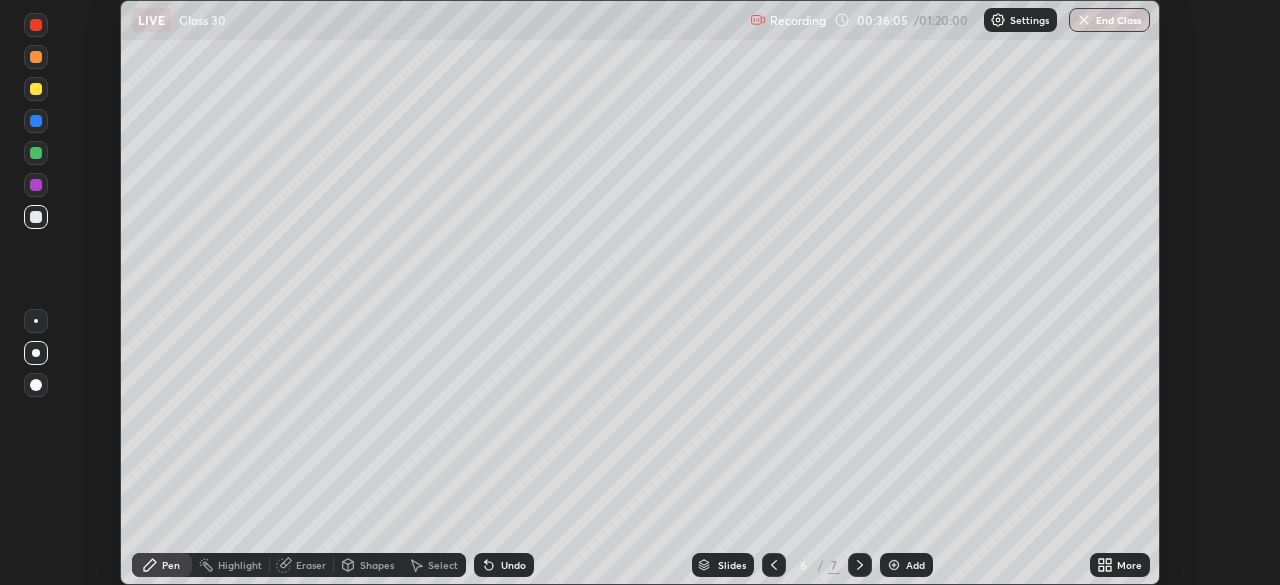 click on "Eraser" at bounding box center (311, 565) 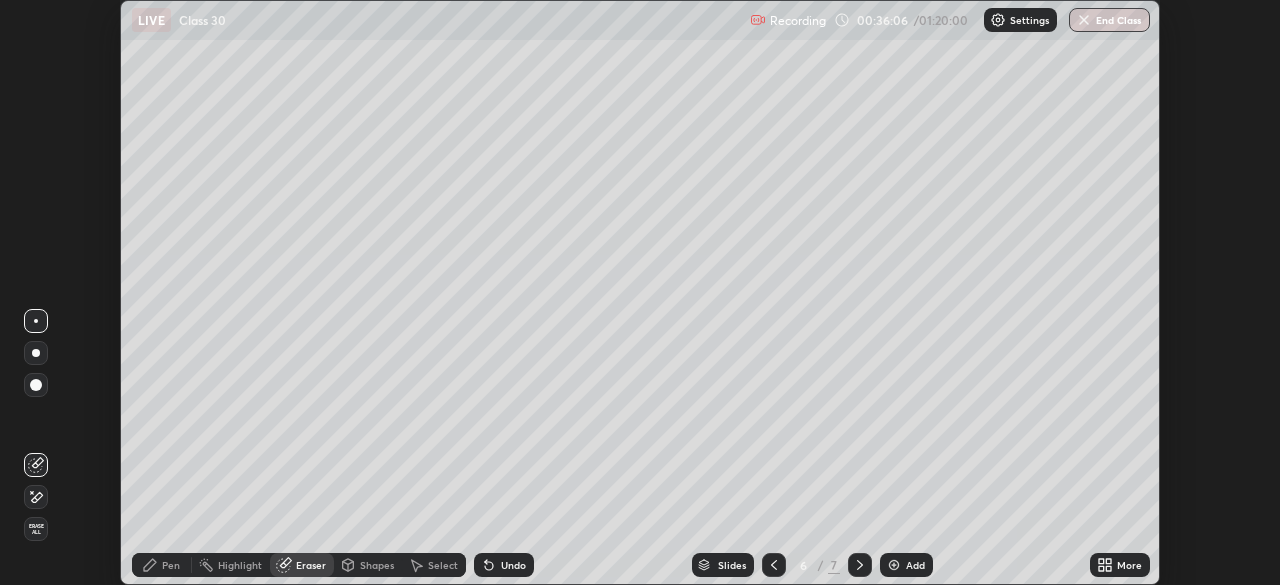 click at bounding box center [36, 385] 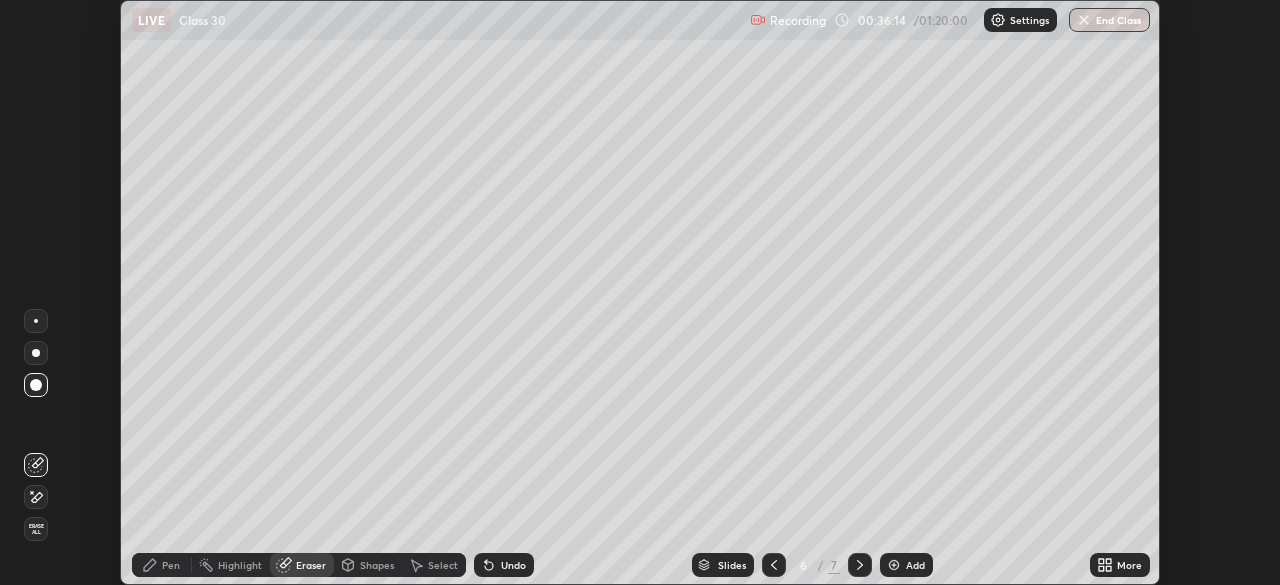 click 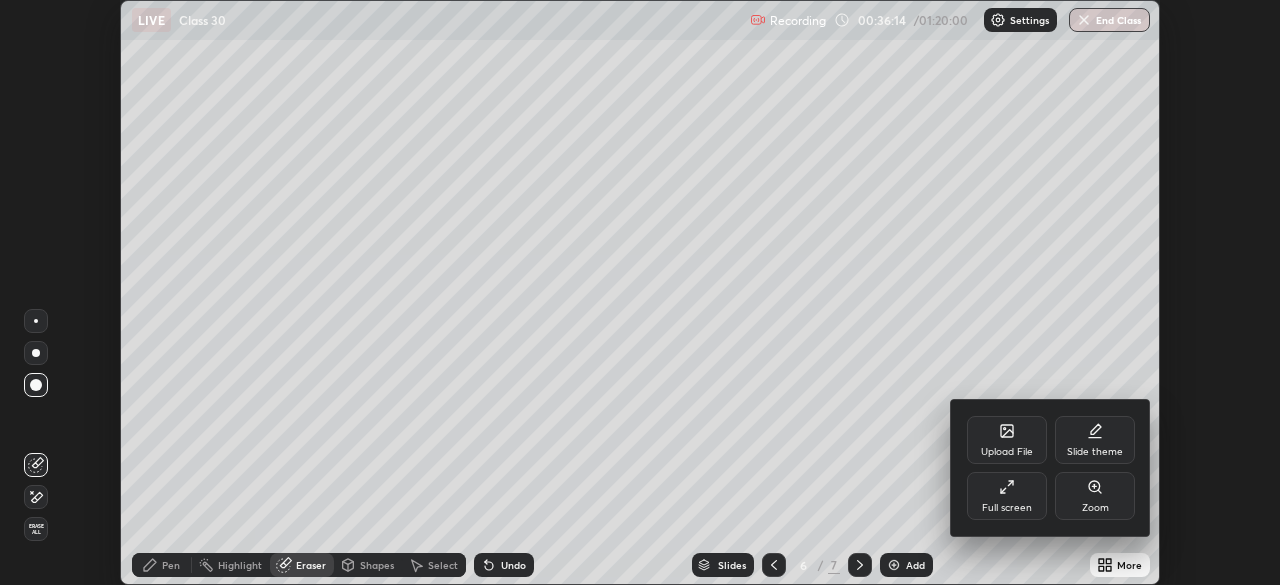click on "Full screen" at bounding box center [1007, 496] 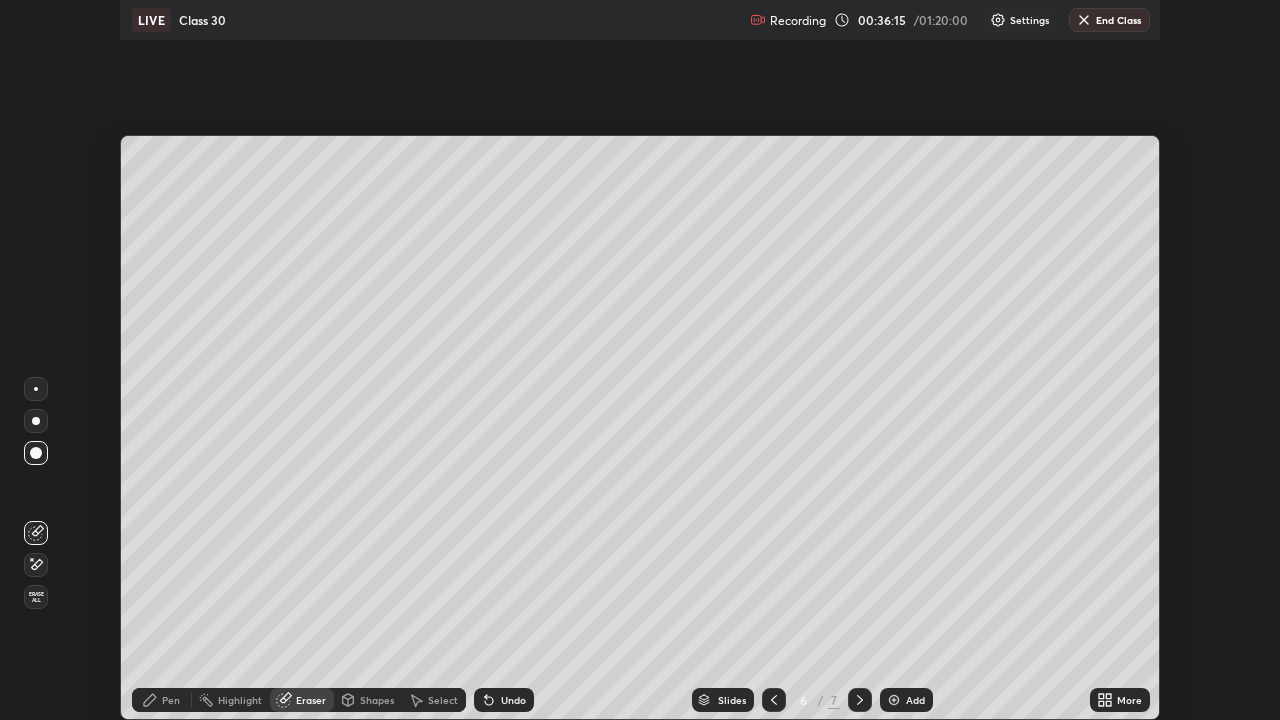 scroll, scrollTop: 99280, scrollLeft: 98720, axis: both 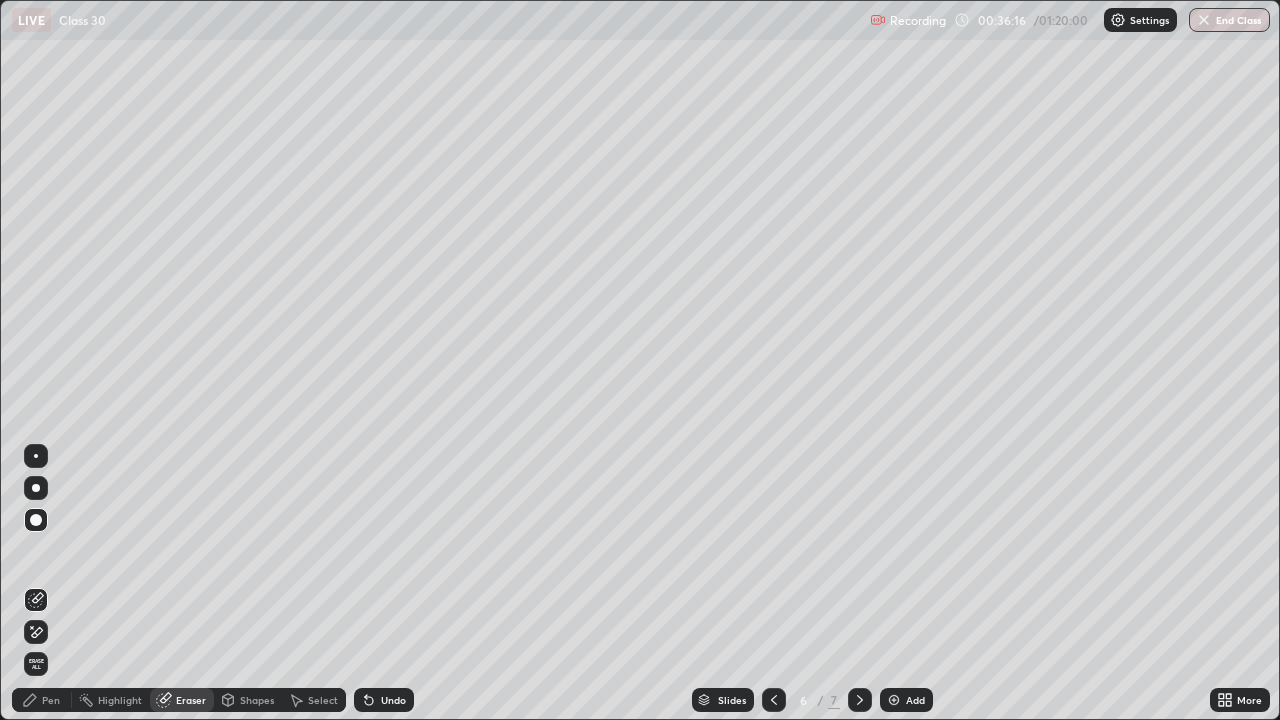 click on "Pen" at bounding box center [51, 700] 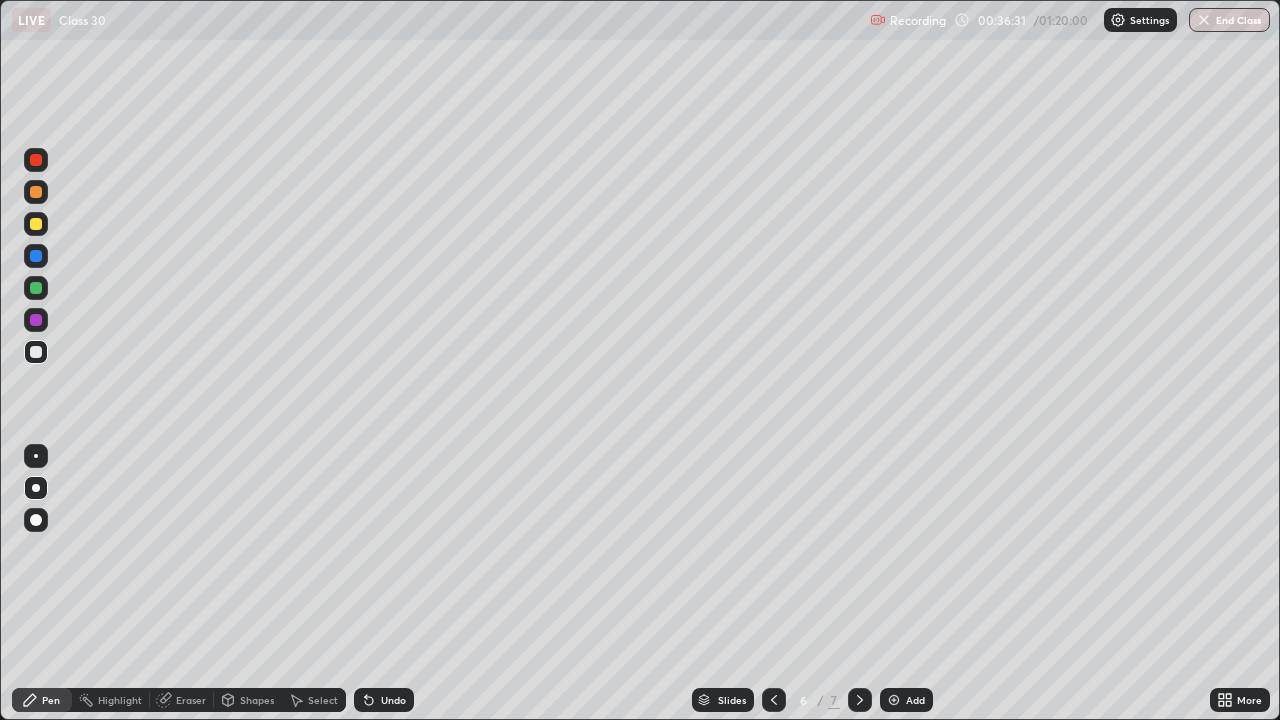 click on "LIVE Class 30 Recording 00:36:31 /  01:20:00 Settings End Class" at bounding box center (640, 20) 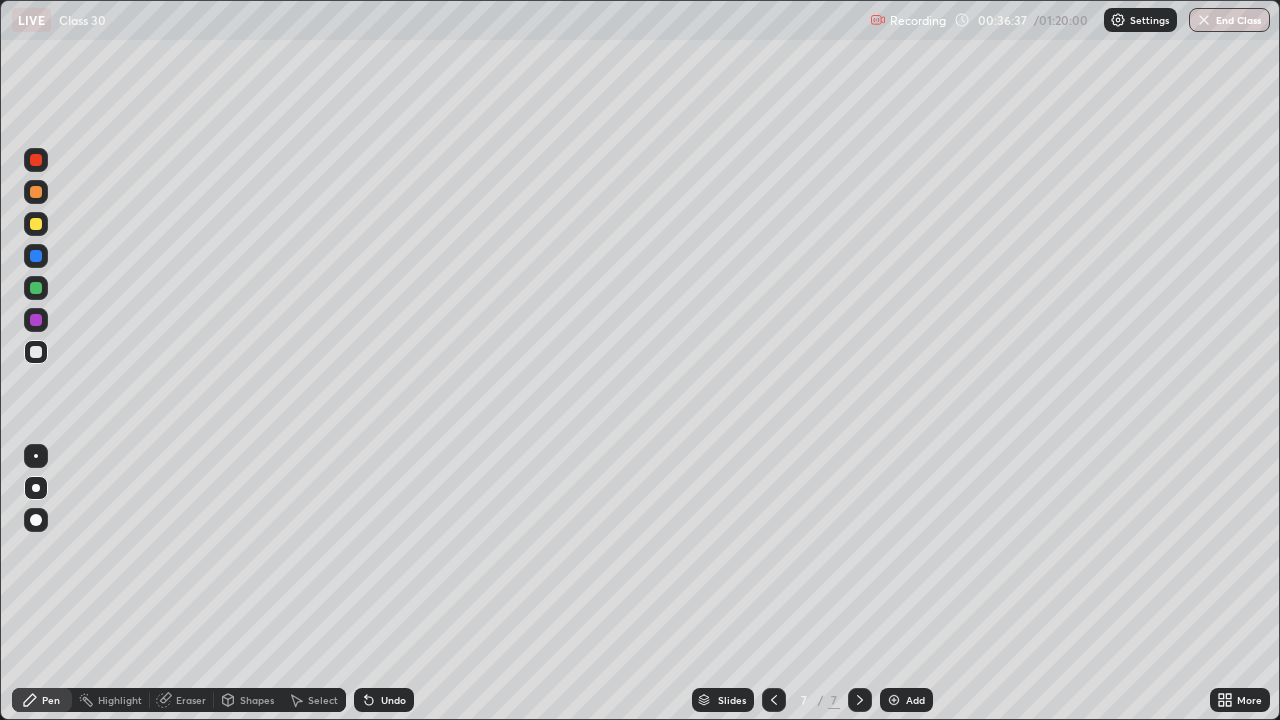 click 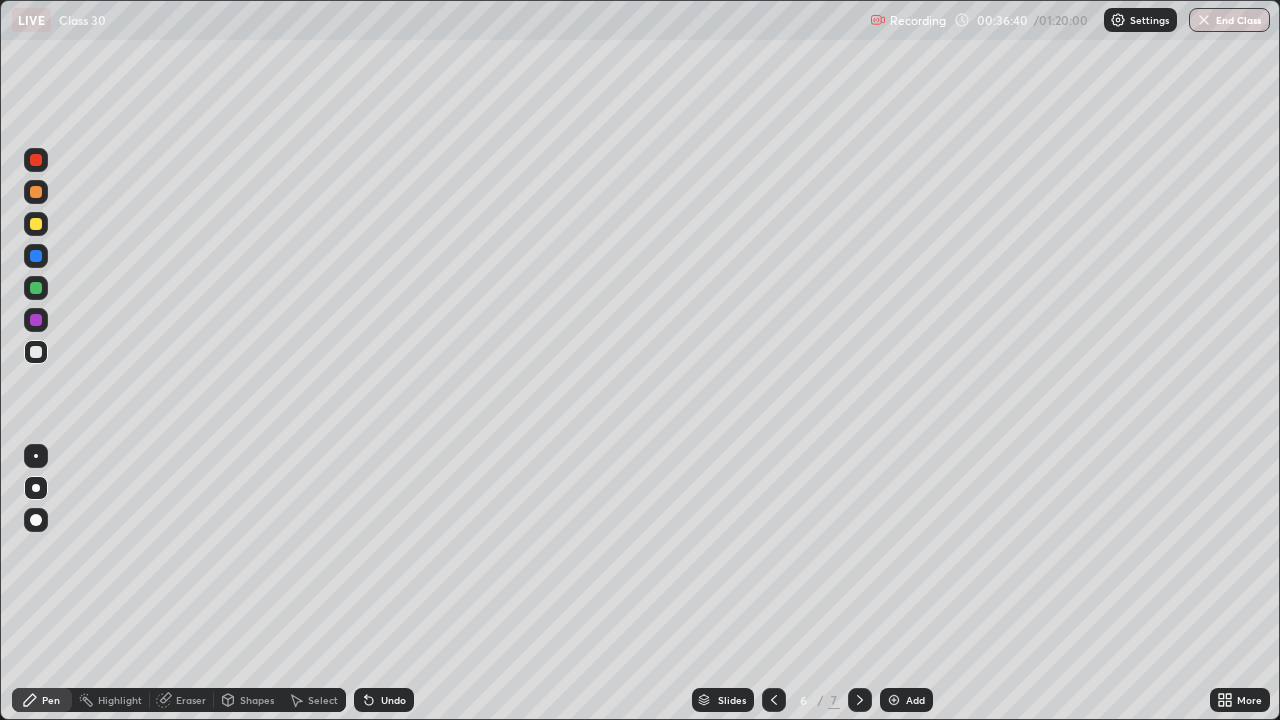 click 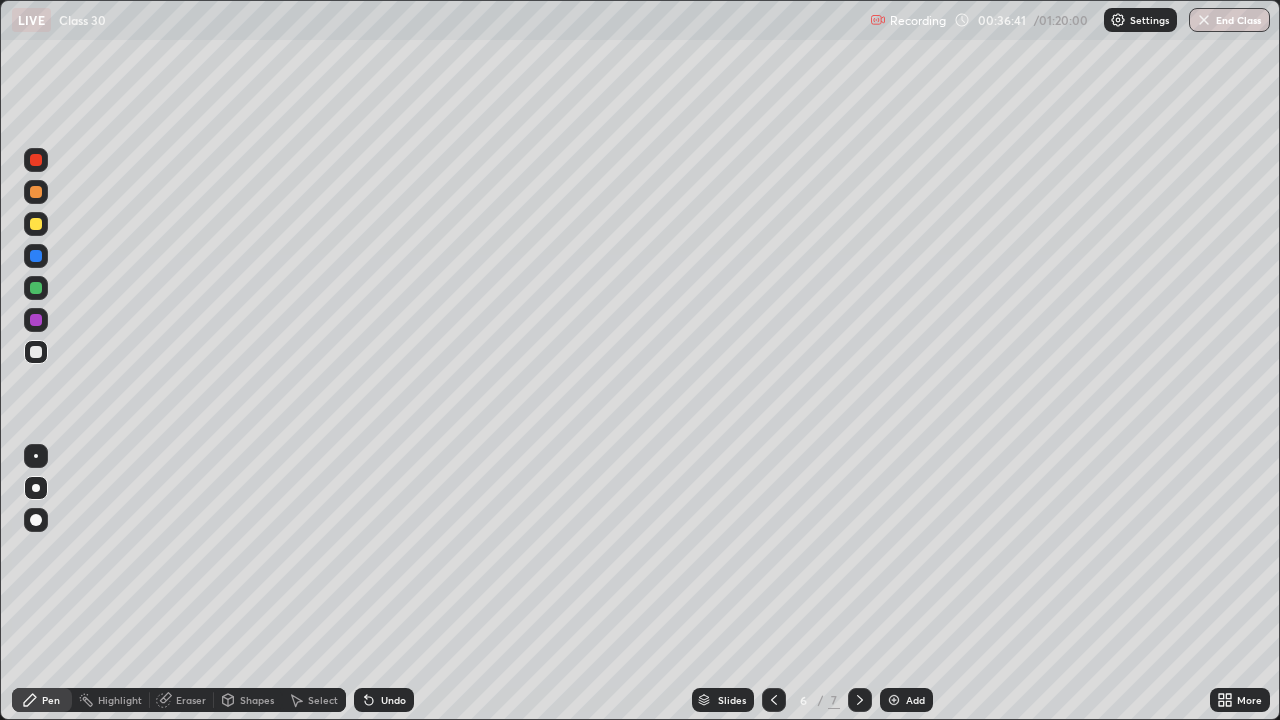 click at bounding box center [36, 288] 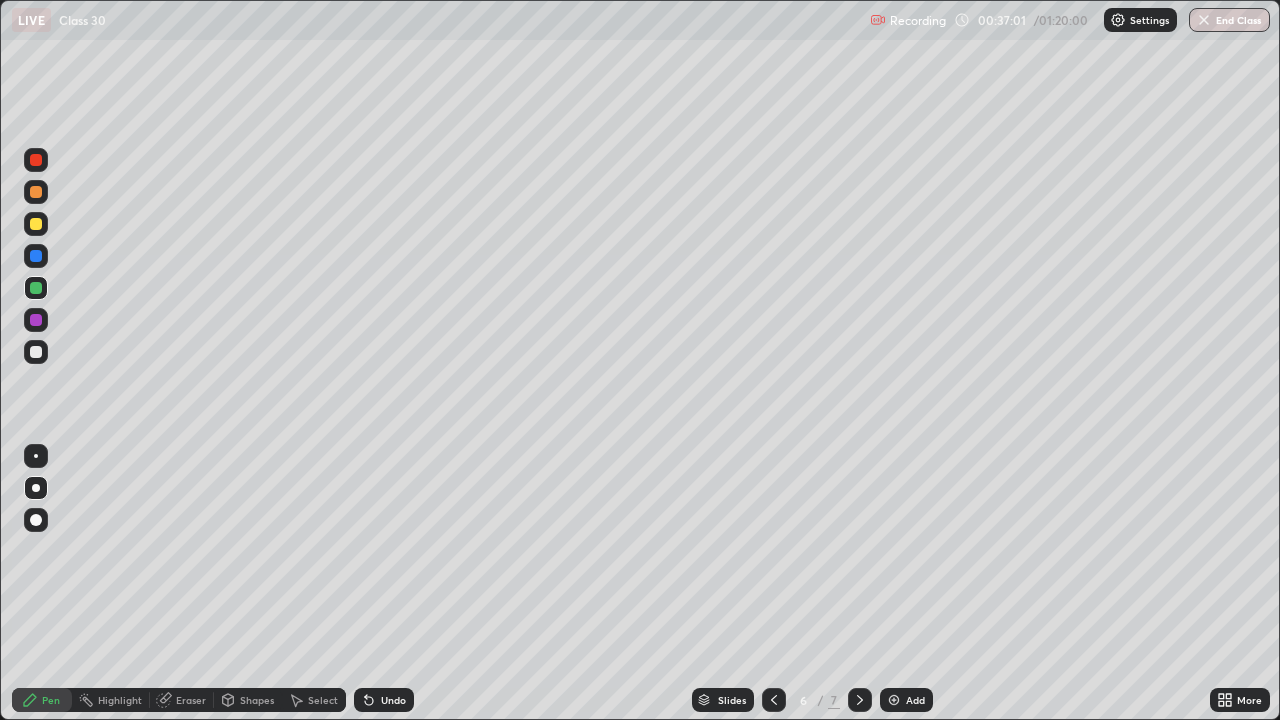 click at bounding box center [36, 256] 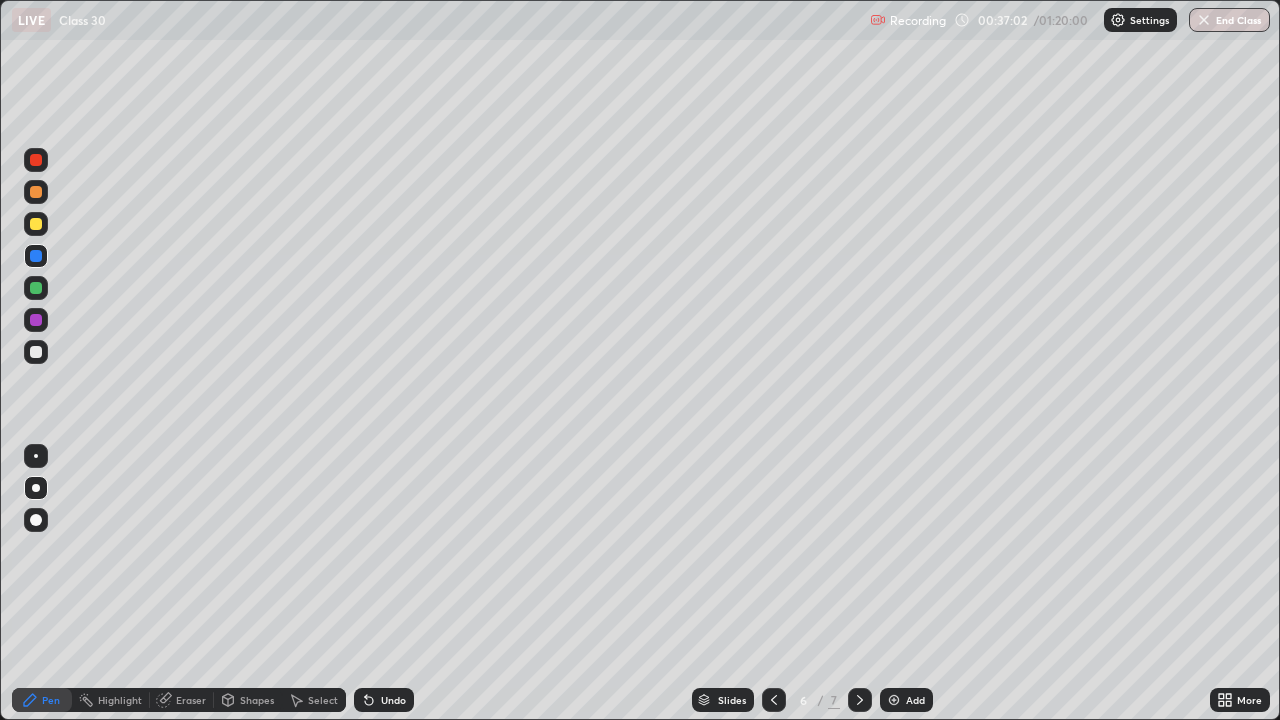 click at bounding box center (36, 224) 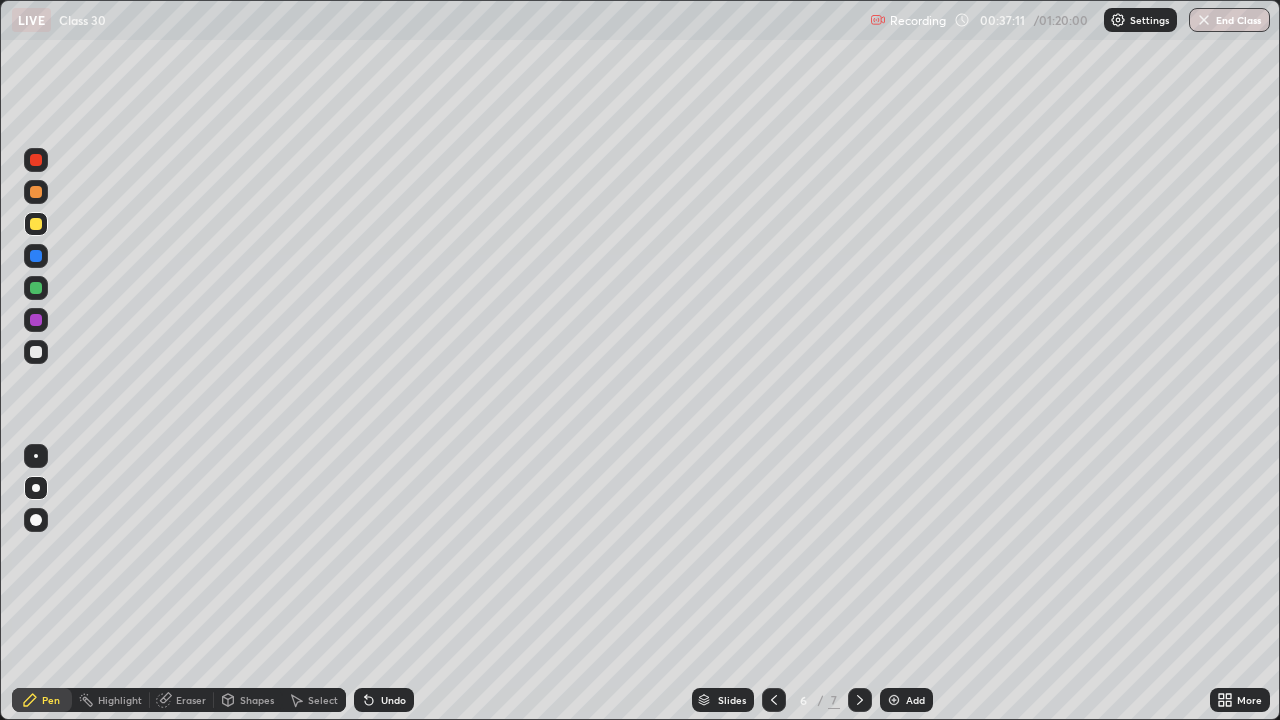click at bounding box center (36, 288) 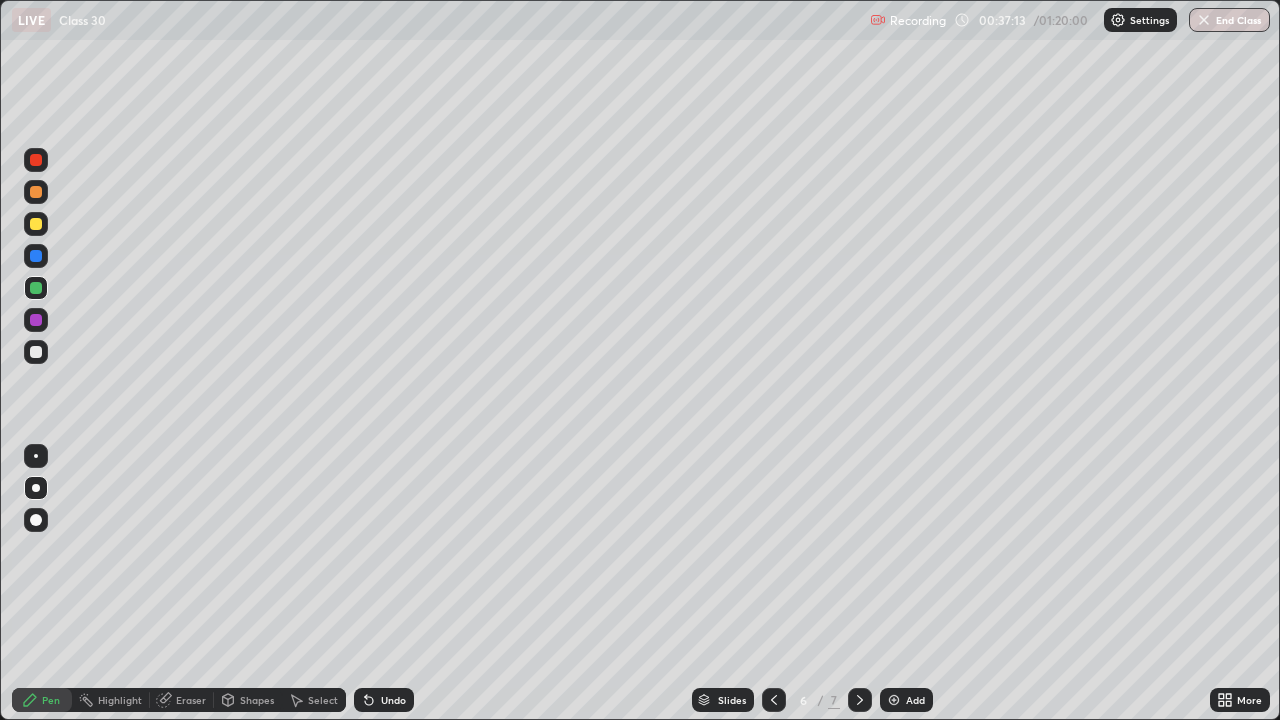 click at bounding box center [36, 224] 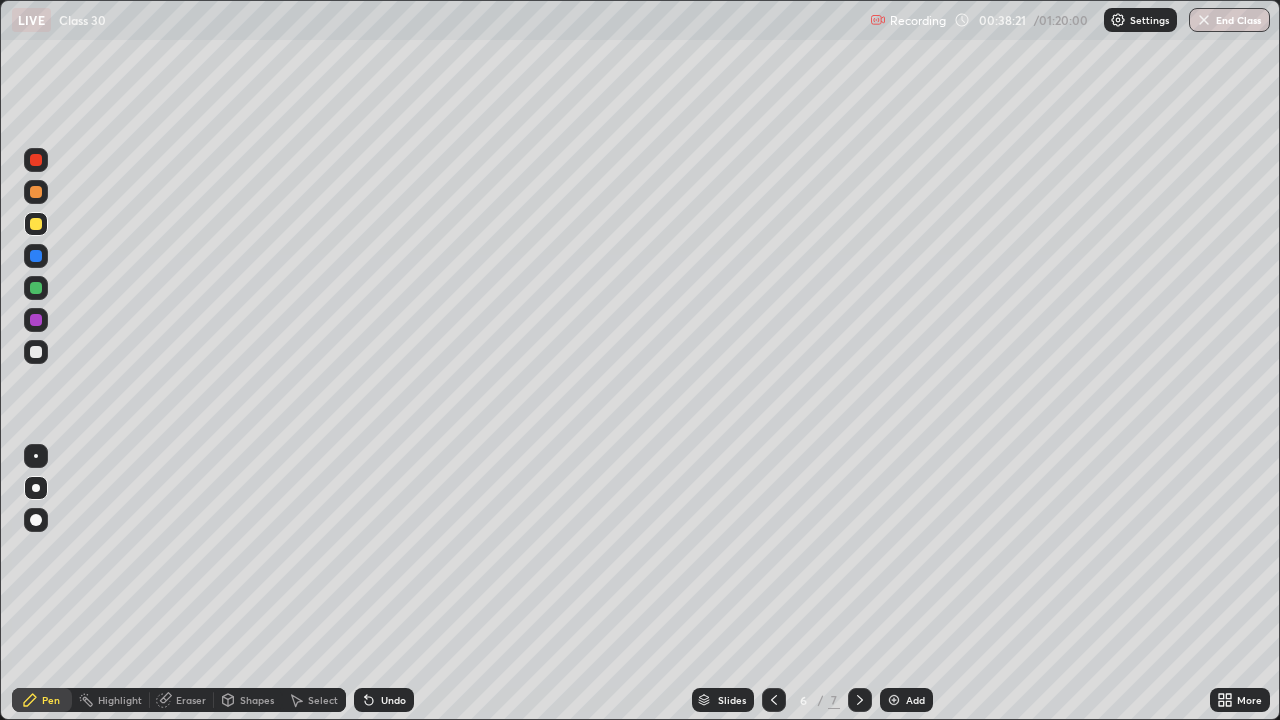 click on "Eraser" at bounding box center [191, 700] 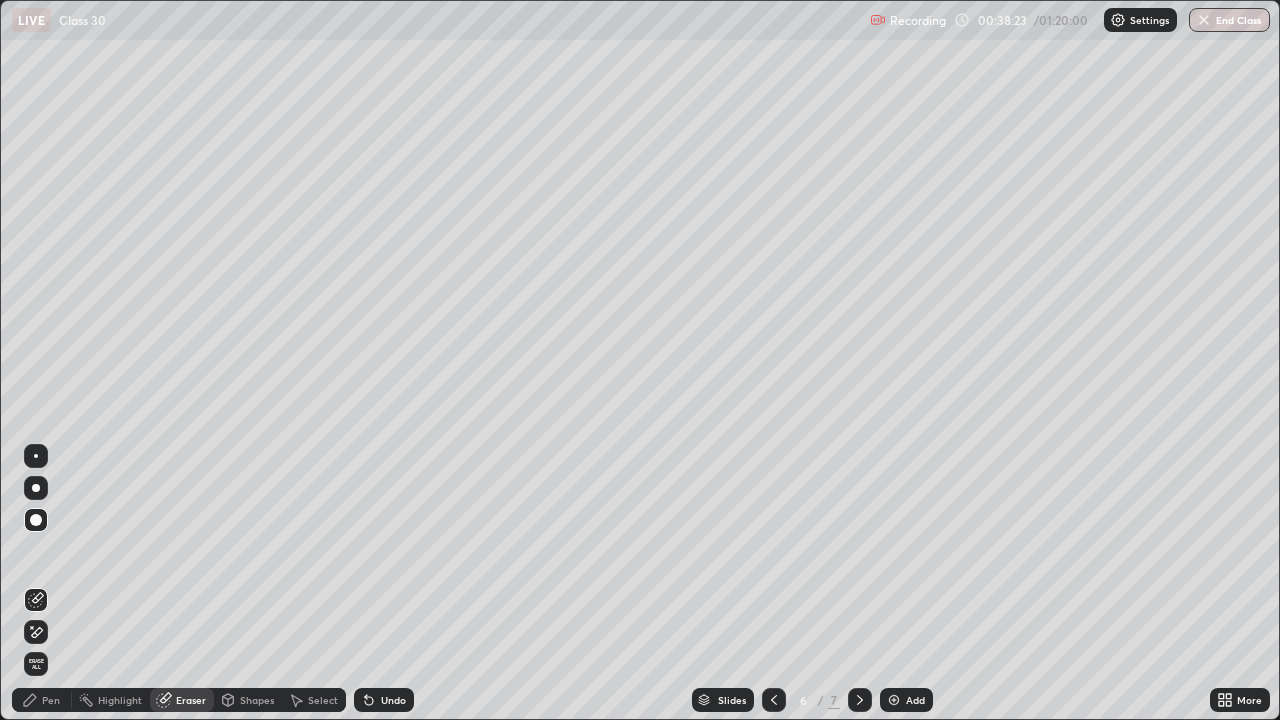 click on "Pen" at bounding box center [51, 700] 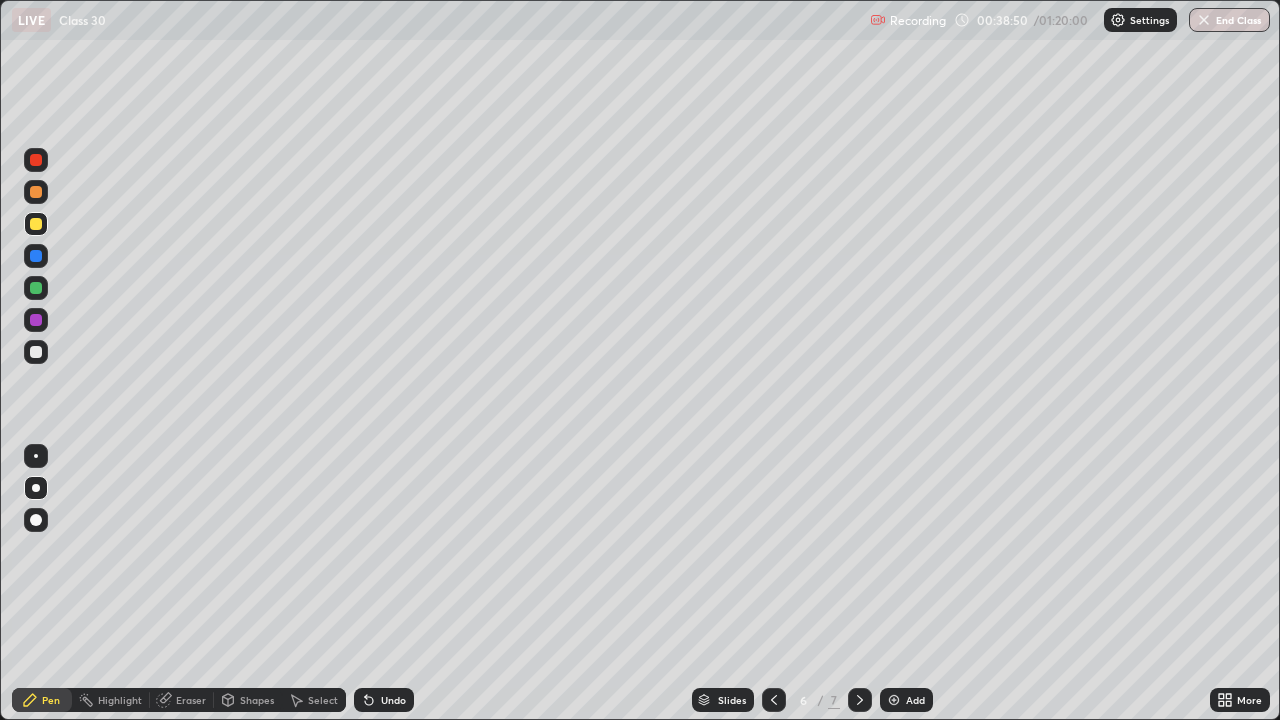 click on "Eraser" at bounding box center [182, 700] 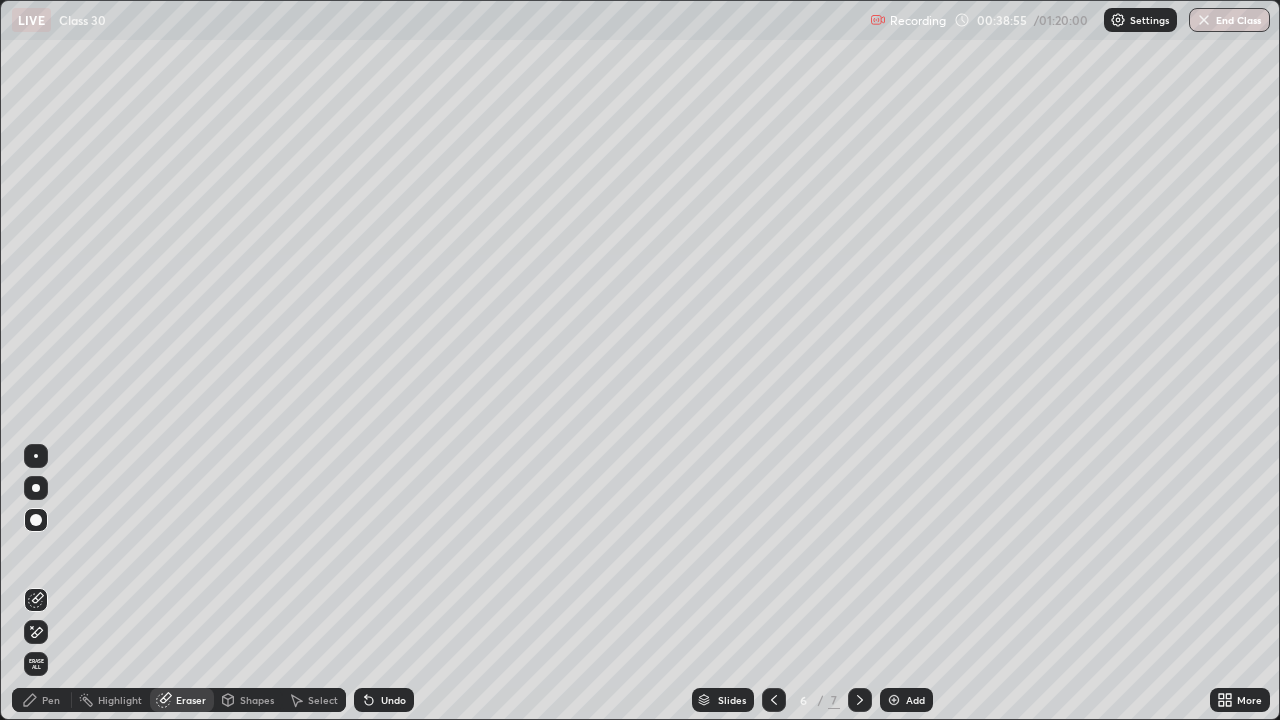 click on "Pen" at bounding box center [51, 700] 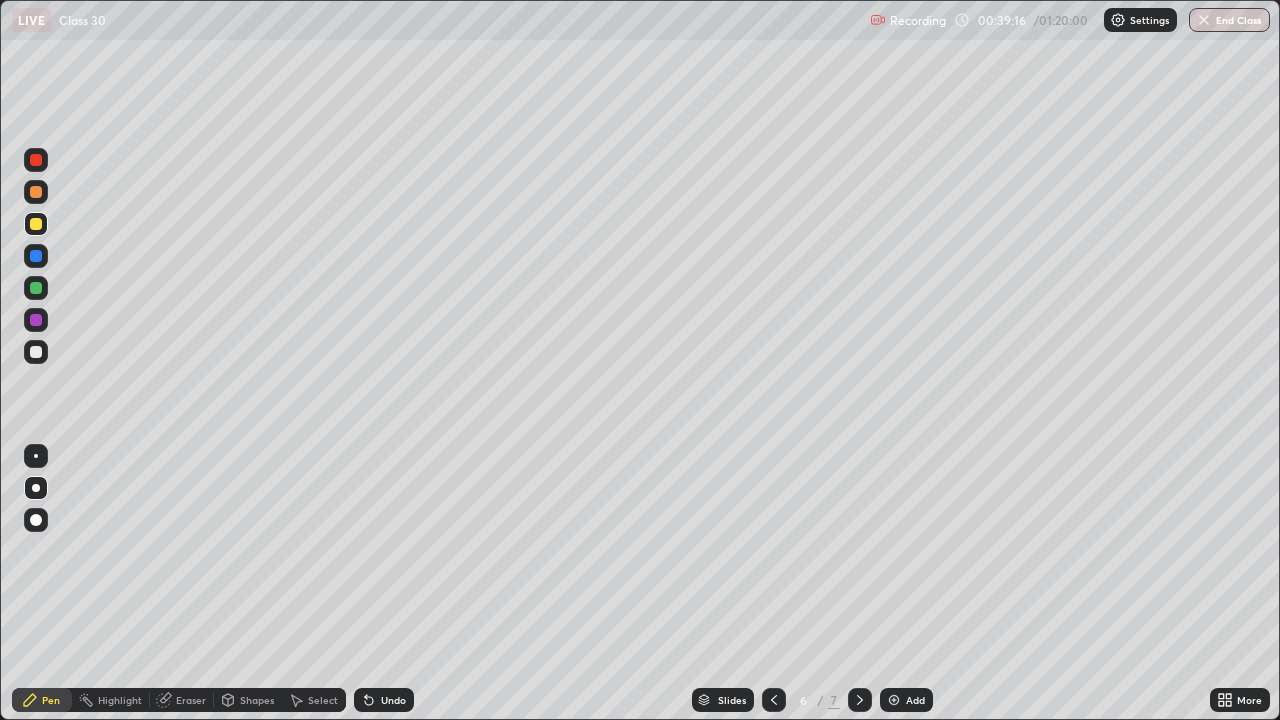 click 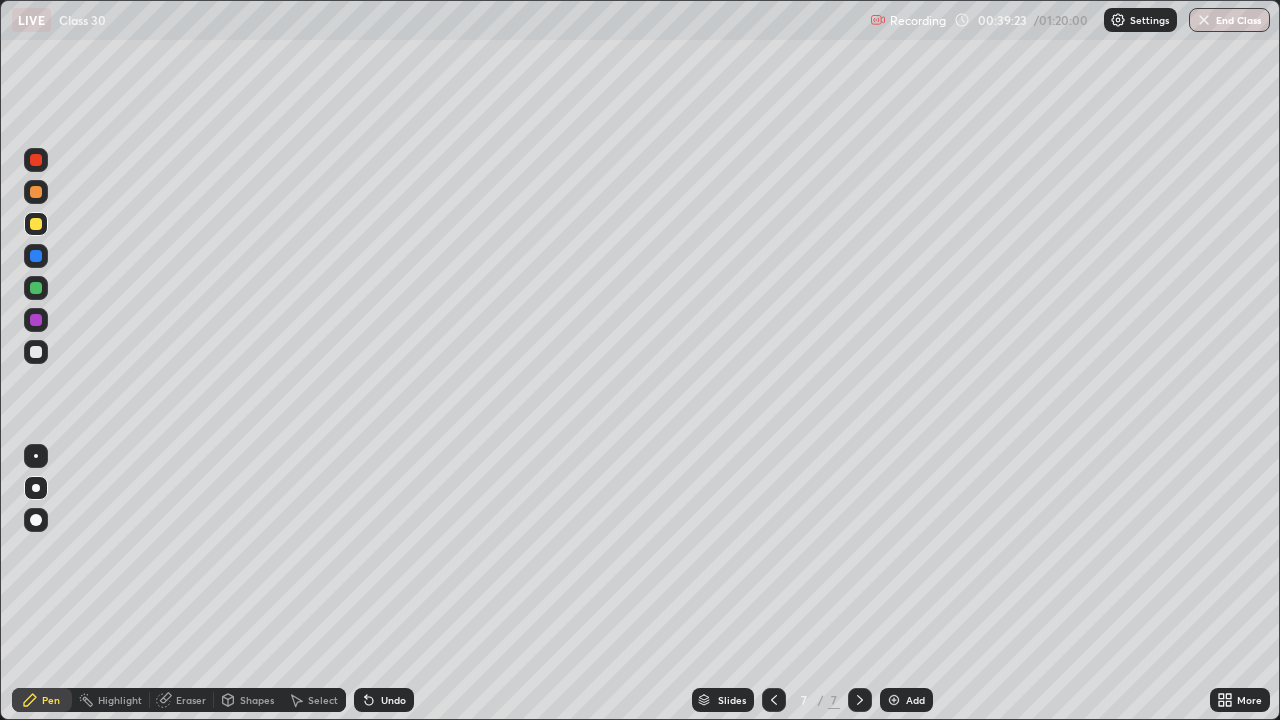 click at bounding box center [860, 700] 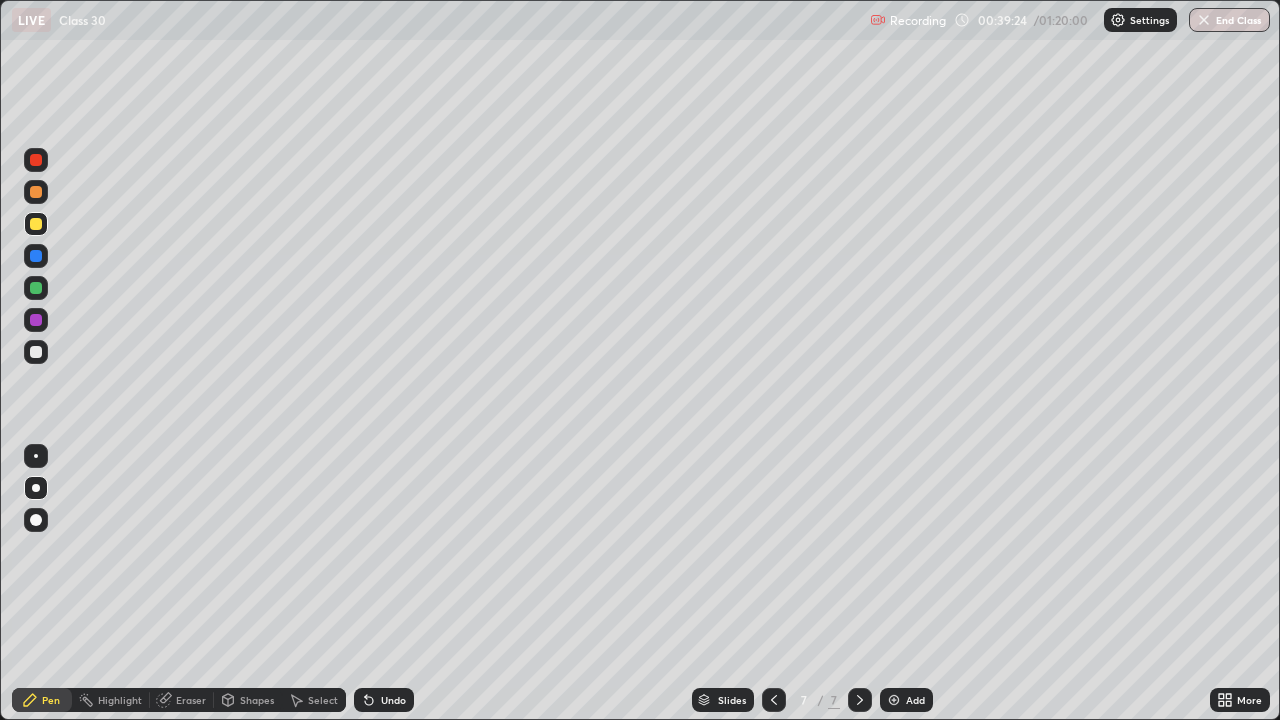 click at bounding box center [774, 700] 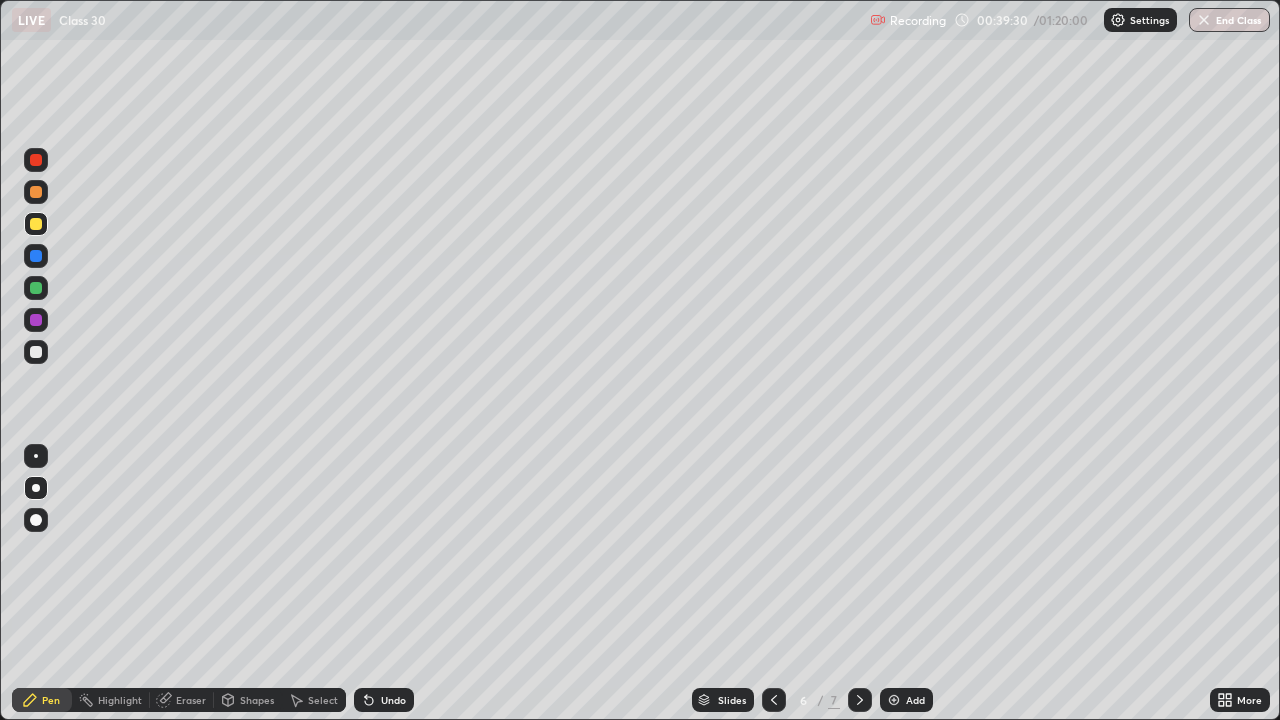 click 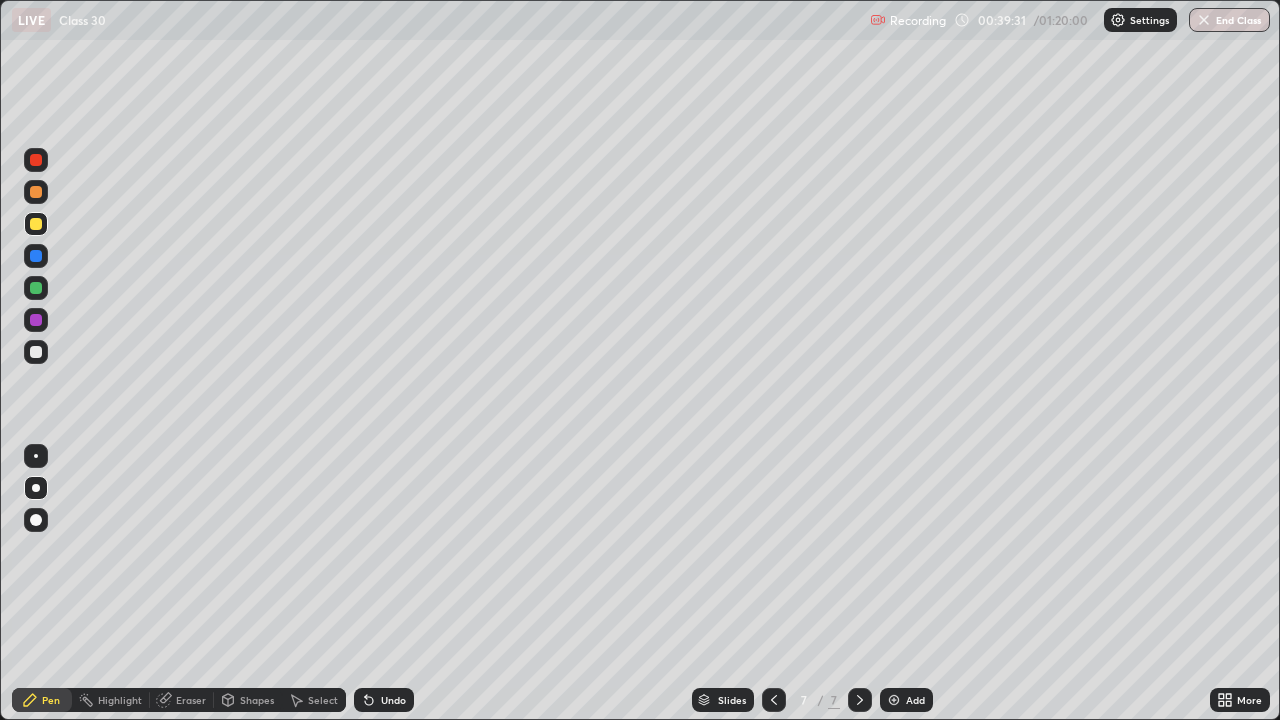click 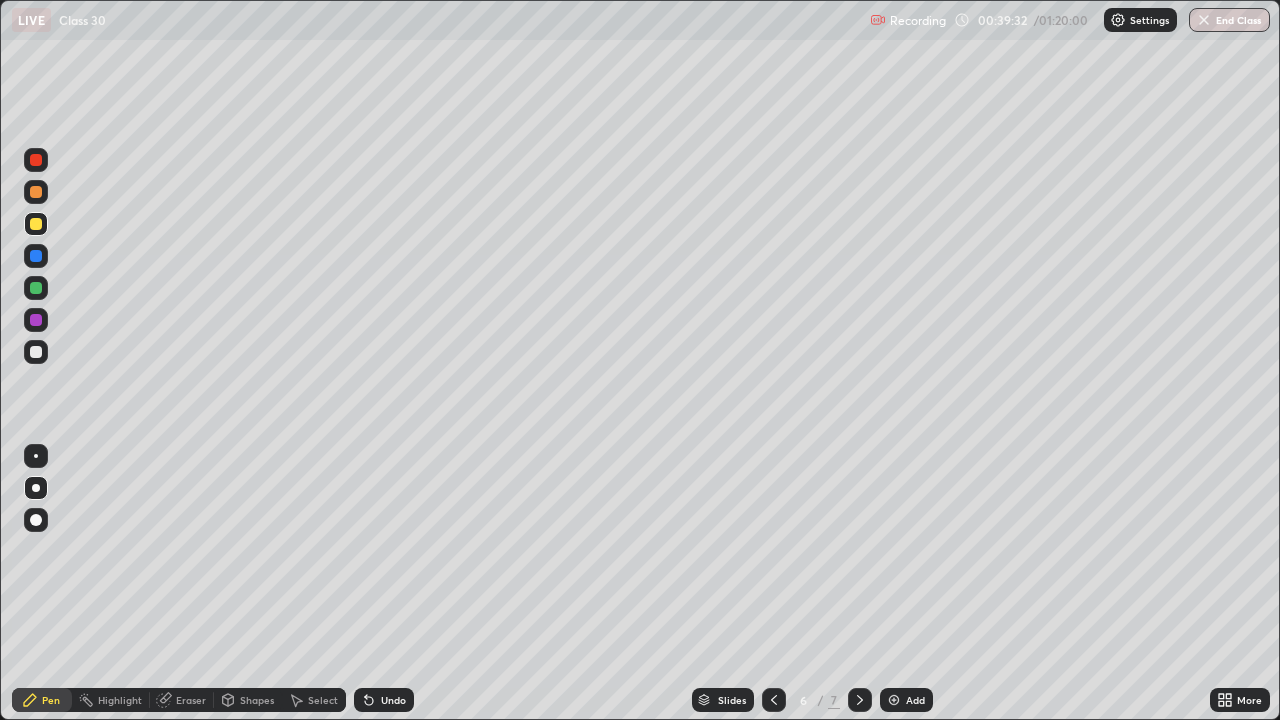 click on "Add" at bounding box center (915, 700) 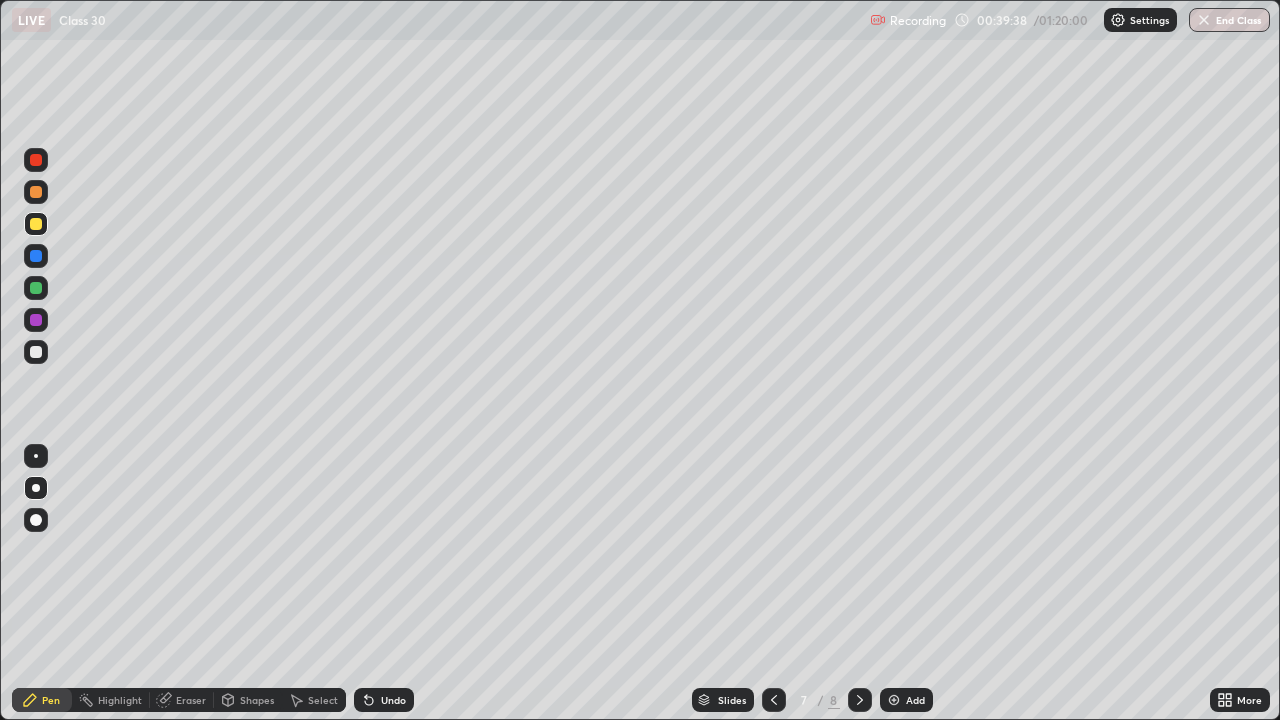click at bounding box center (36, 352) 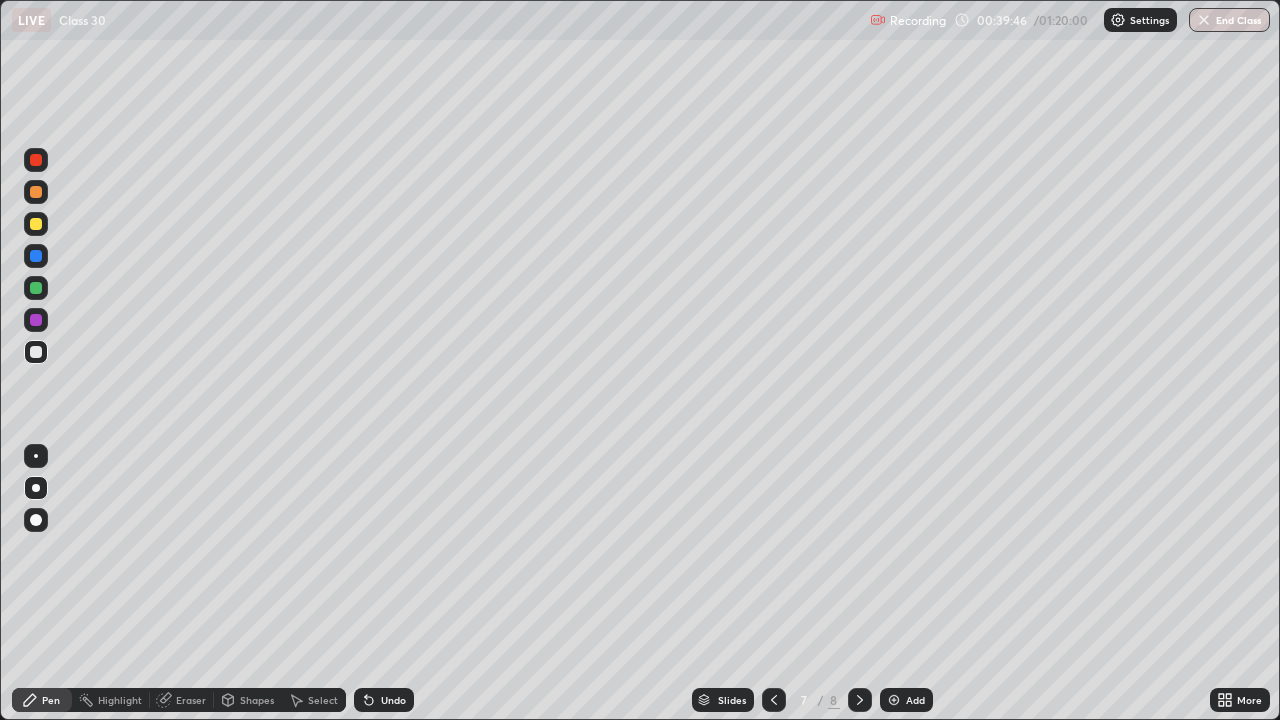 click at bounding box center (36, 352) 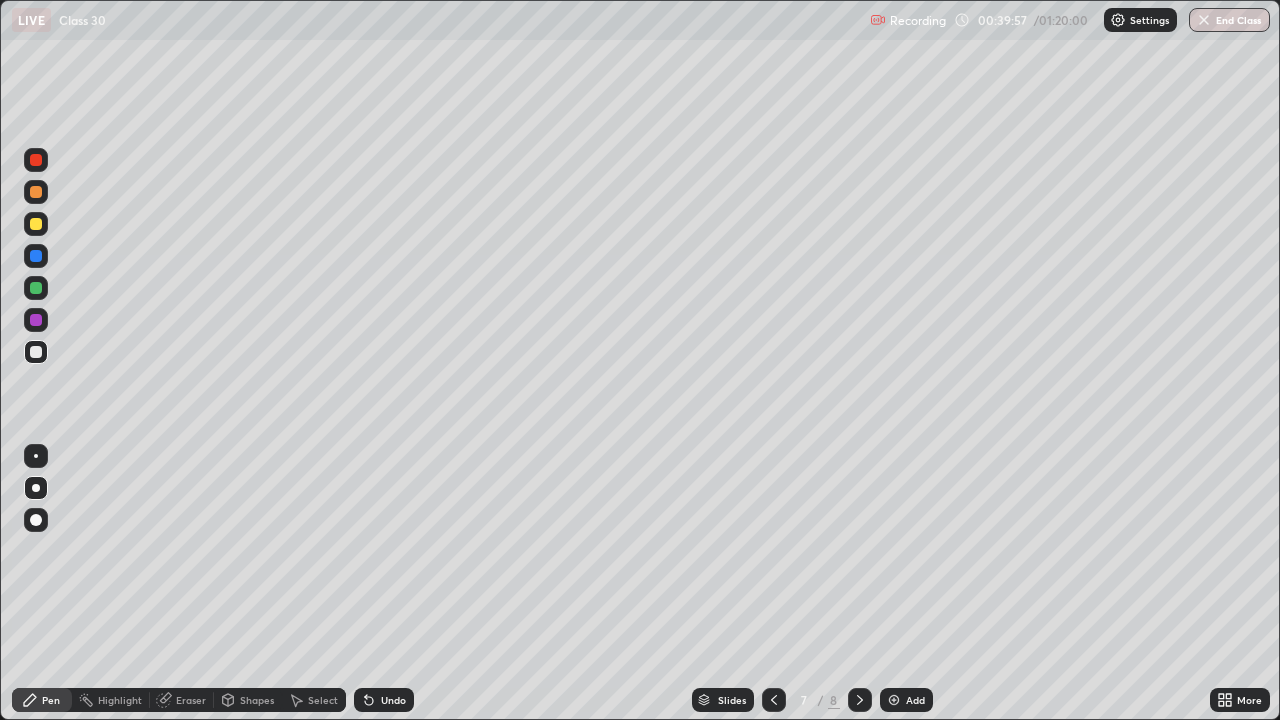 click 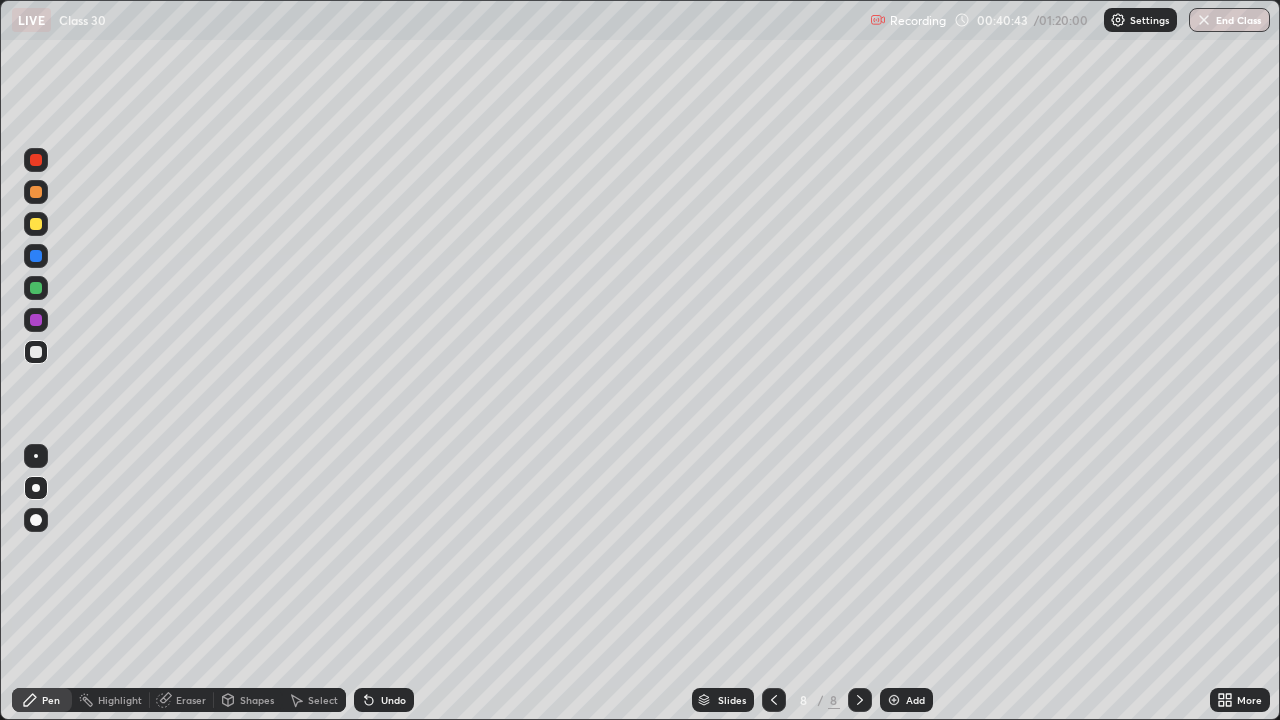click 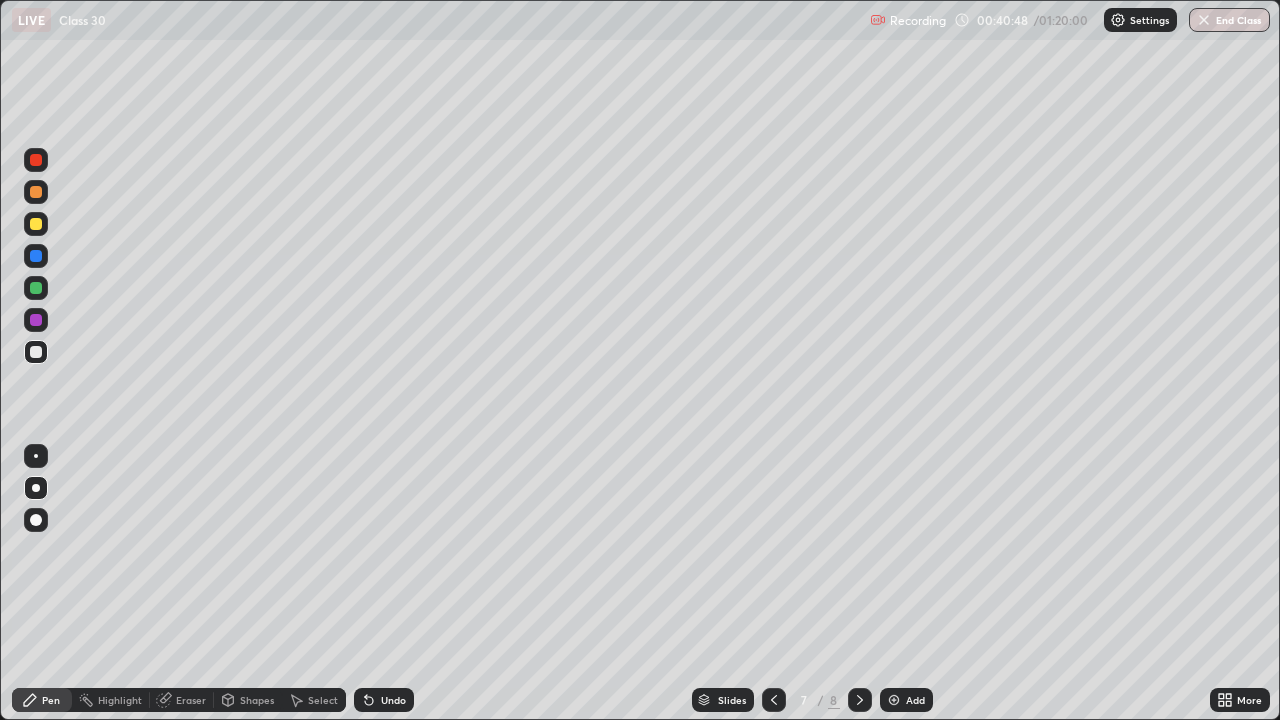 click at bounding box center [36, 224] 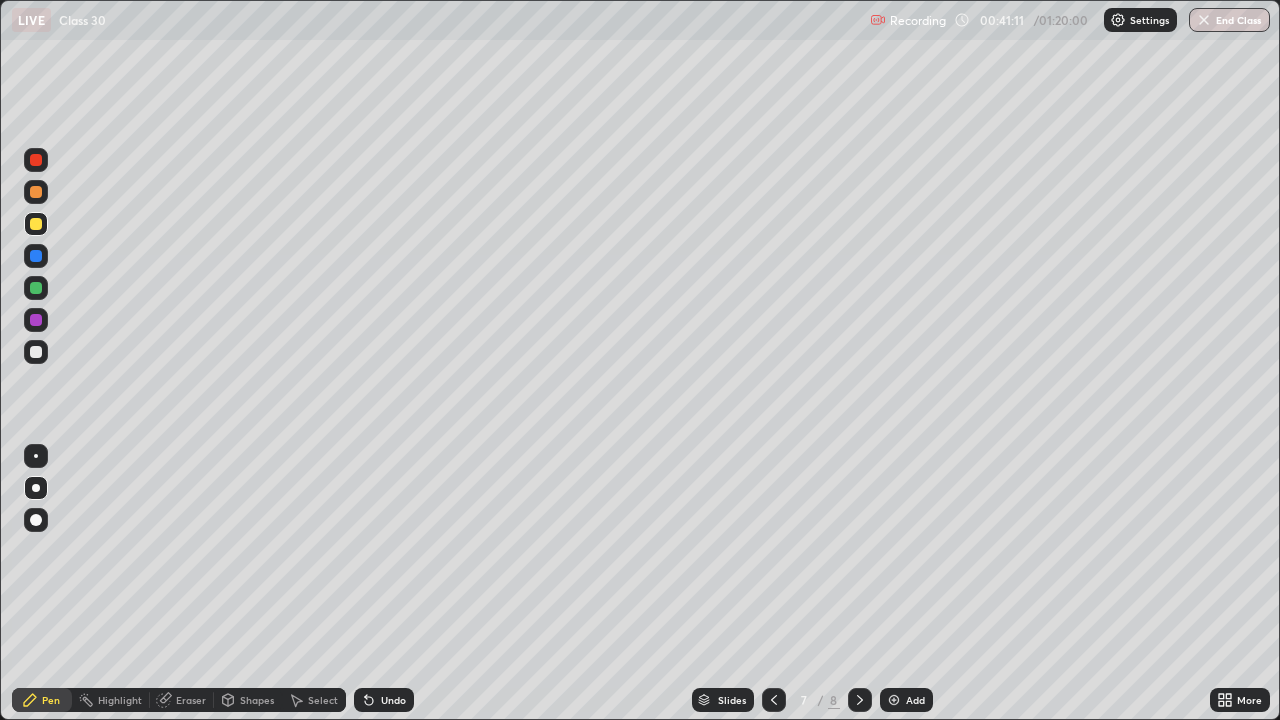 click at bounding box center (36, 352) 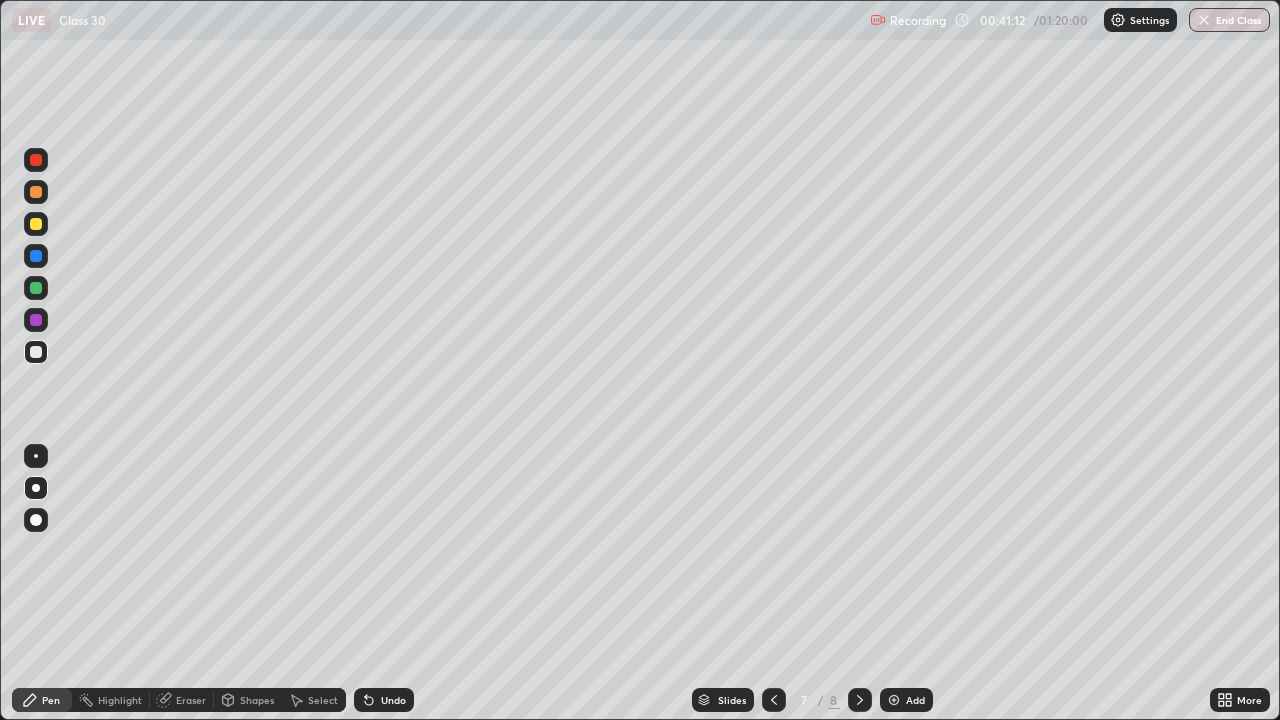 click at bounding box center (36, 288) 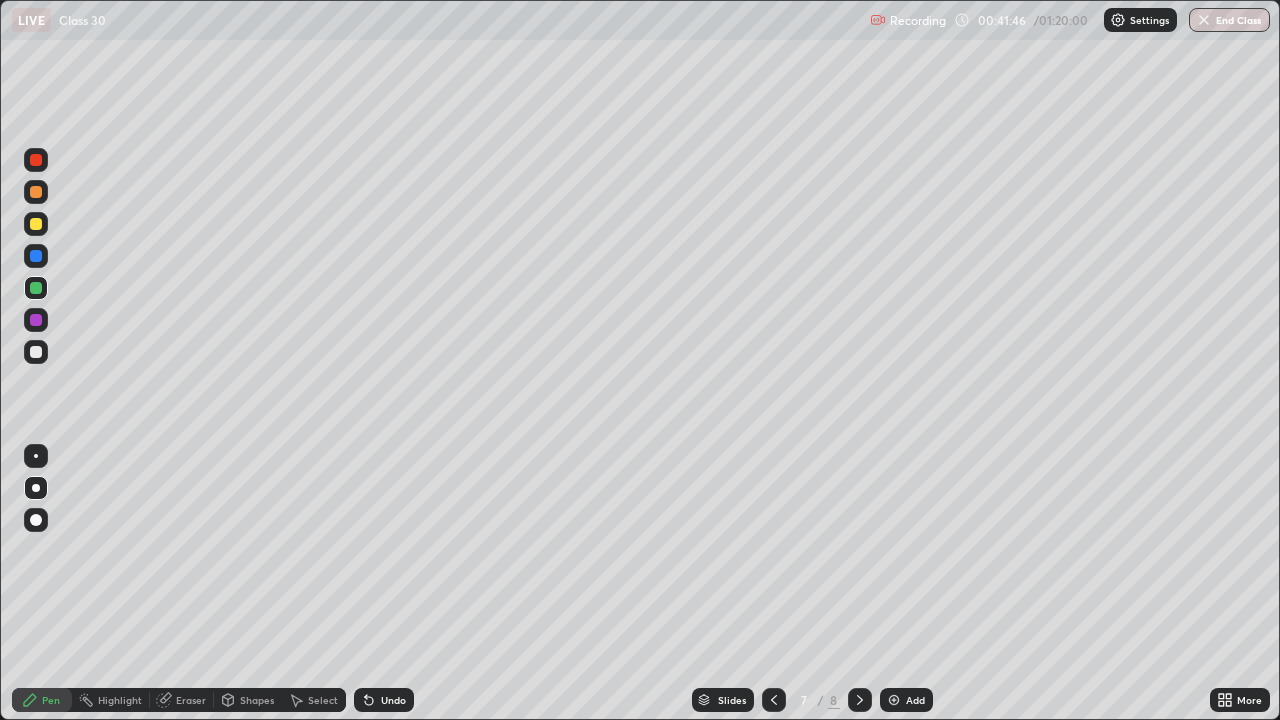 click at bounding box center [36, 288] 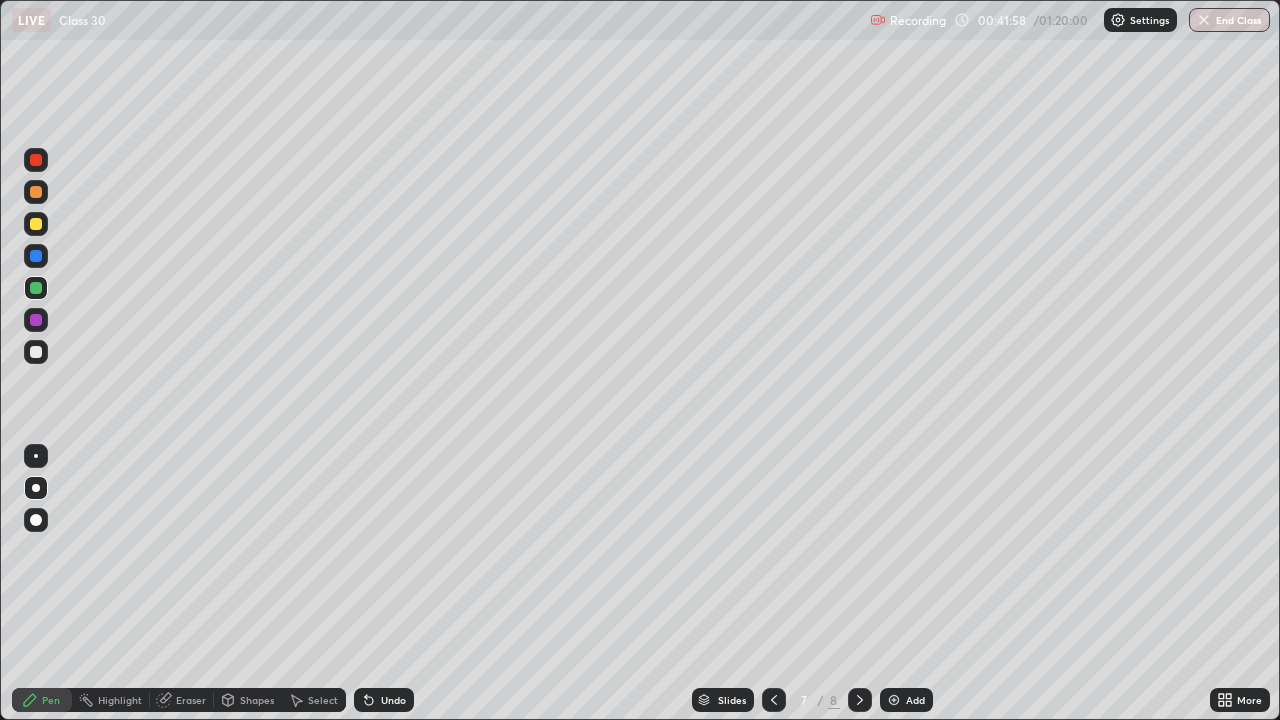 click at bounding box center [36, 224] 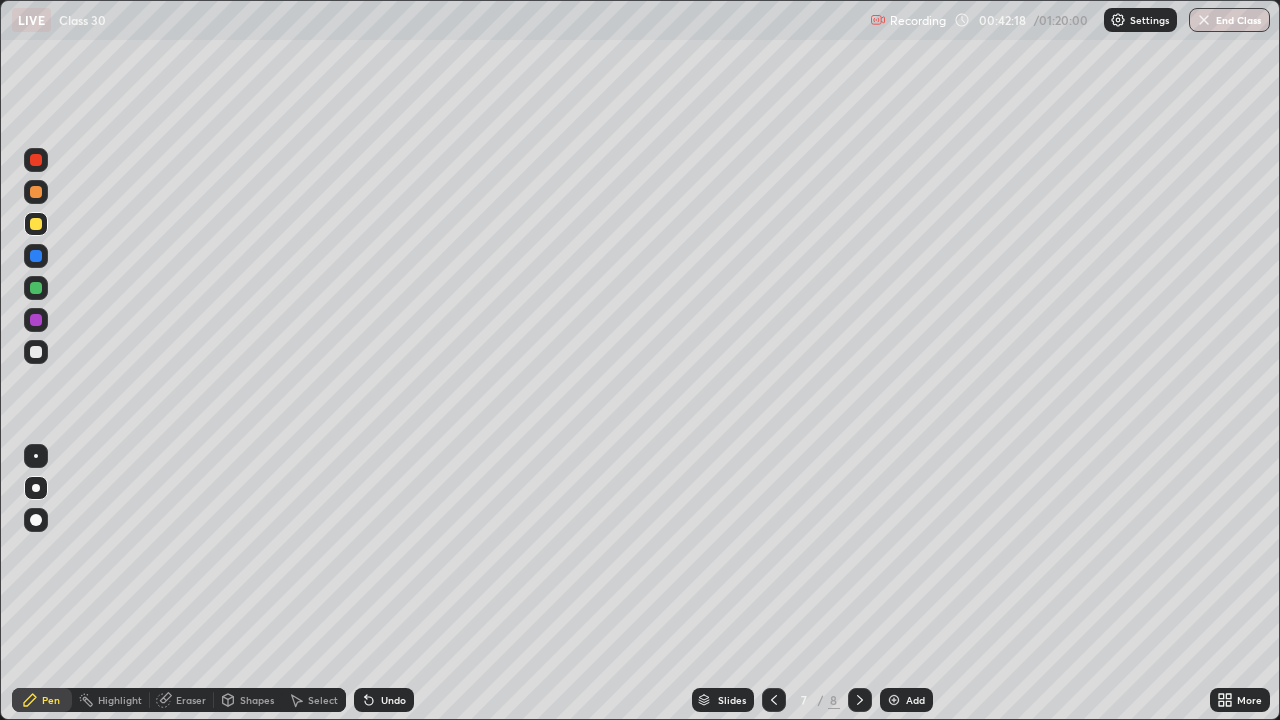 click on "LIVE Class 30 Recording 00:42:18 /  01:20:00 Settings End Class" at bounding box center (640, 20) 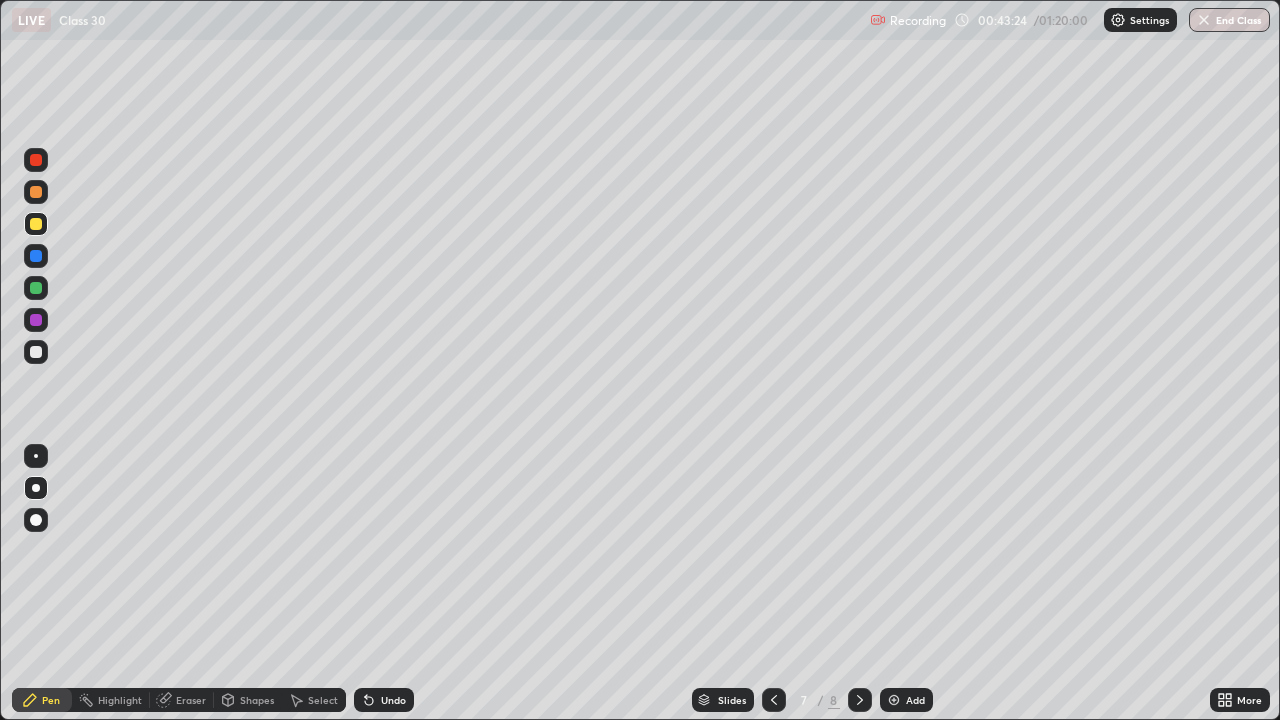 click at bounding box center [36, 352] 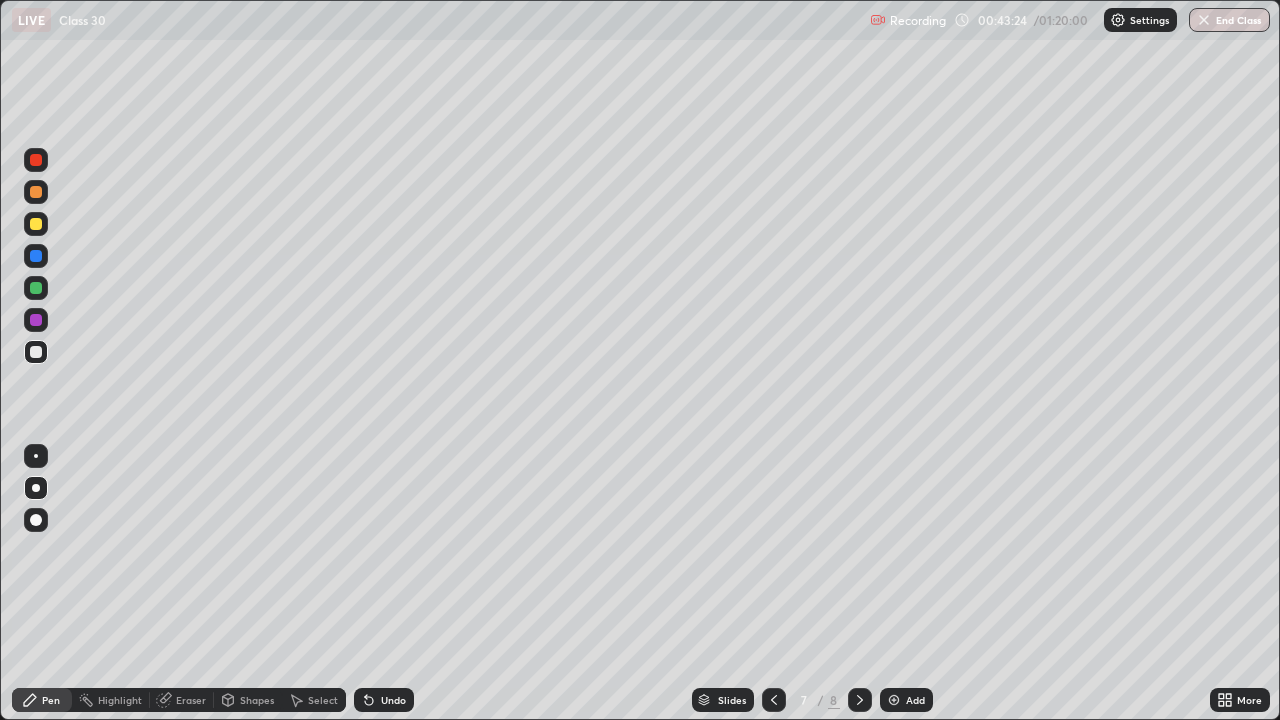 click at bounding box center [36, 352] 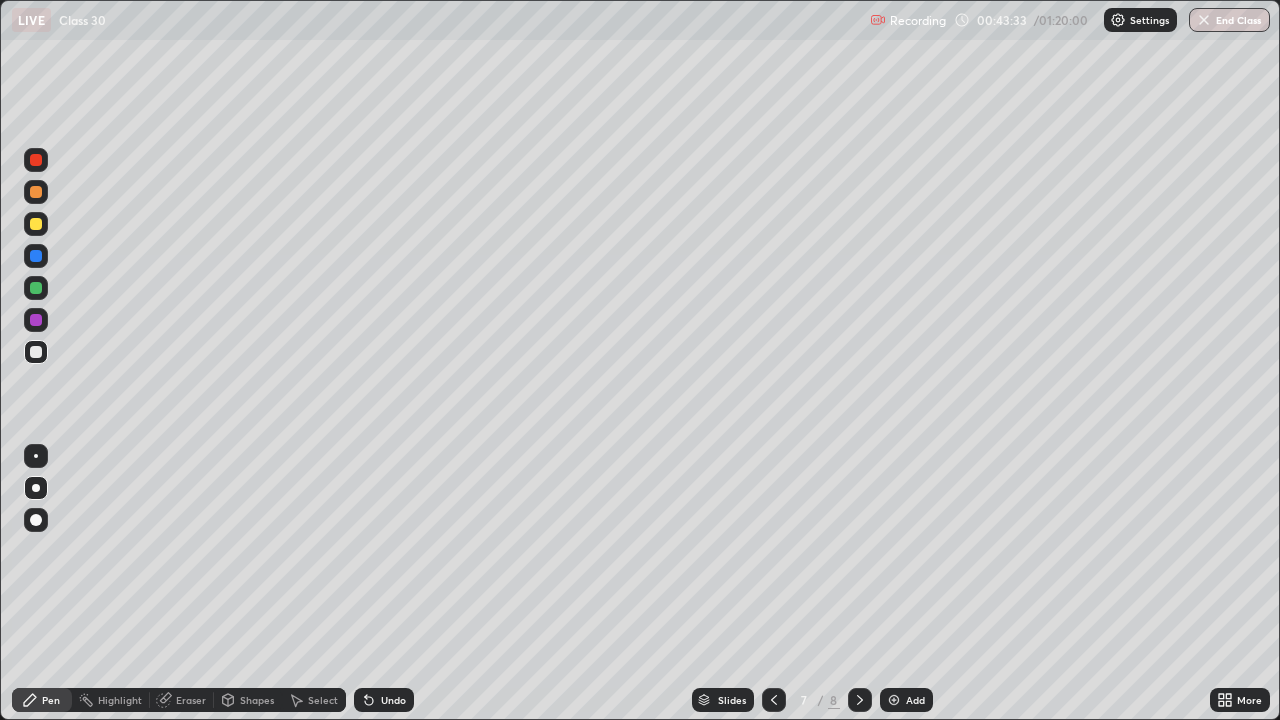 click at bounding box center (774, 700) 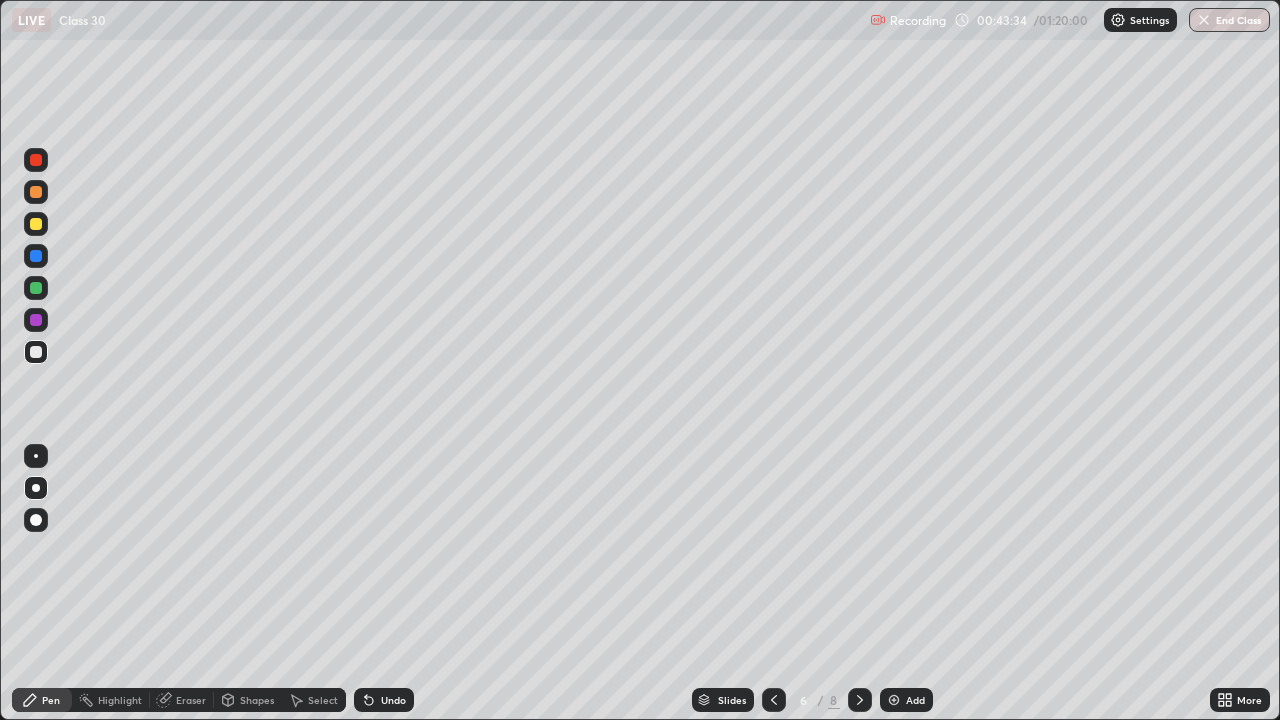 click 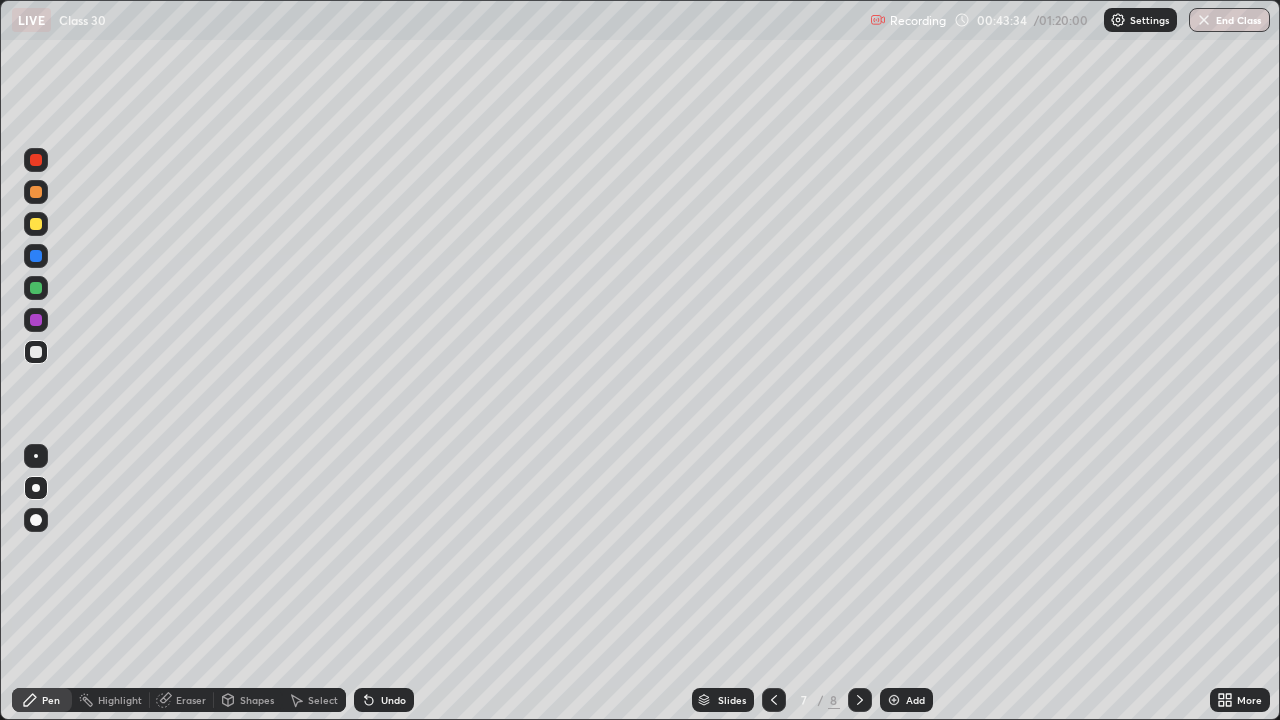 click 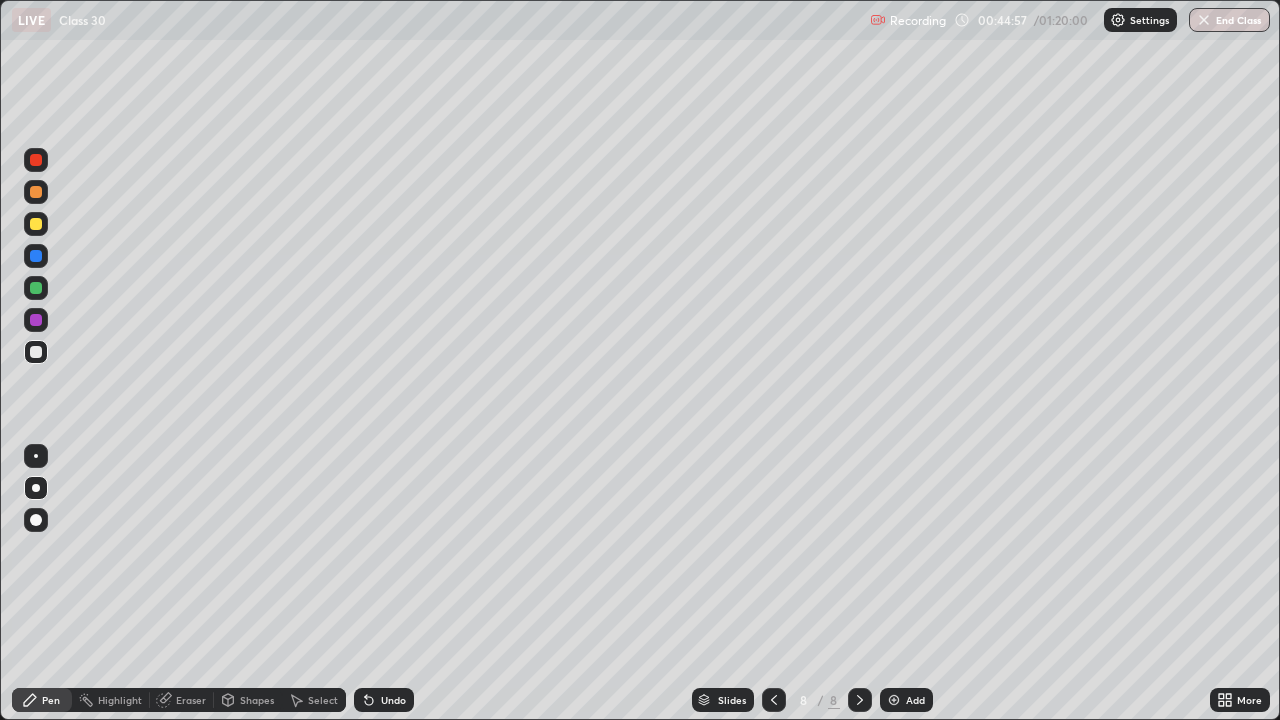click 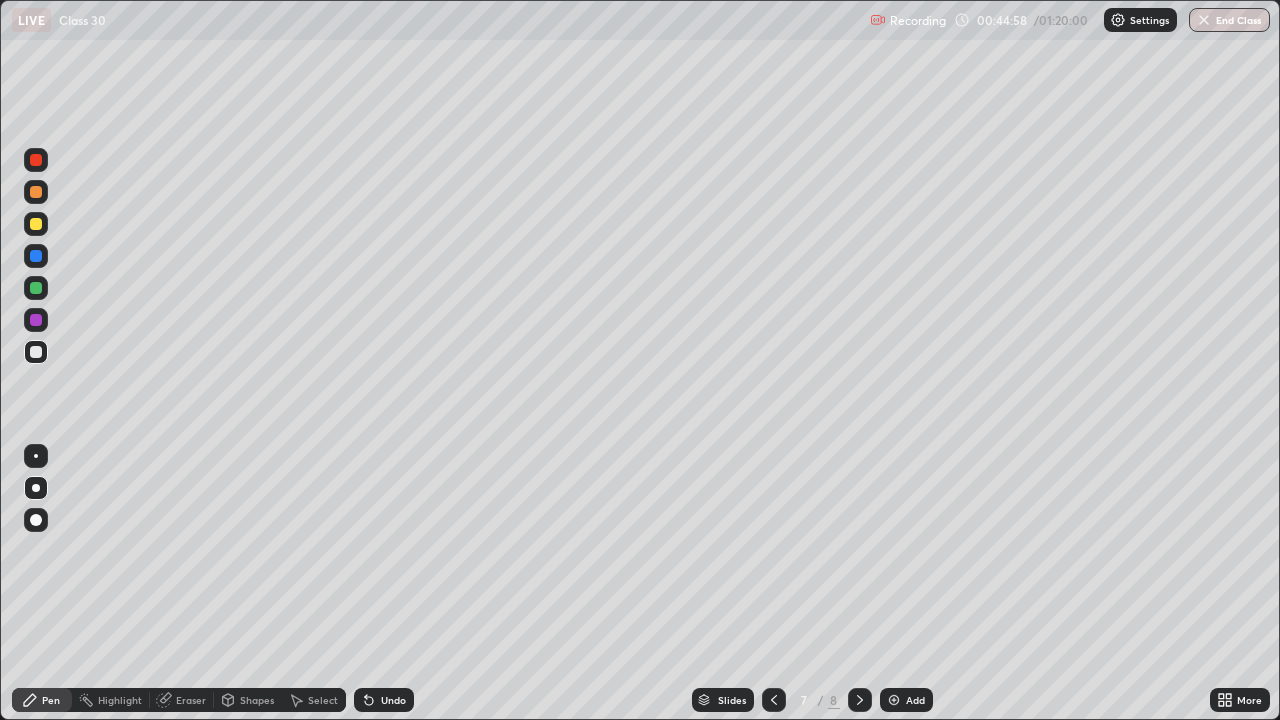click at bounding box center [774, 700] 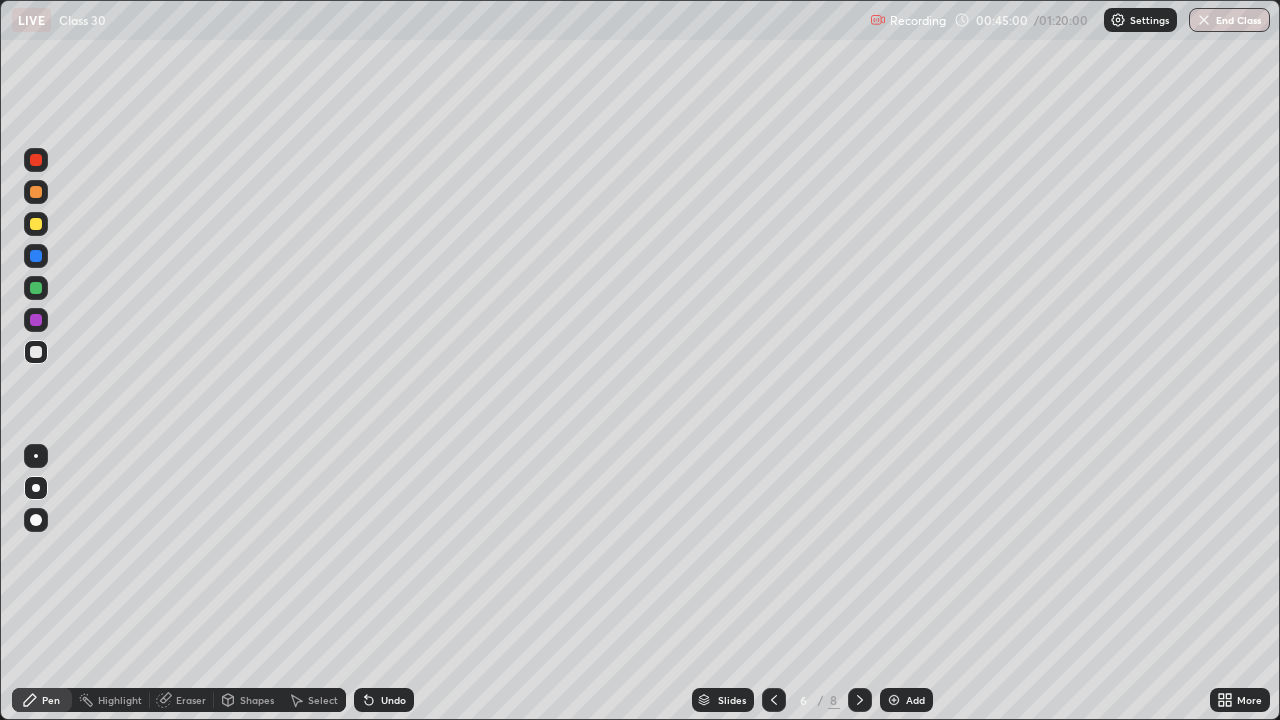 click 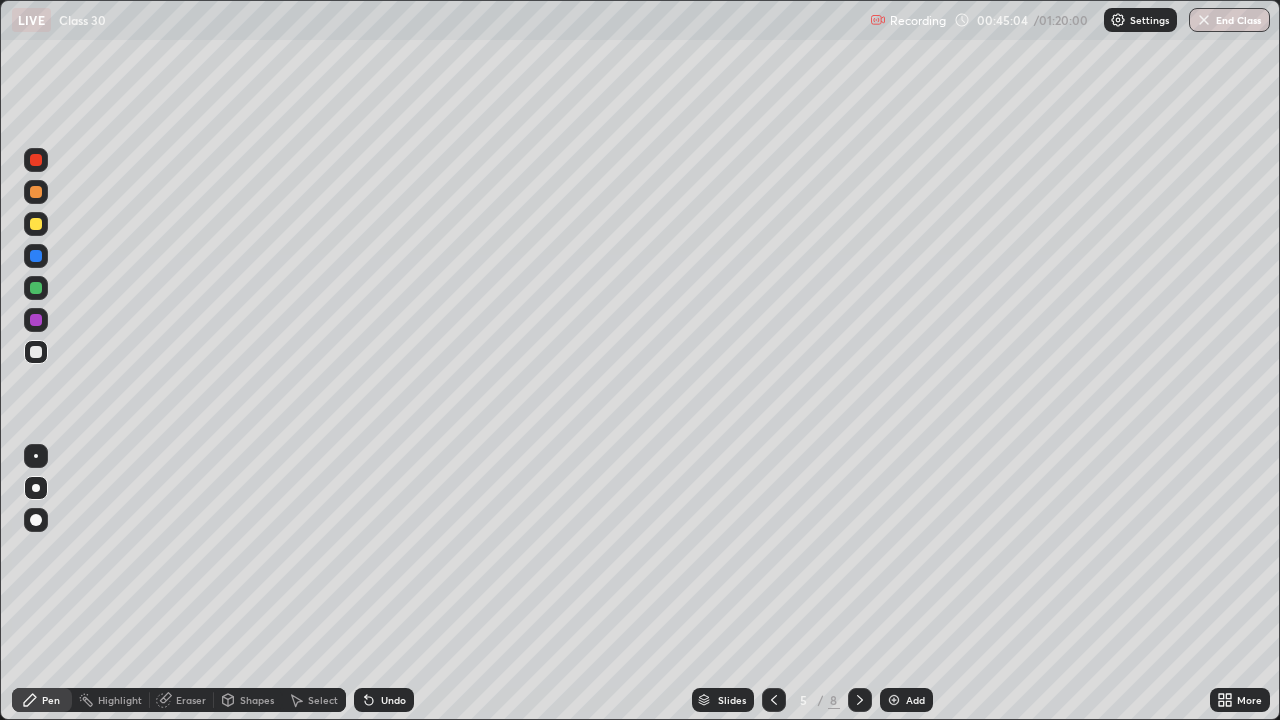 click 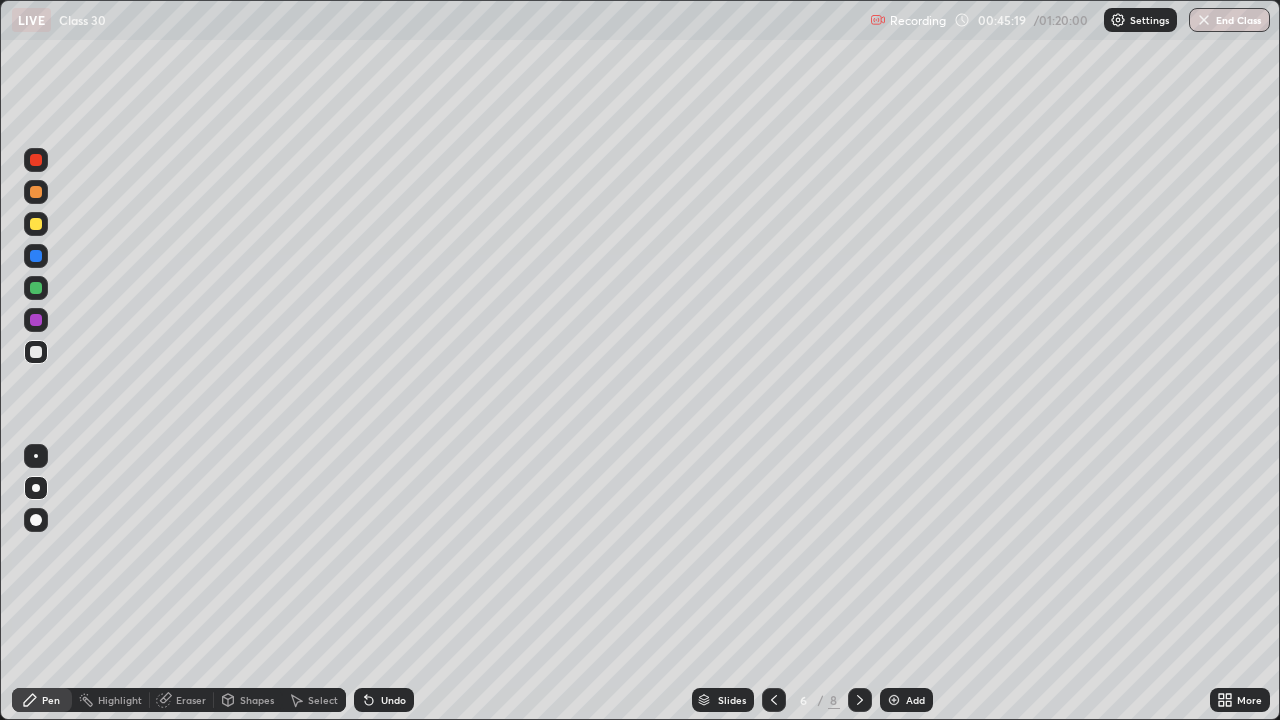 click 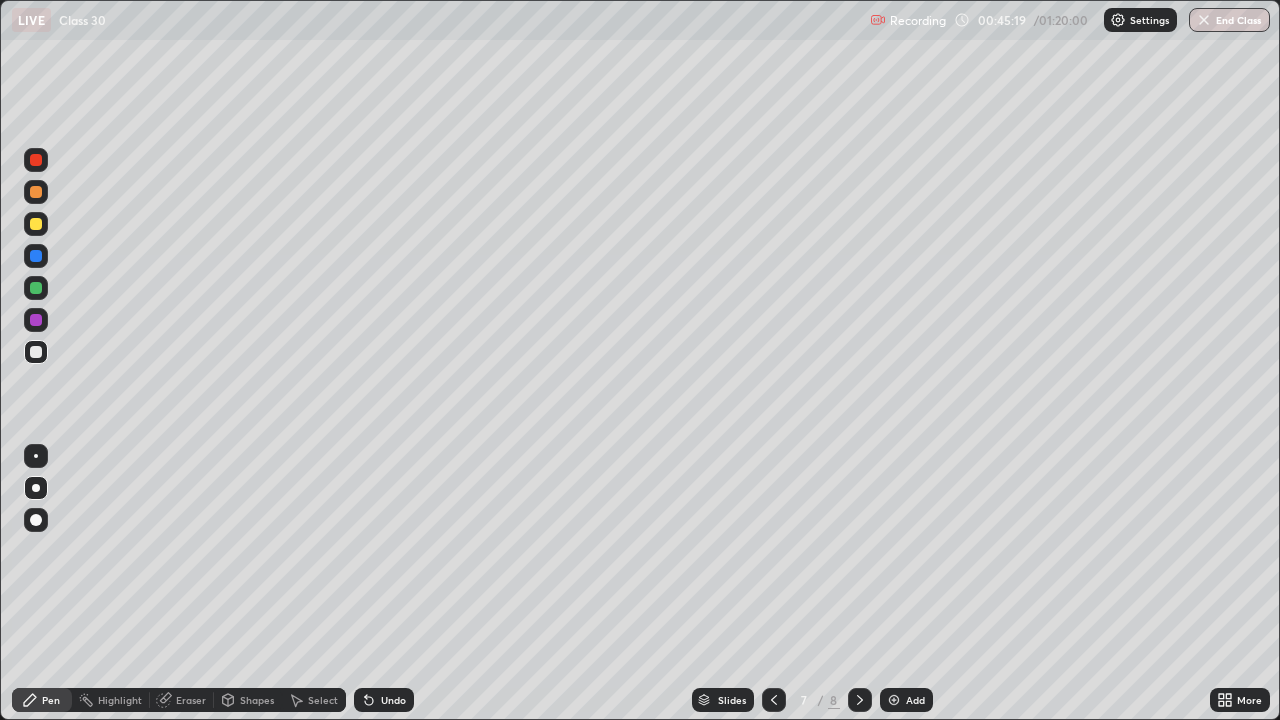 click 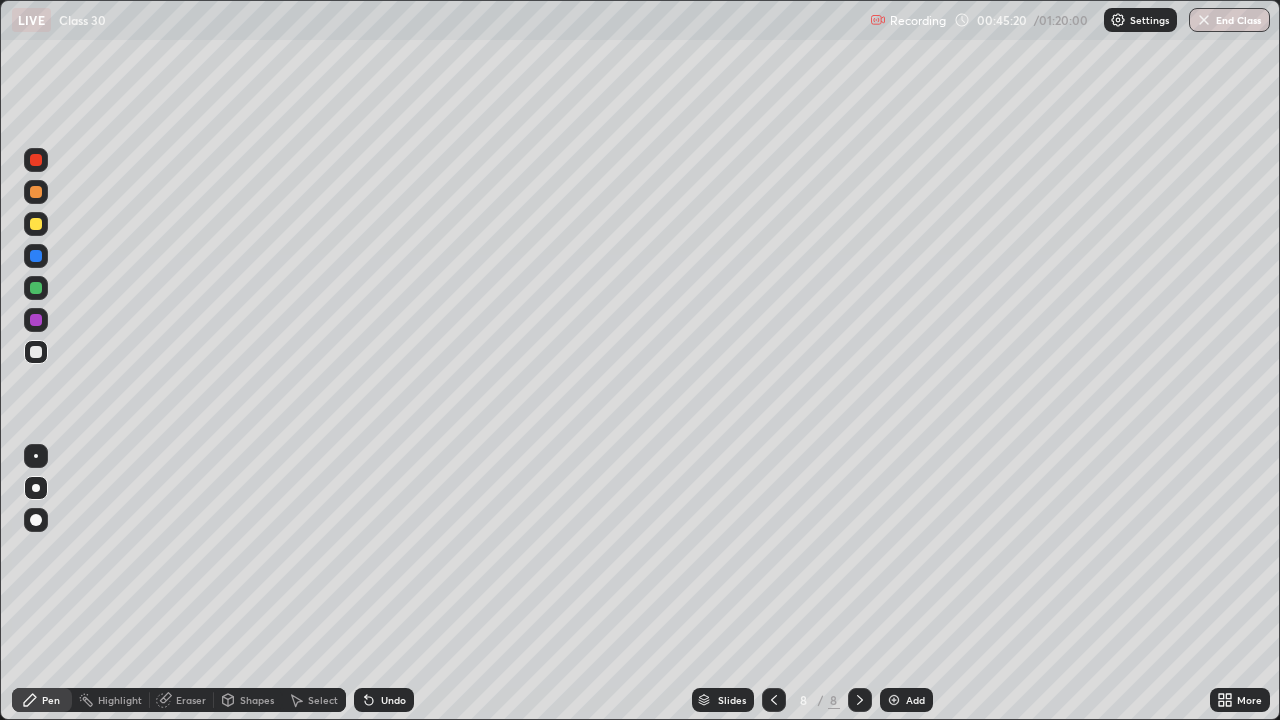 click 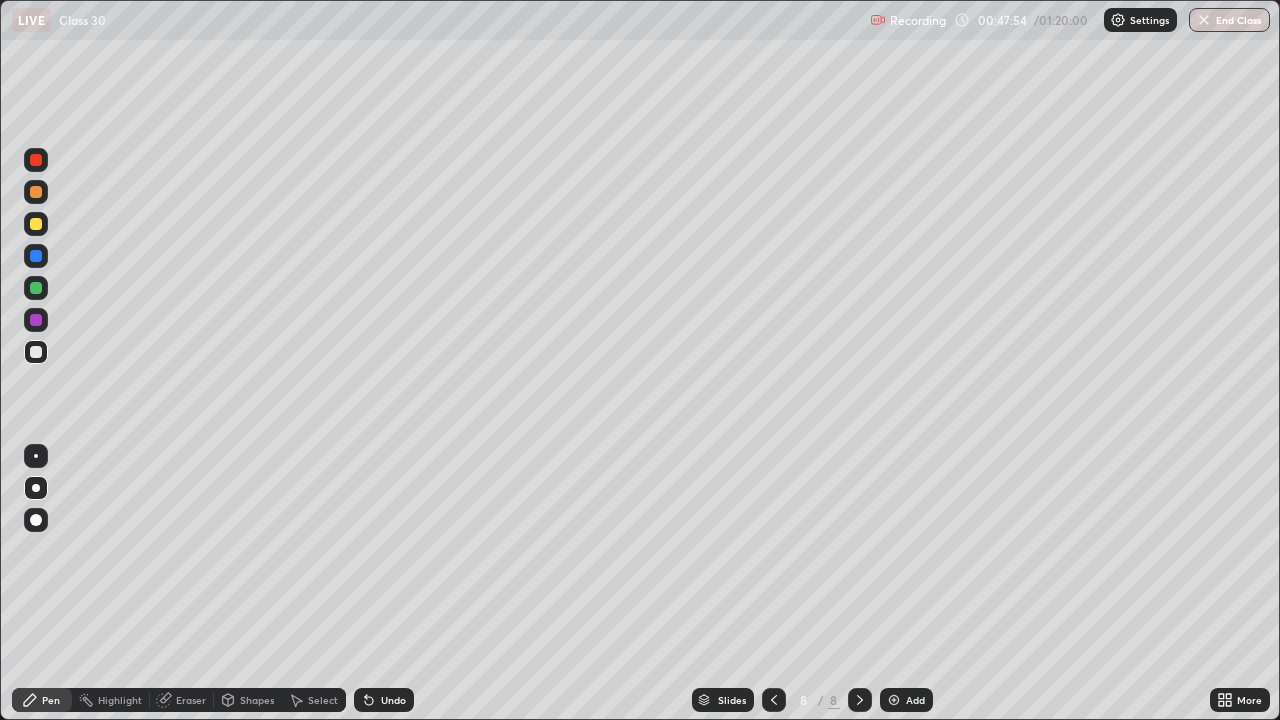 click 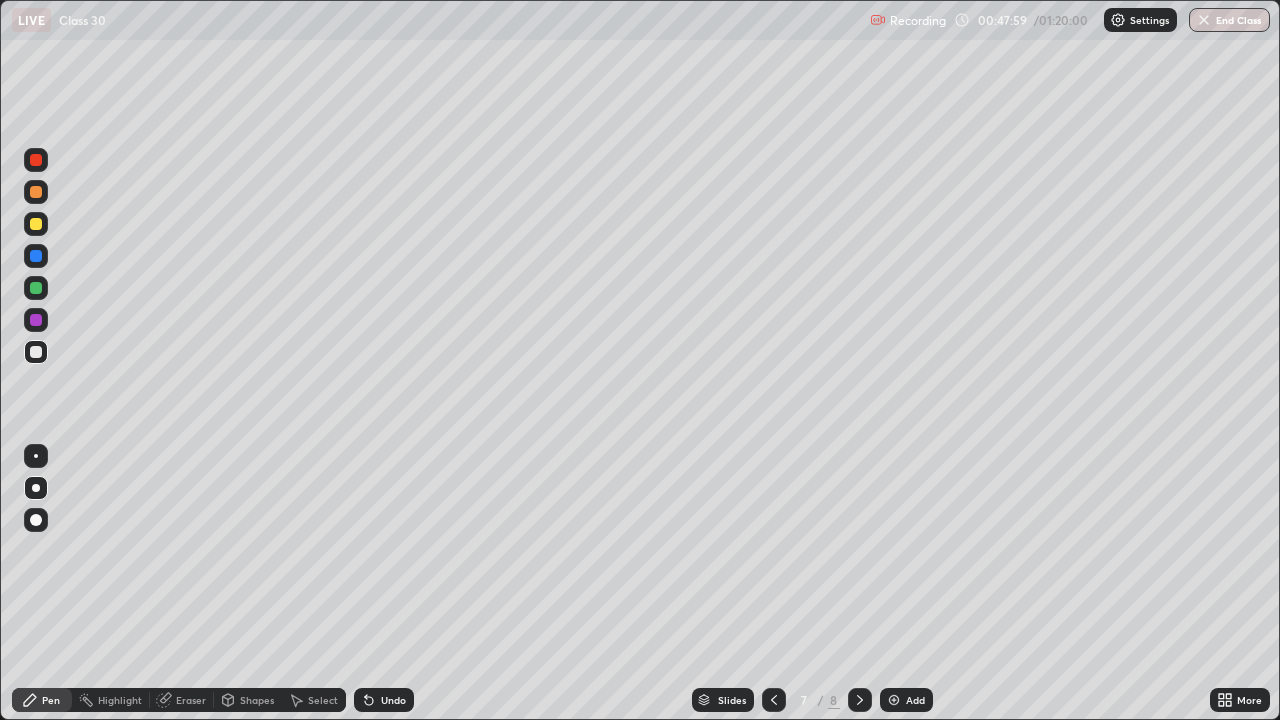click on "7 / 8" at bounding box center [817, 700] 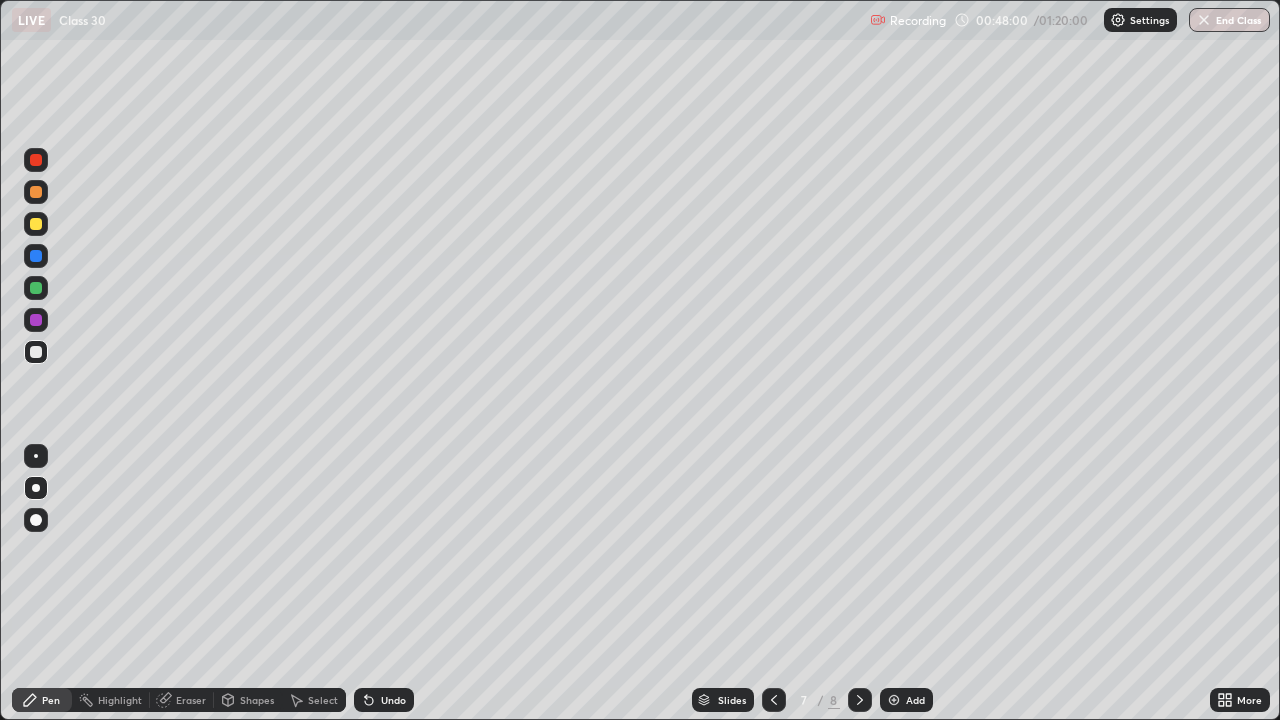 click 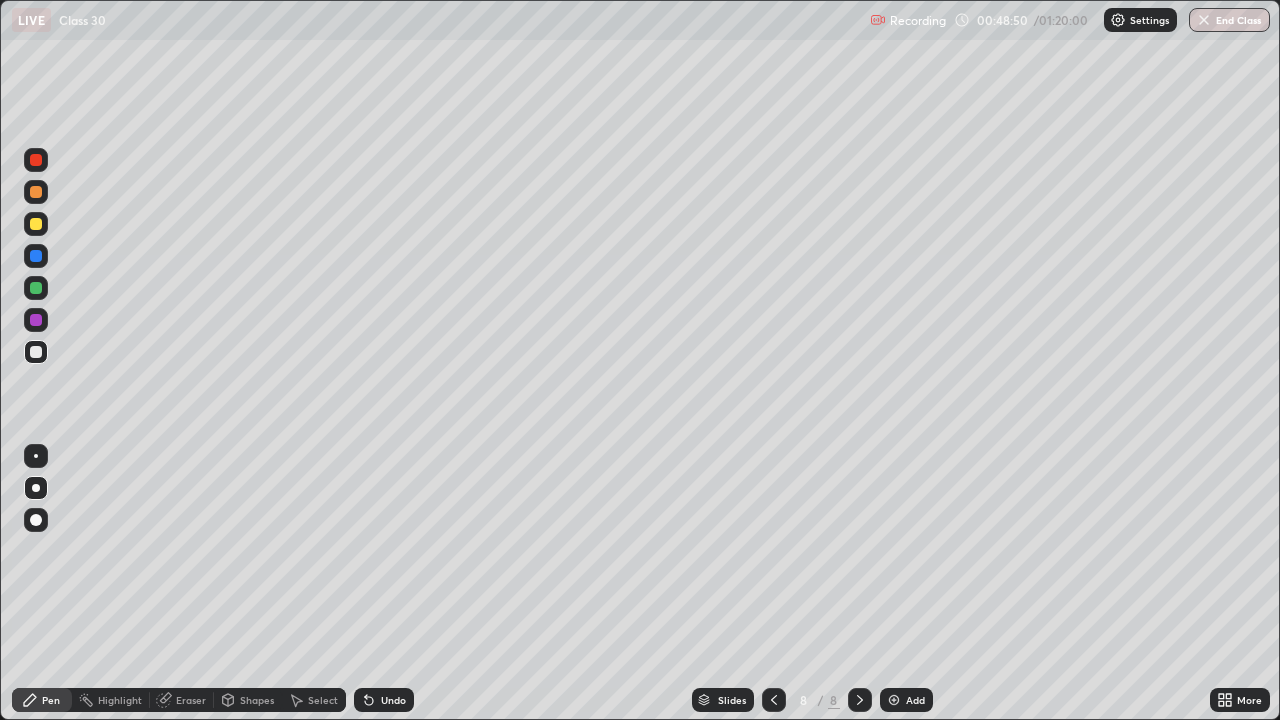 click at bounding box center (774, 700) 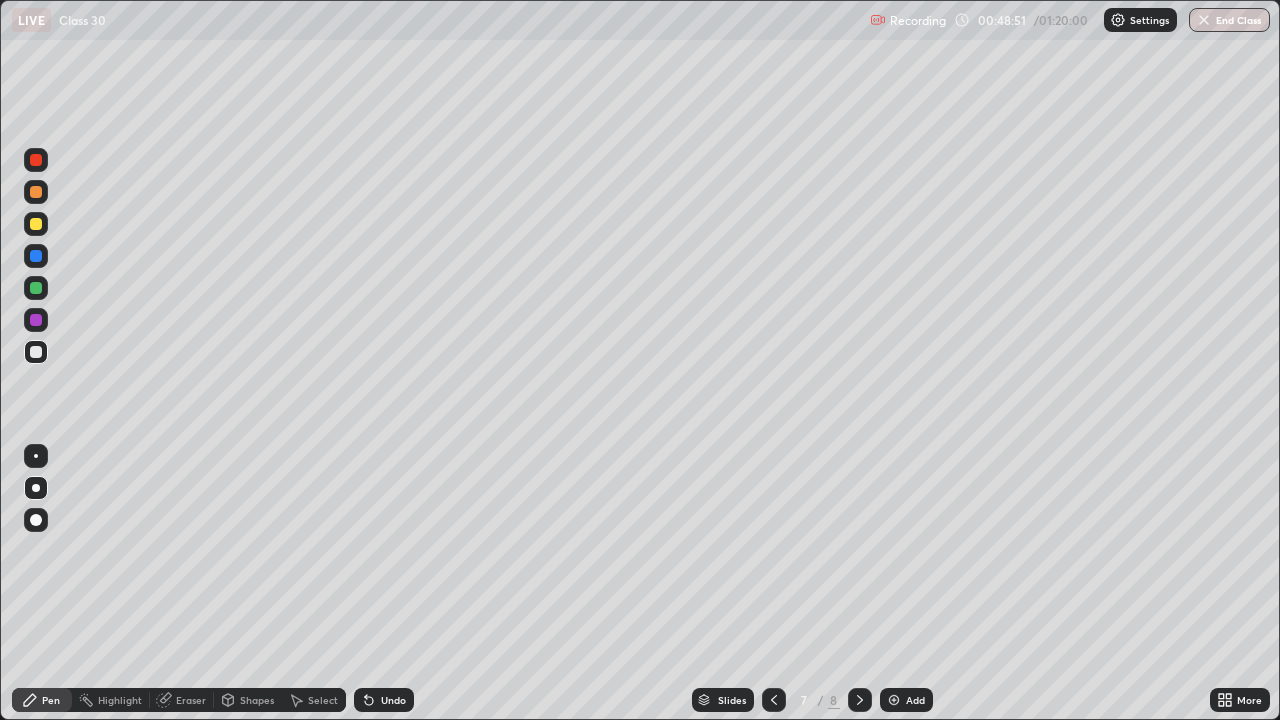click 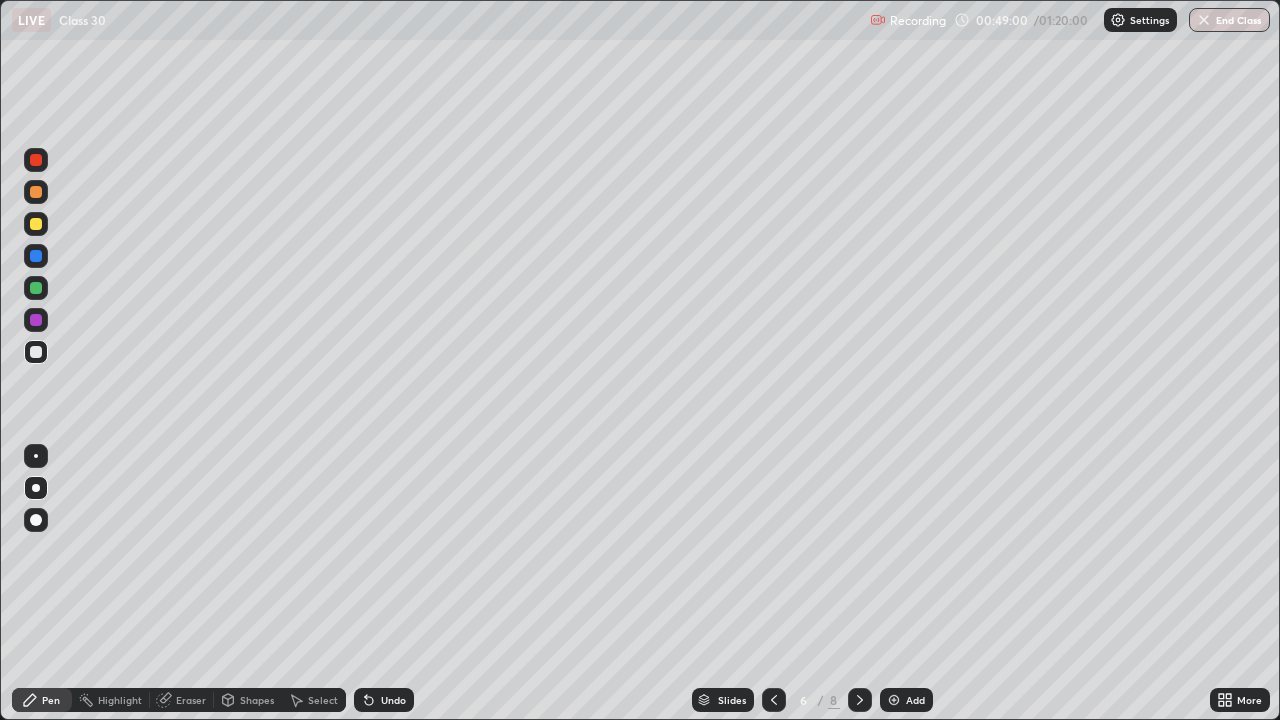 click on "Add" at bounding box center [906, 700] 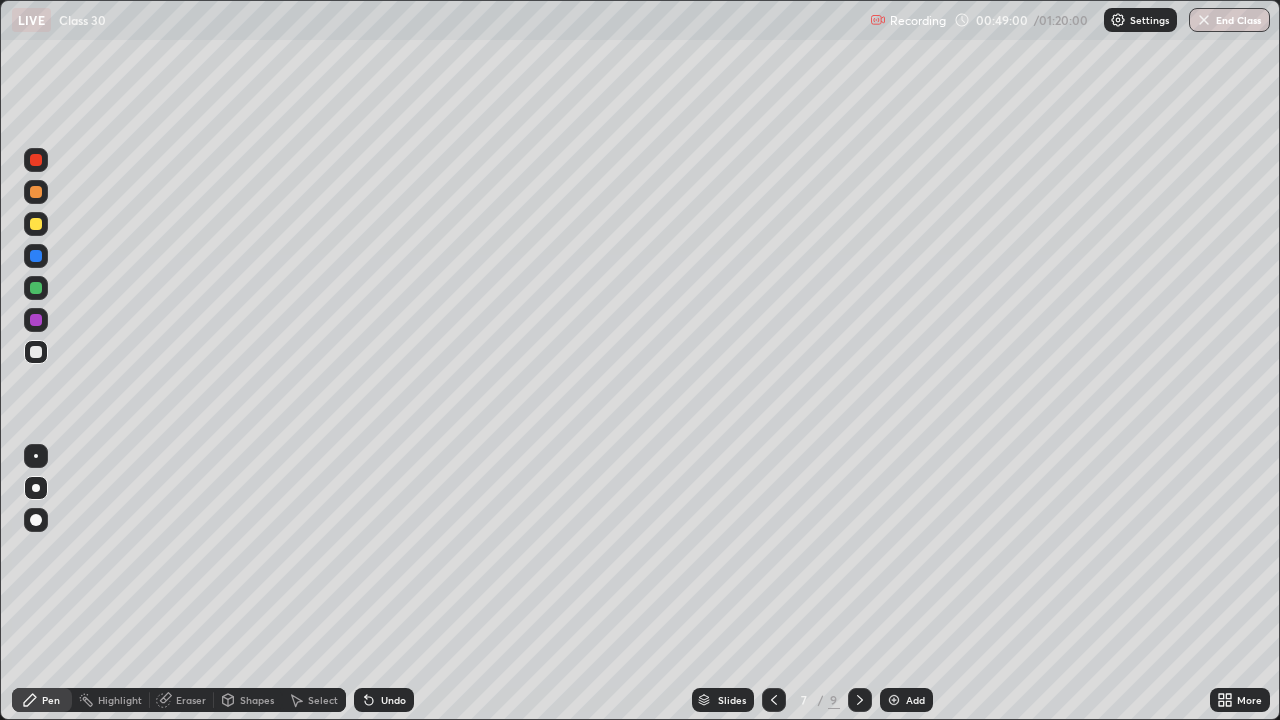 click on "Add" at bounding box center (906, 700) 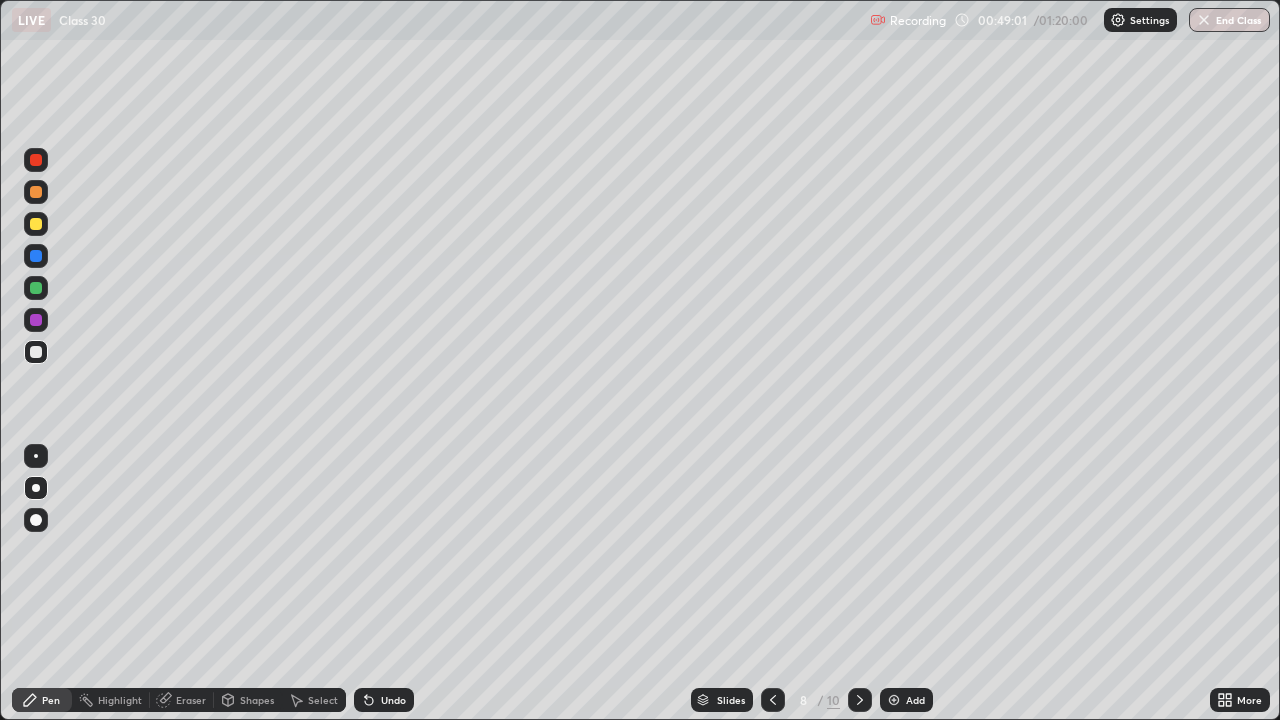 click 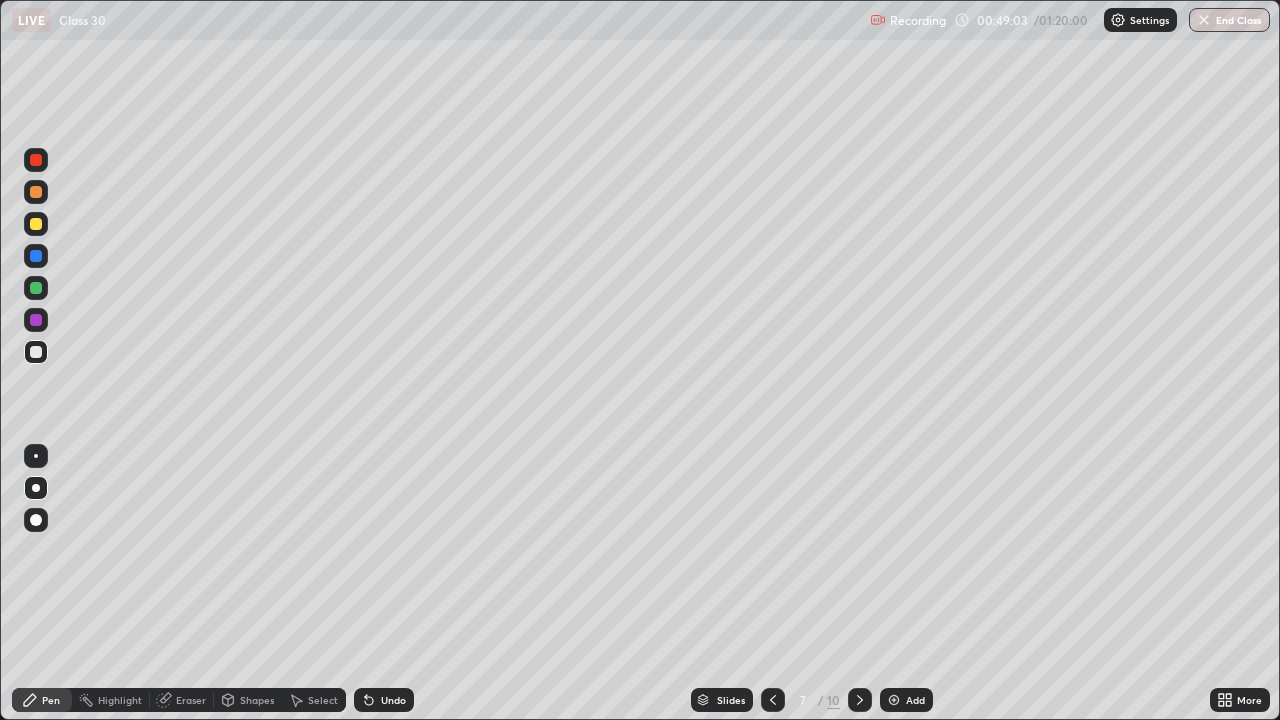 click at bounding box center [773, 700] 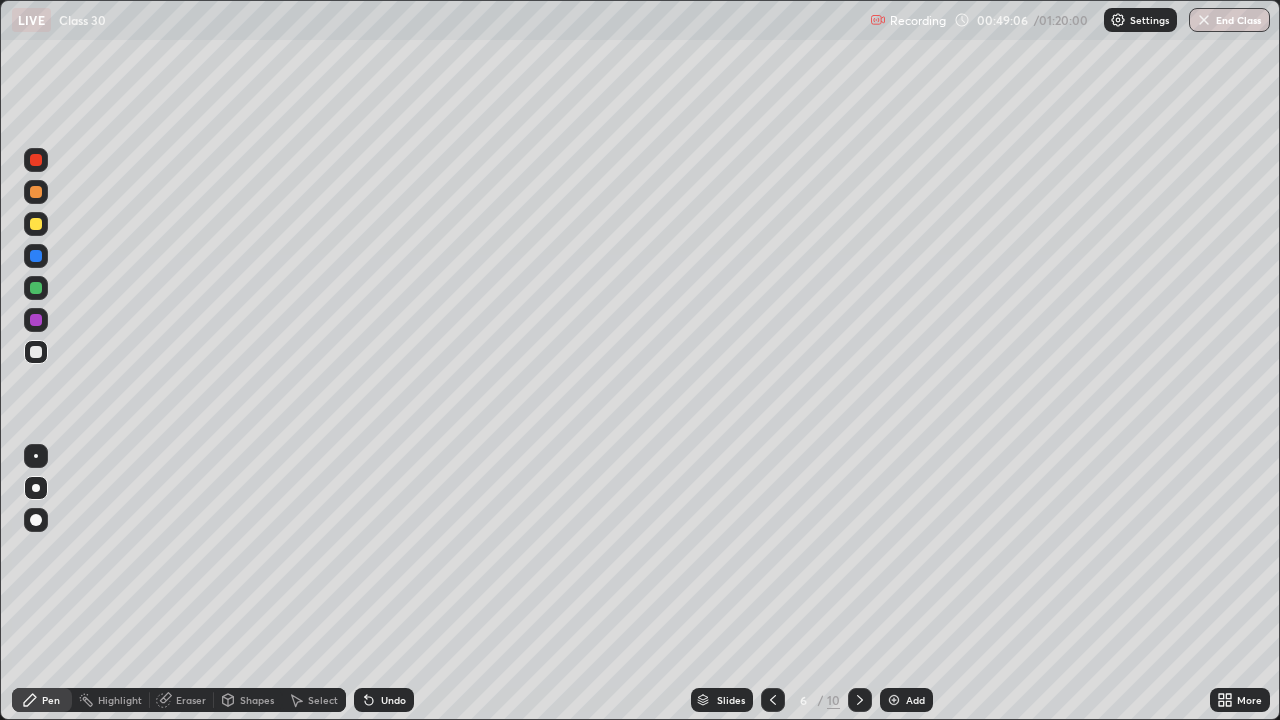 click at bounding box center [860, 700] 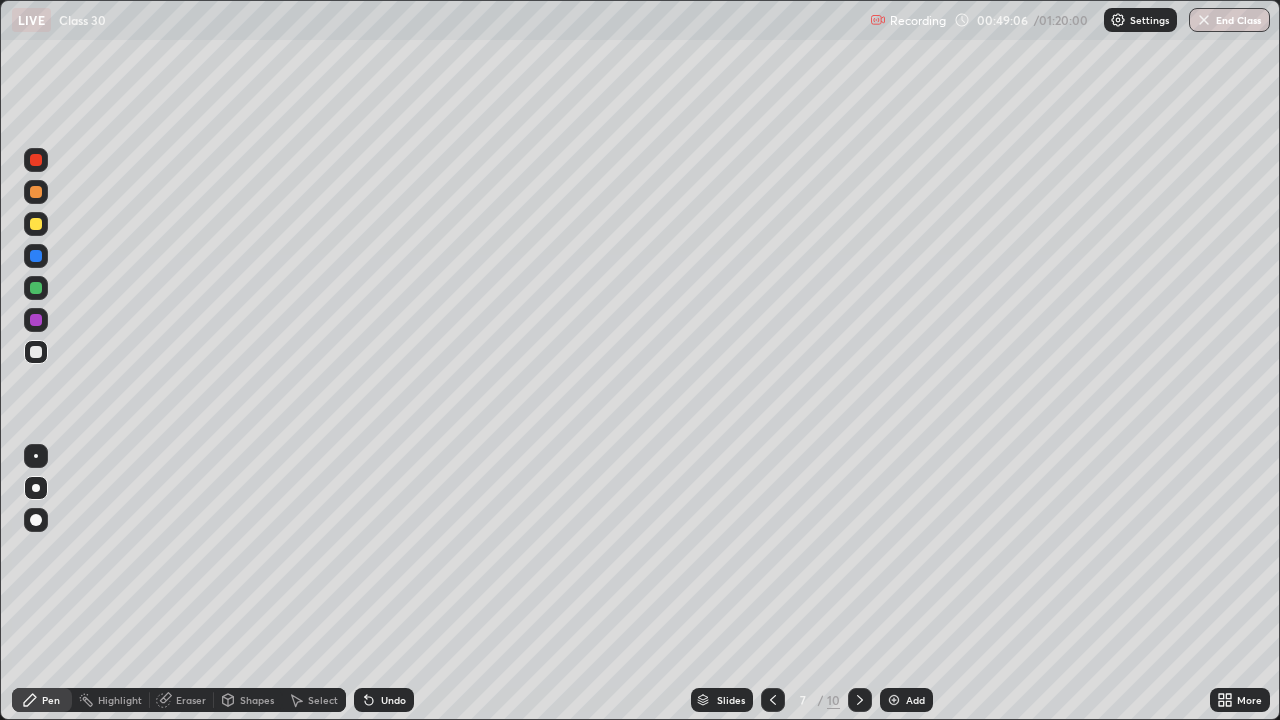 click at bounding box center [860, 700] 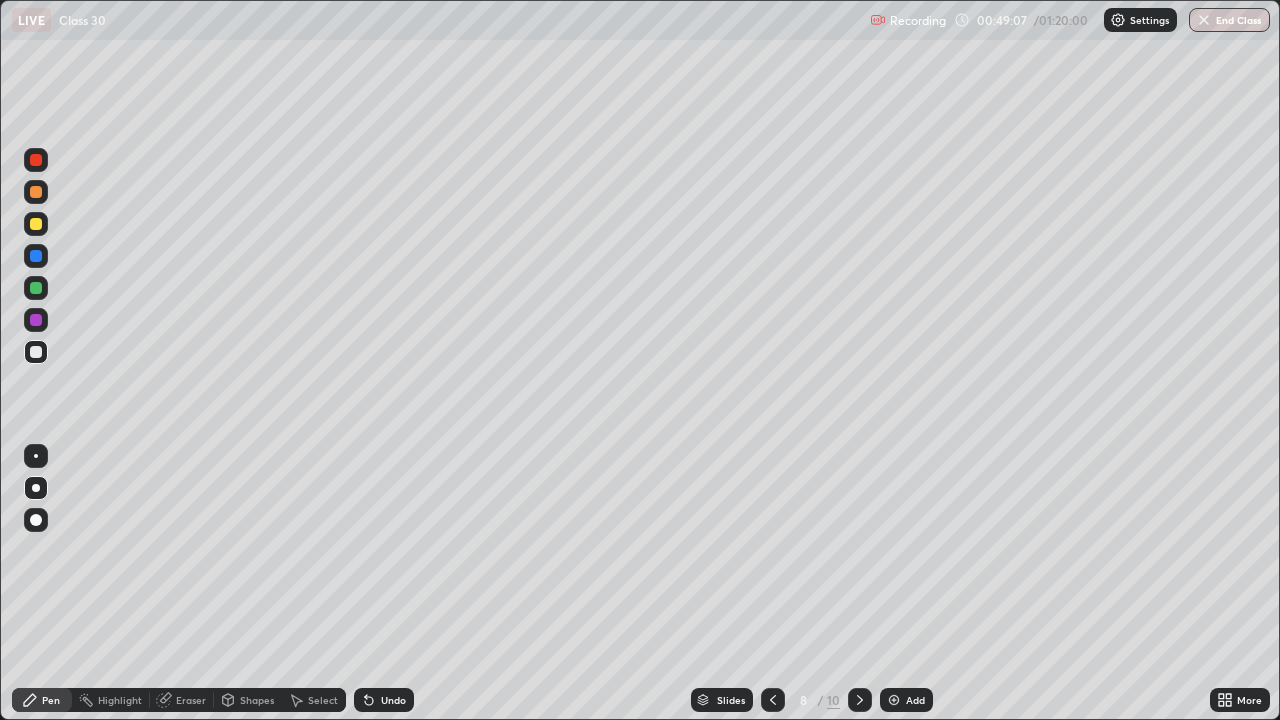 click at bounding box center (860, 700) 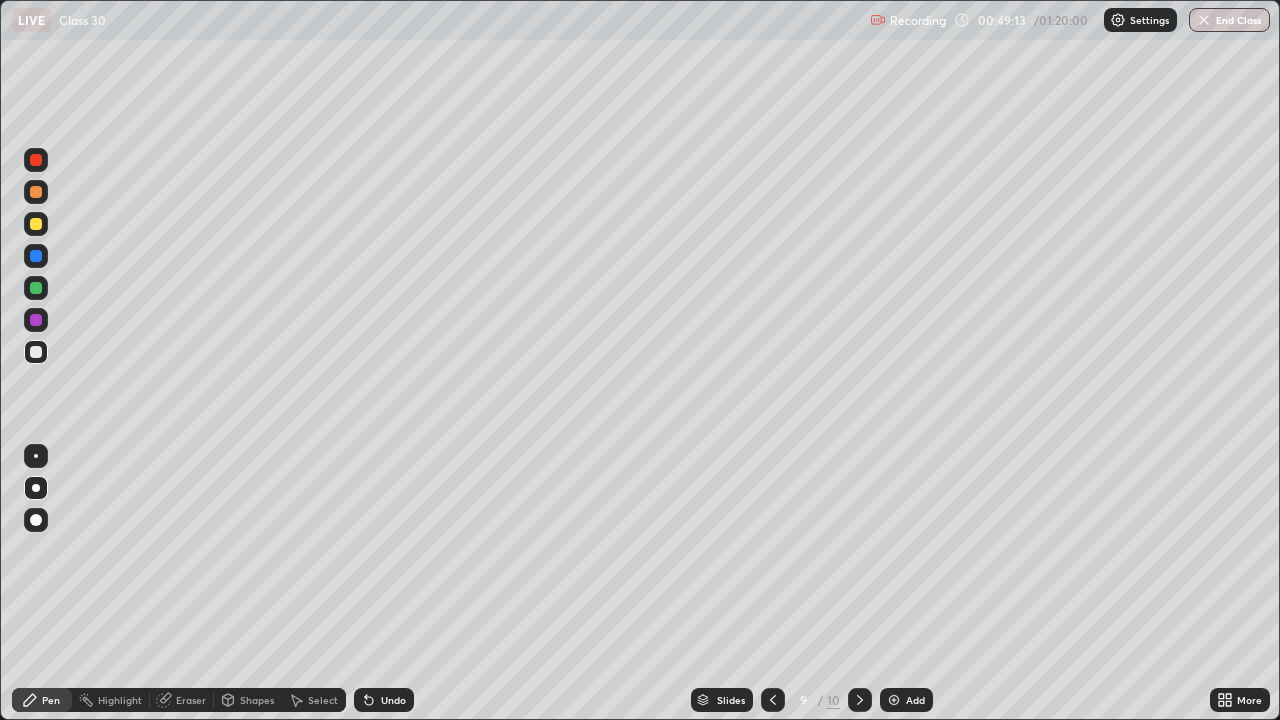 click 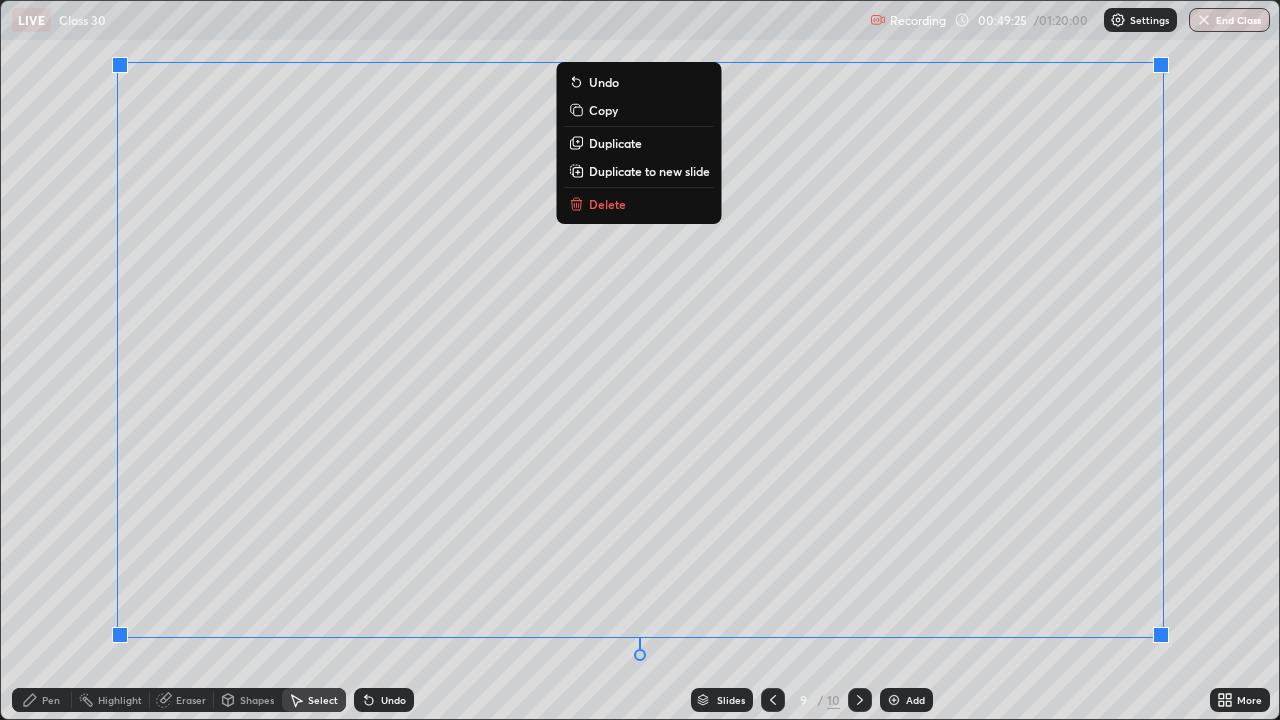 click on "Duplicate to new slide" at bounding box center [649, 171] 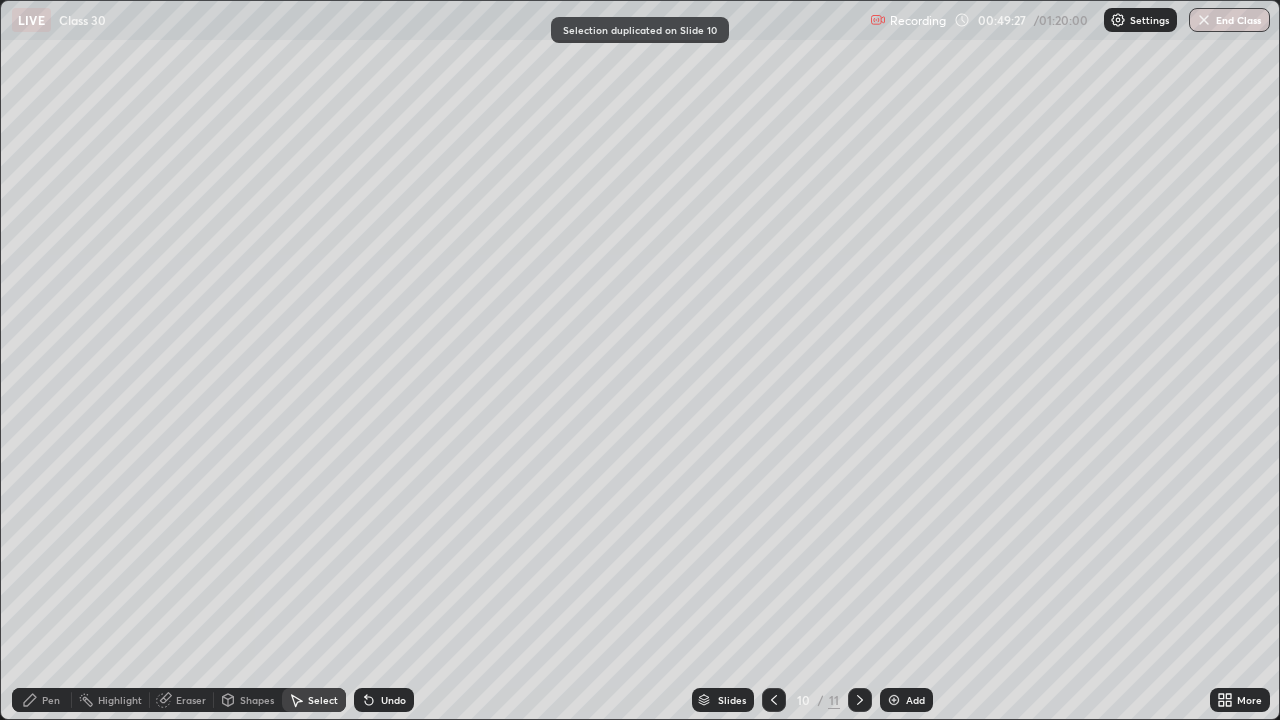 click 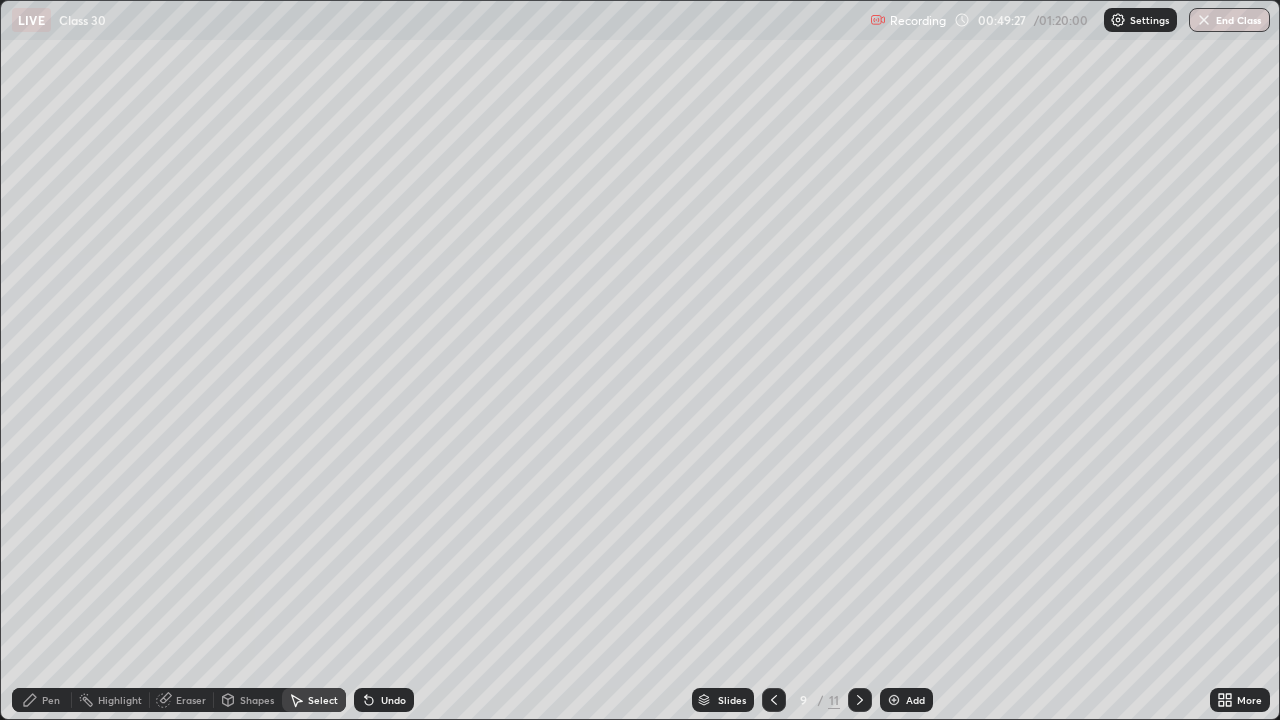 click 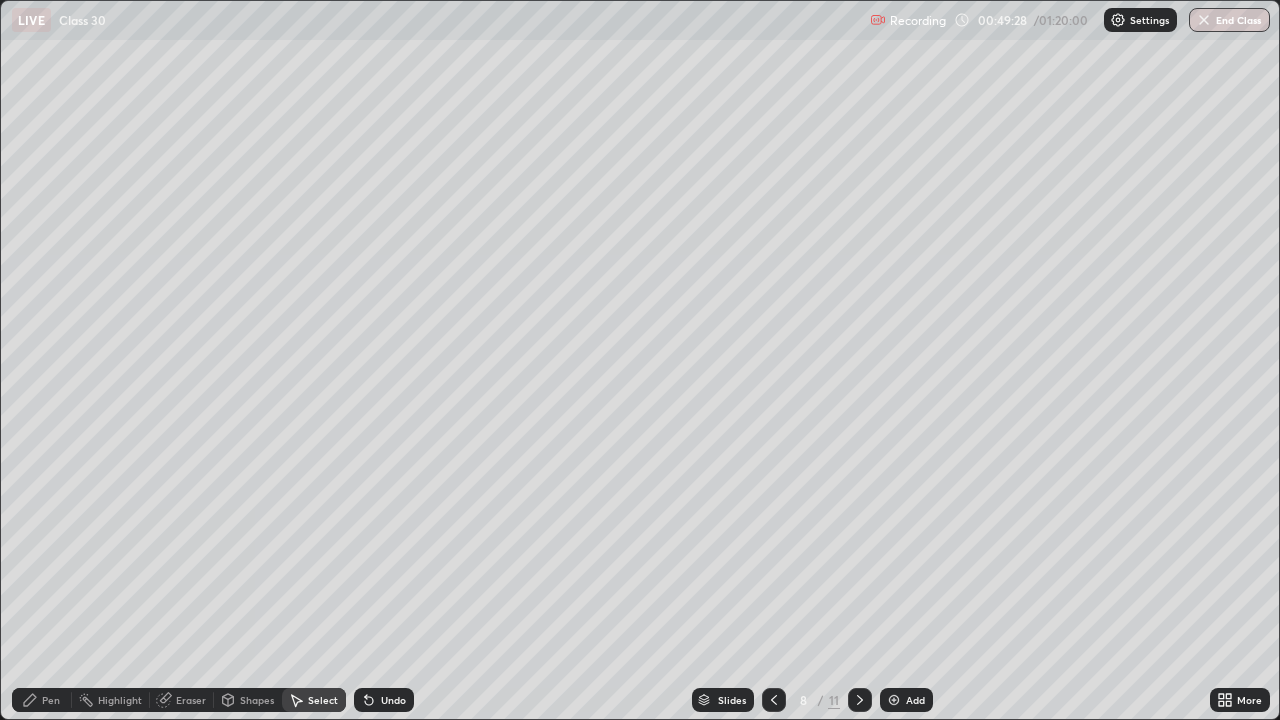 click 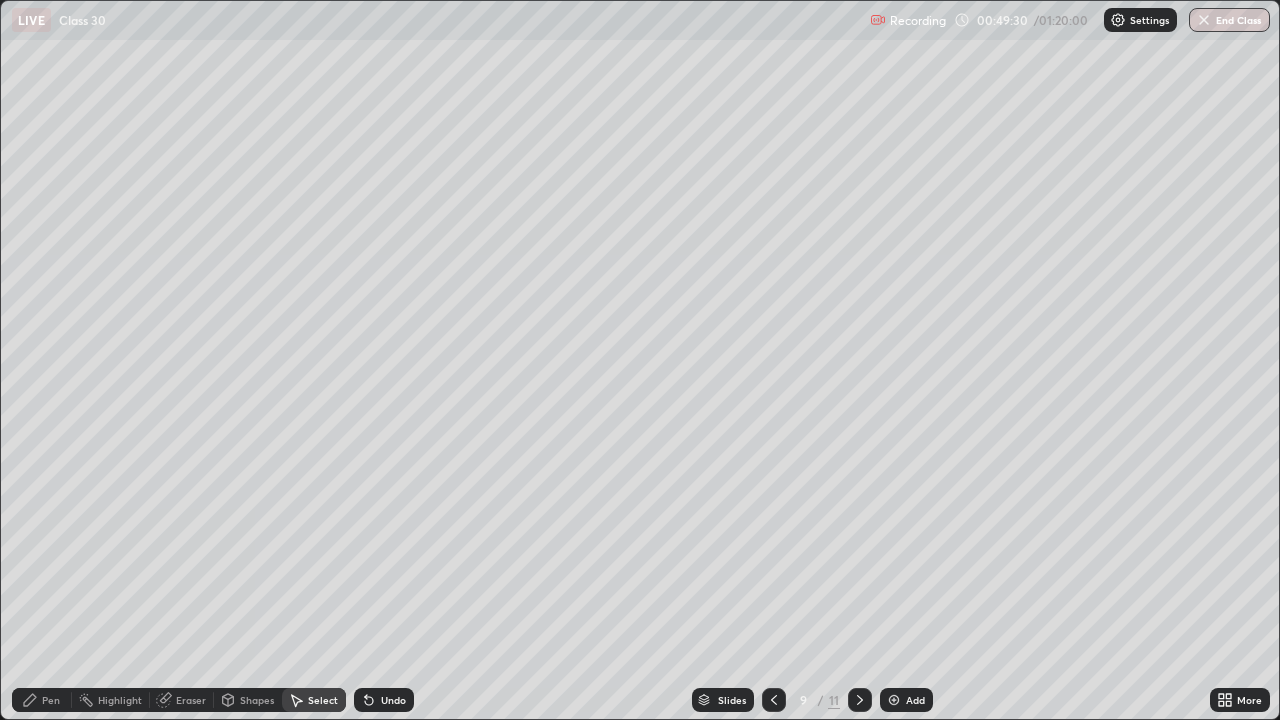 click at bounding box center [860, 700] 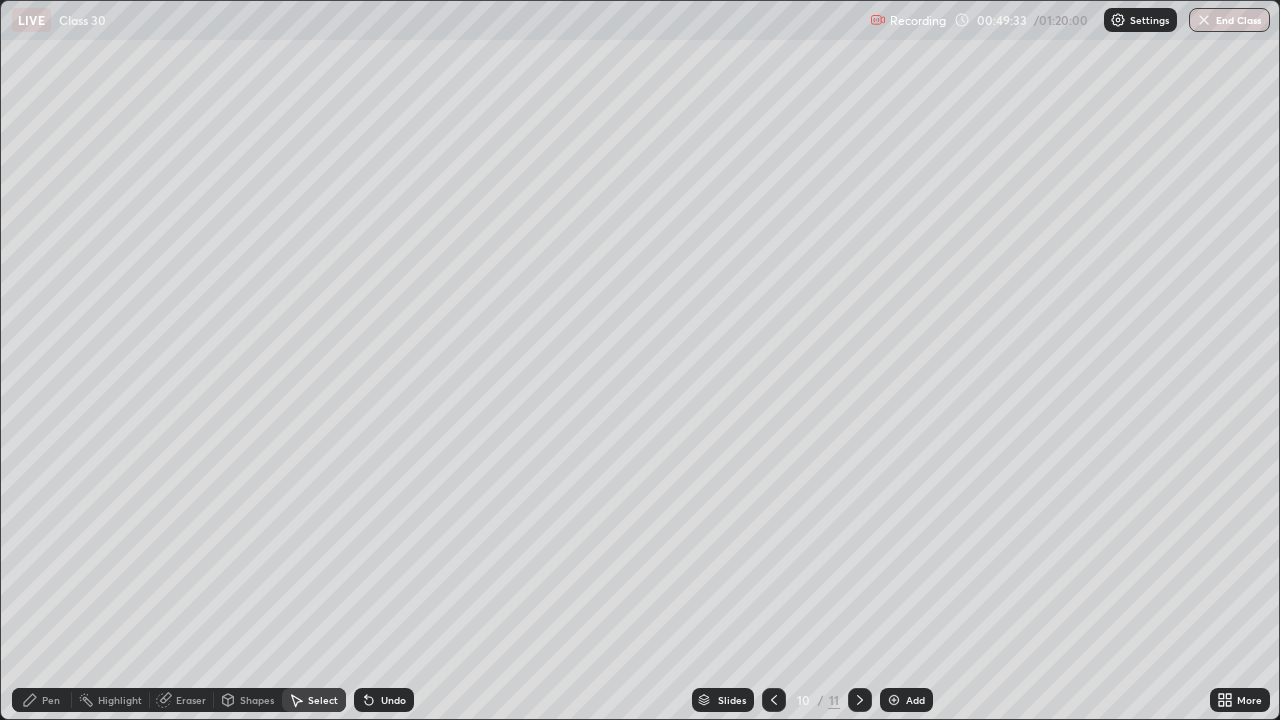 click on "Pen" at bounding box center (42, 700) 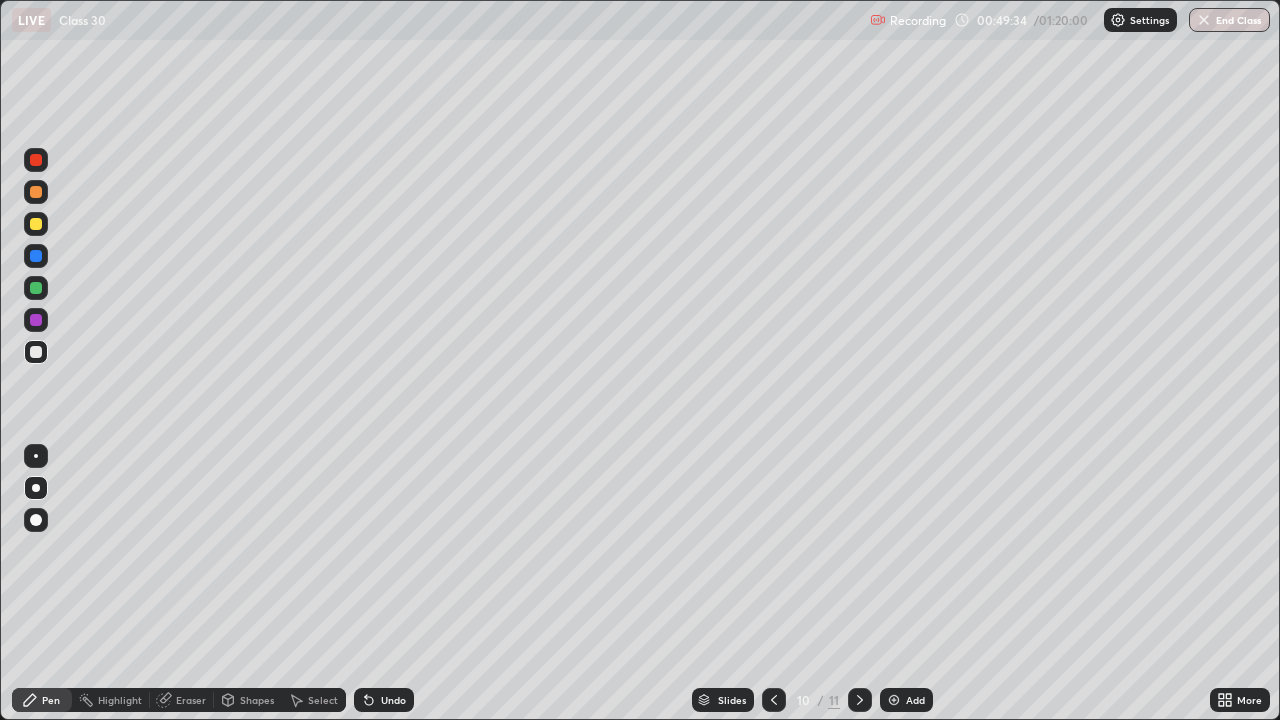 click on "Slides" at bounding box center (732, 700) 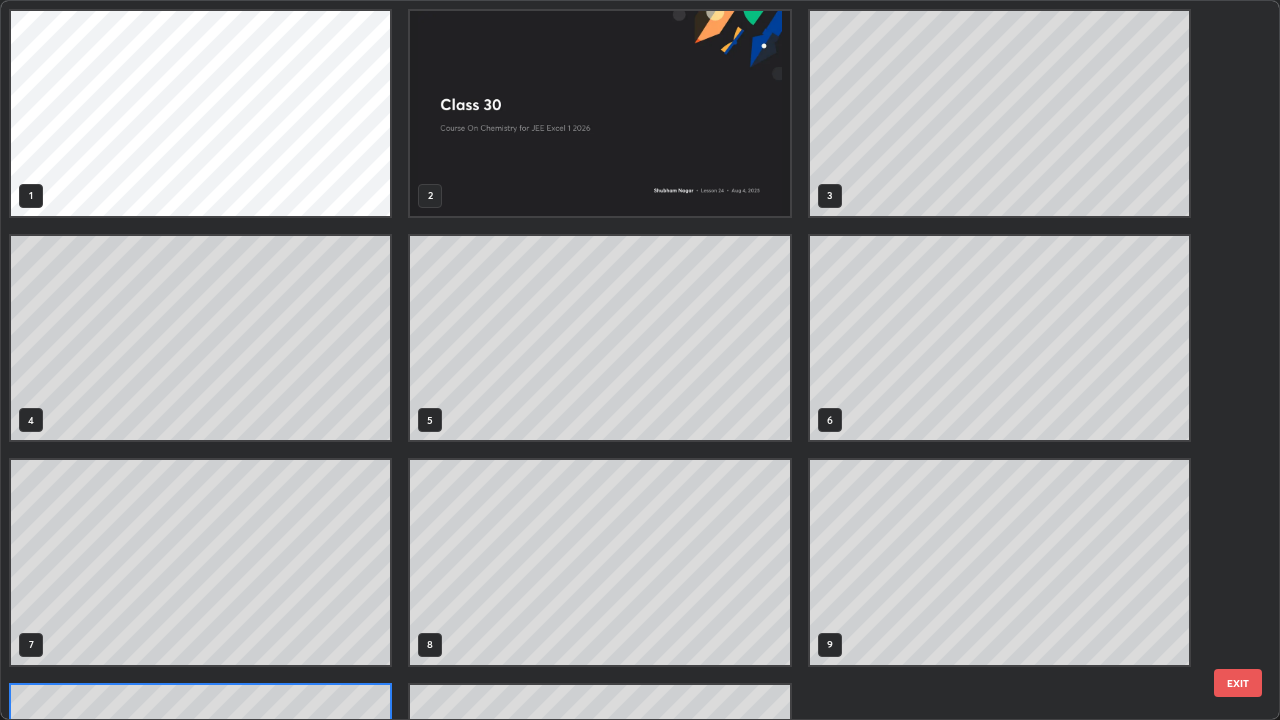 scroll, scrollTop: 180, scrollLeft: 0, axis: vertical 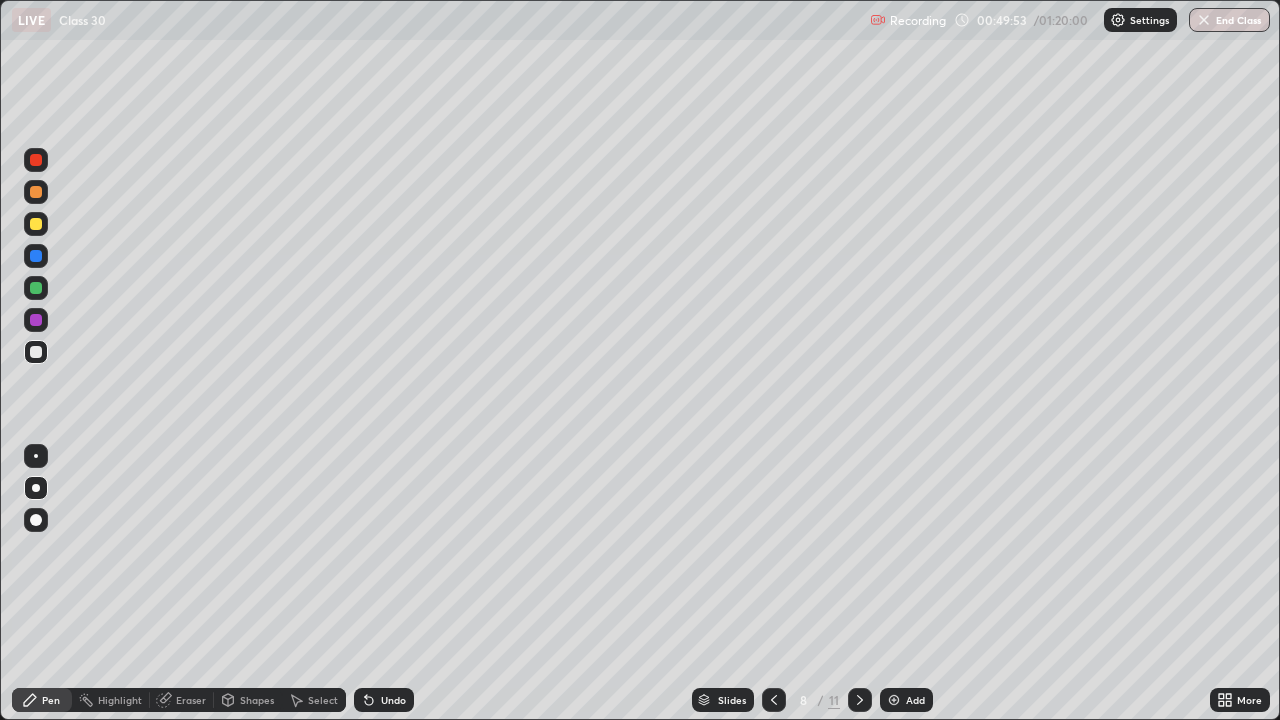 click on "Slides" at bounding box center [732, 700] 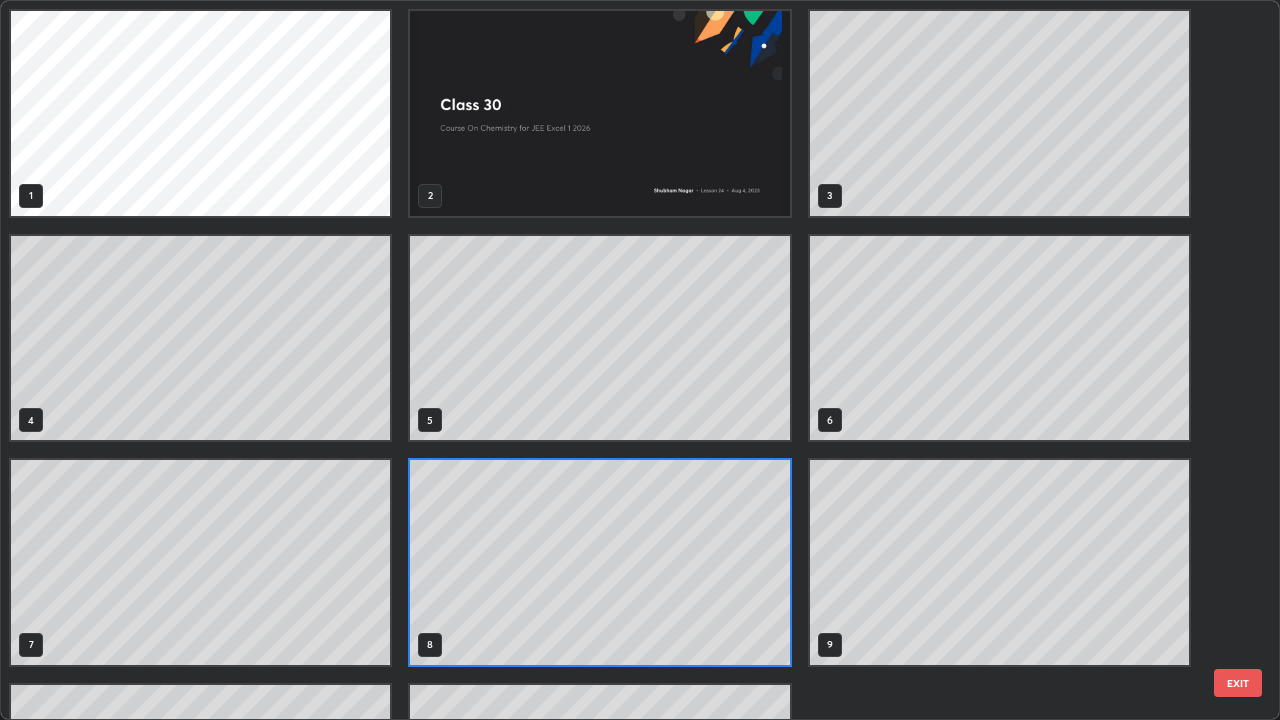 scroll, scrollTop: 7, scrollLeft: 11, axis: both 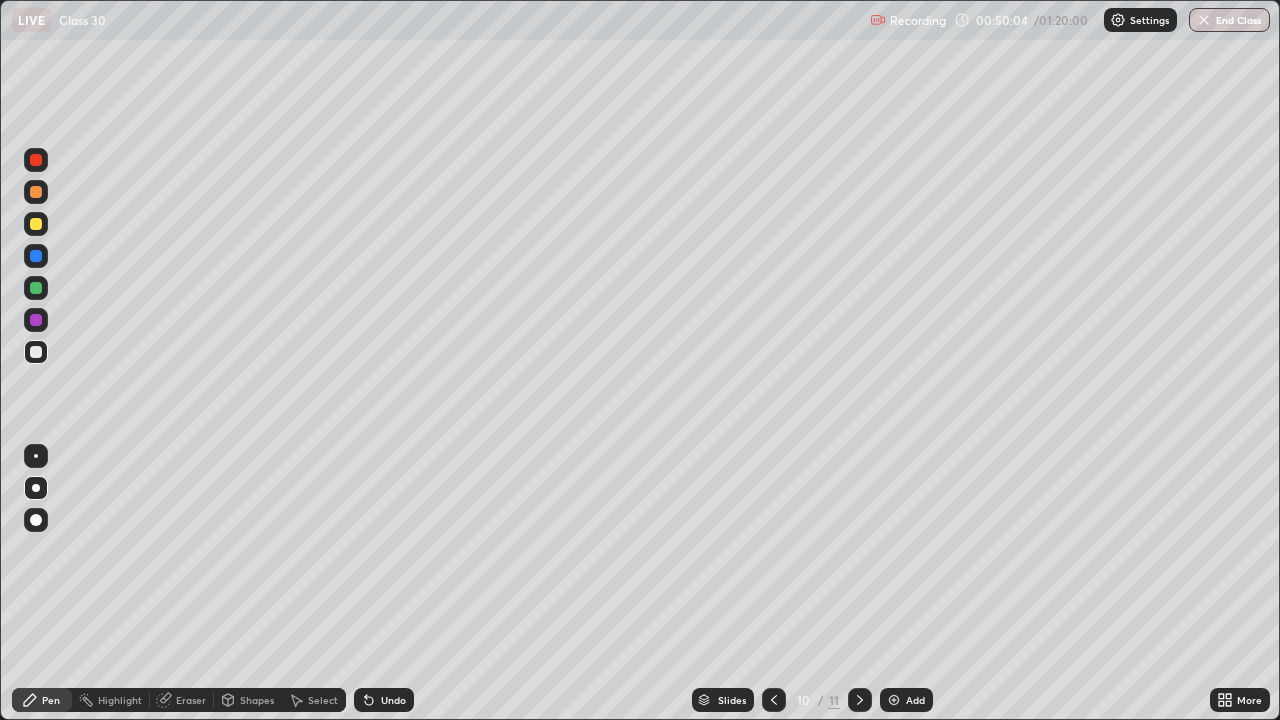 click at bounding box center (36, 224) 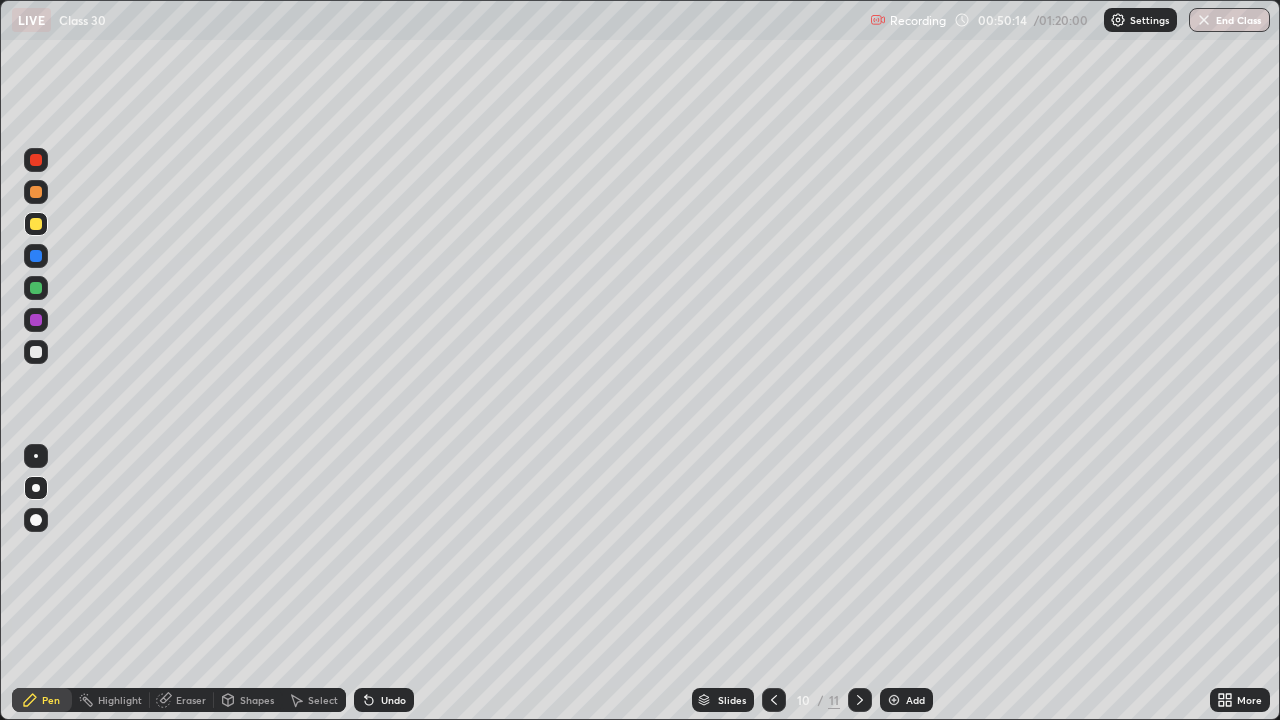 click at bounding box center [860, 700] 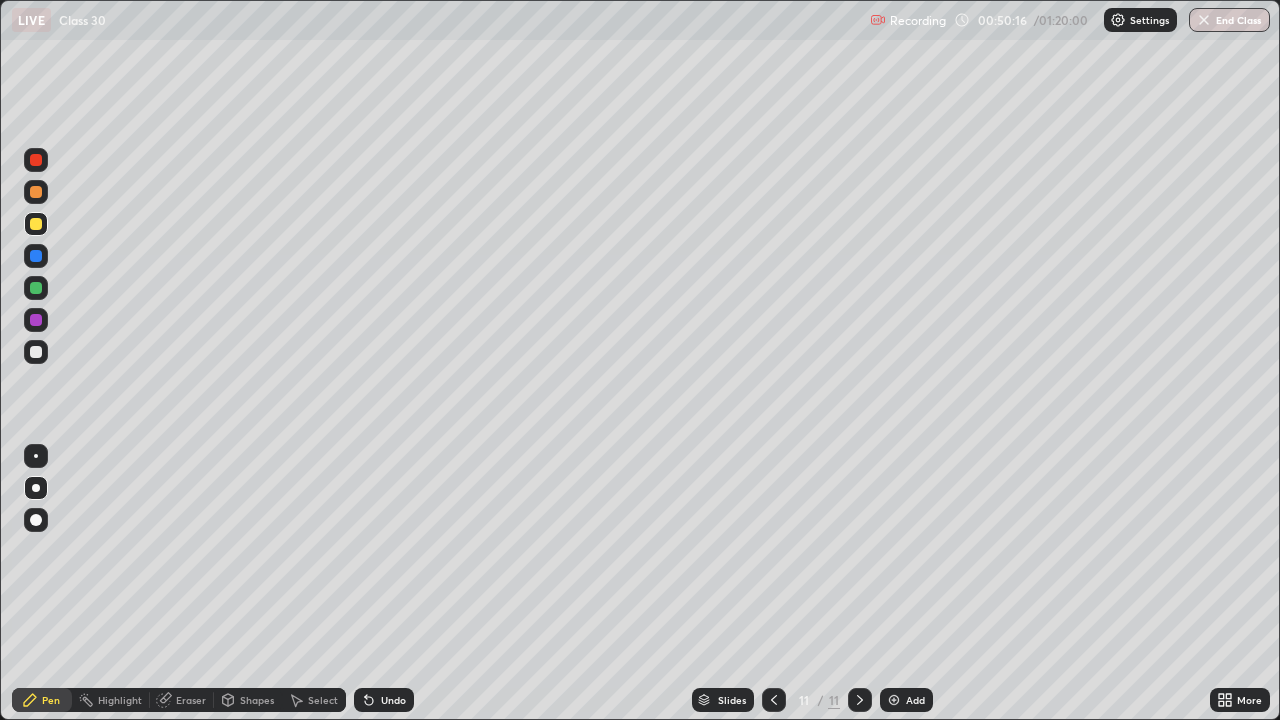 click at bounding box center (36, 352) 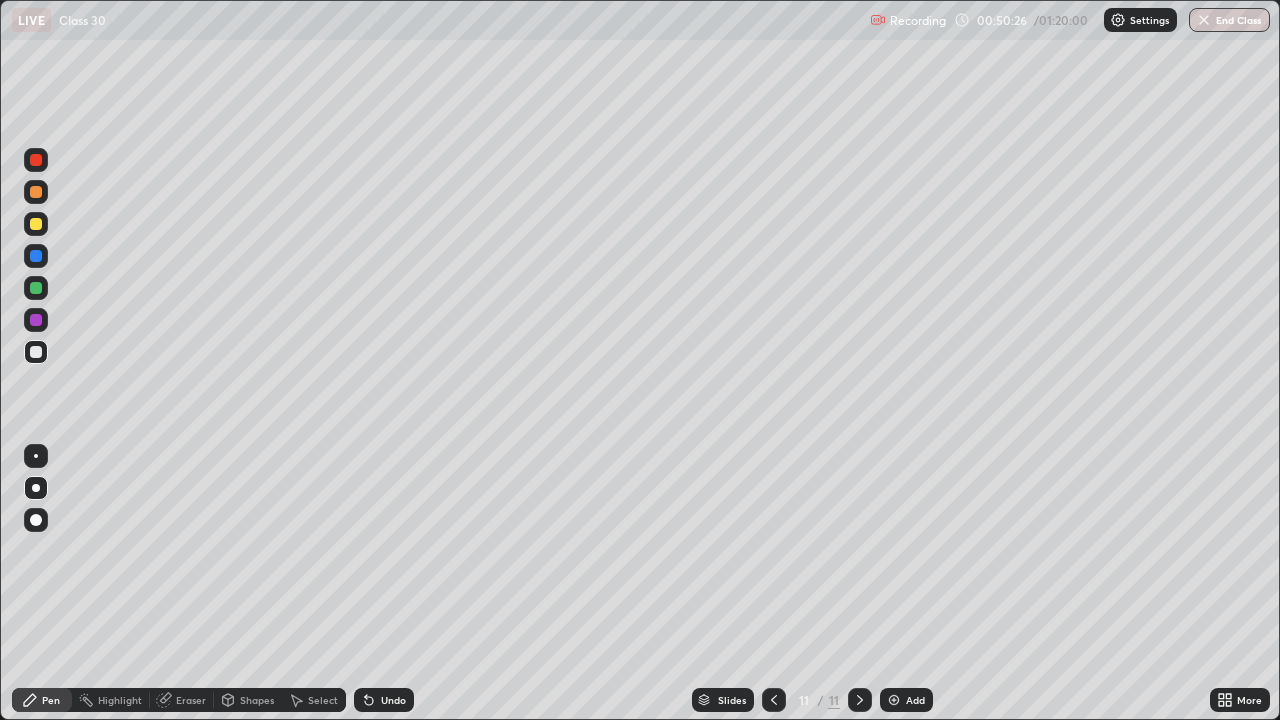 click at bounding box center [860, 700] 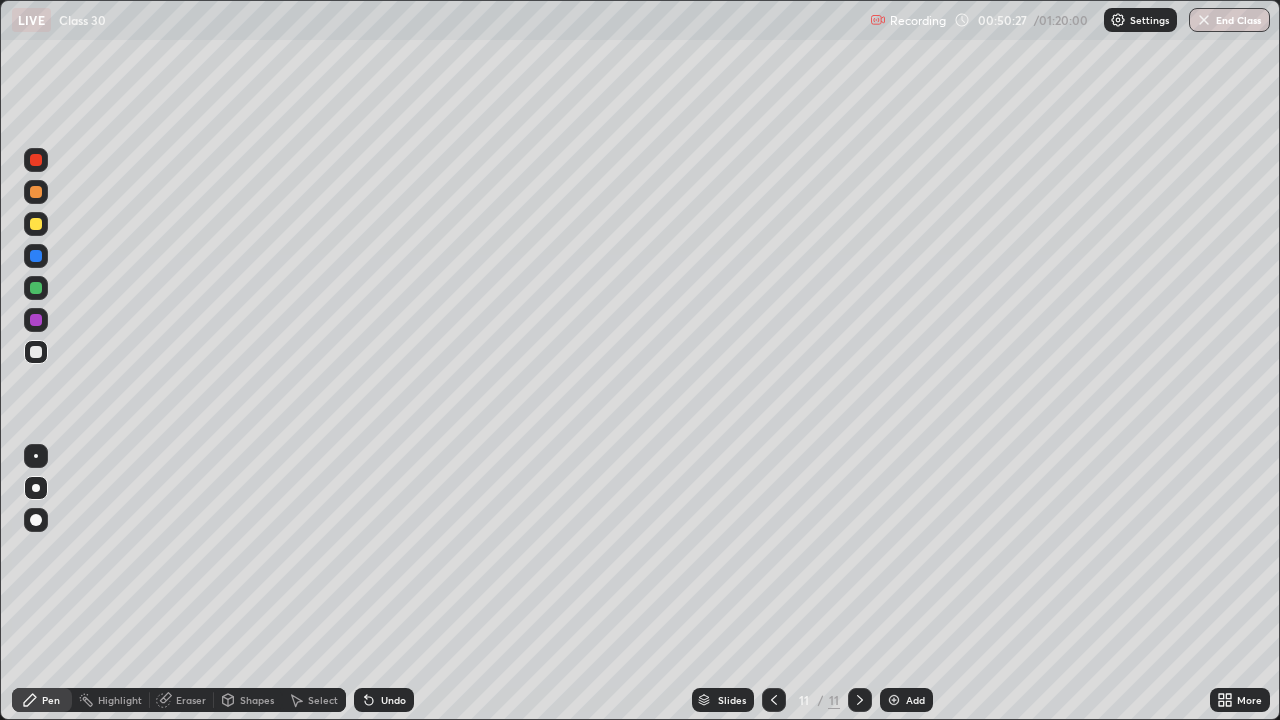 click 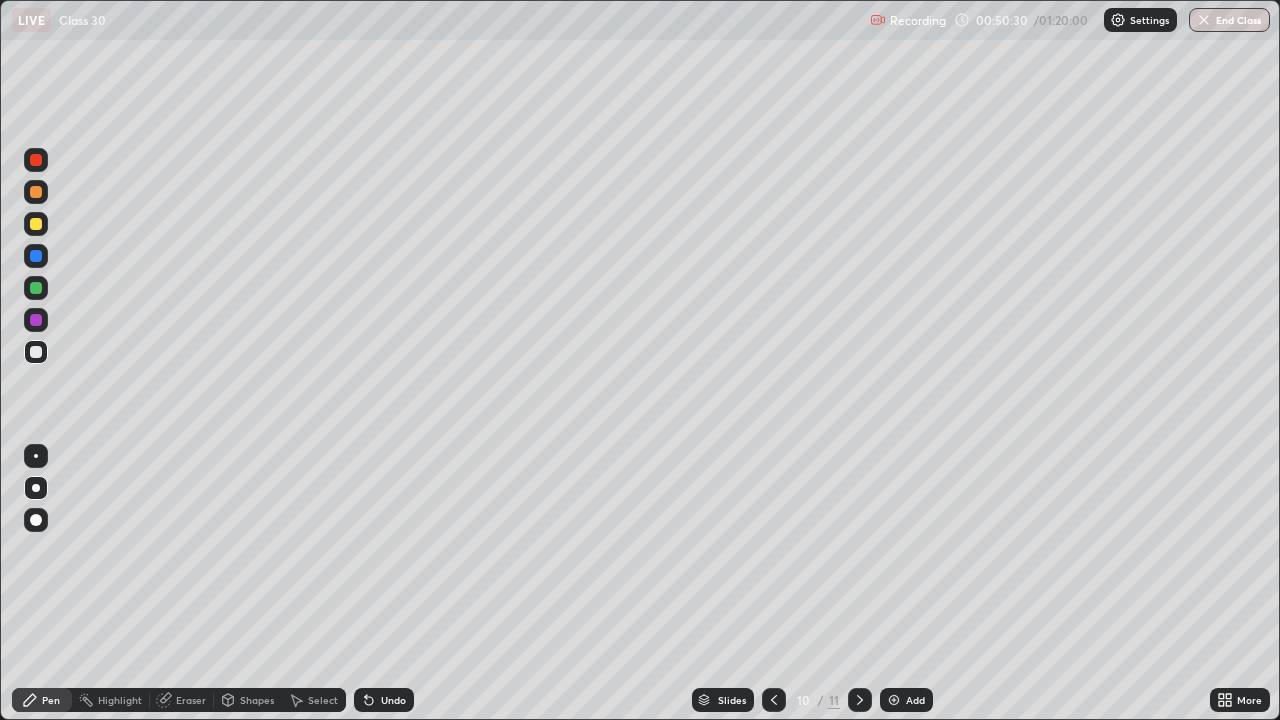 click on "Select" at bounding box center (323, 700) 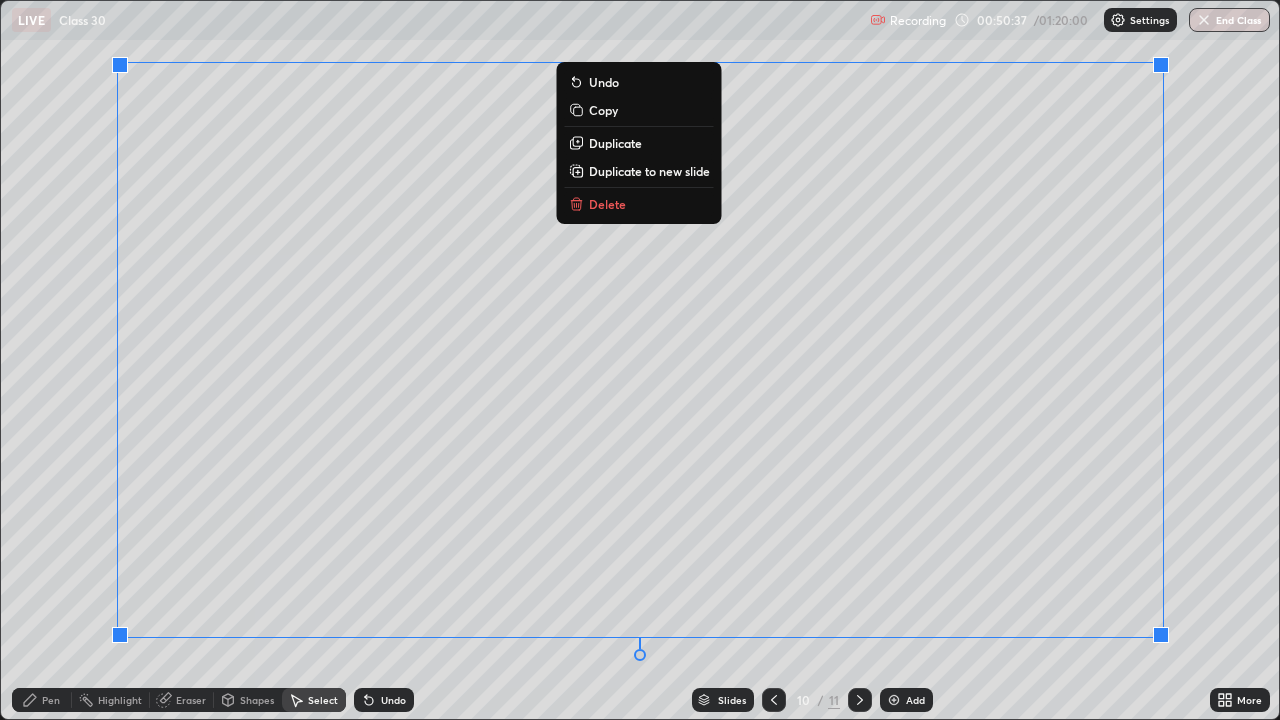 click on "Duplicate to new slide" at bounding box center (649, 171) 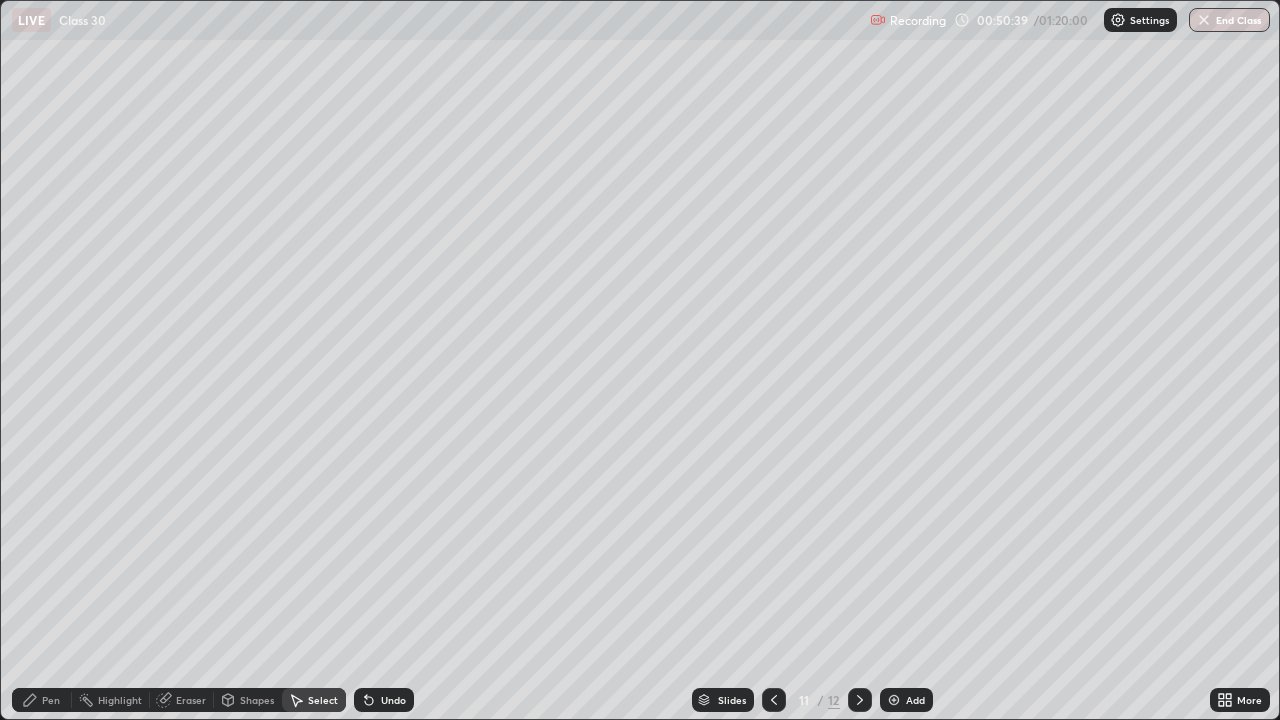 click 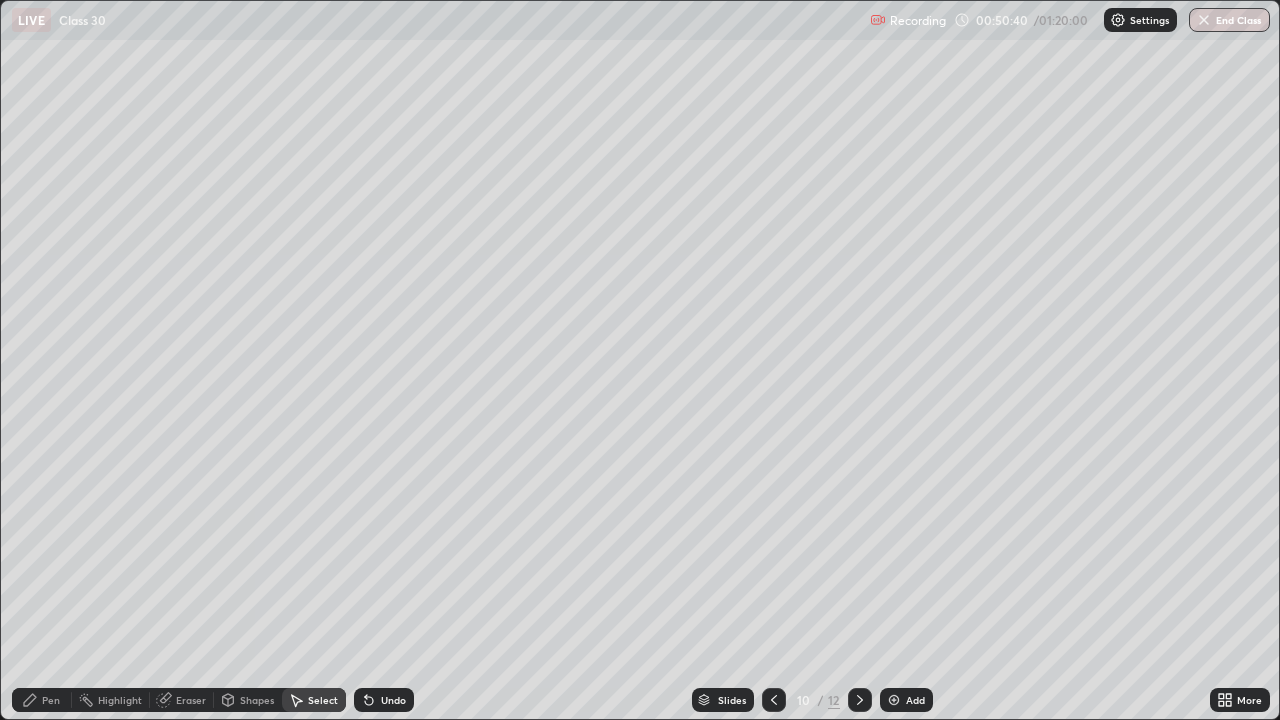 click 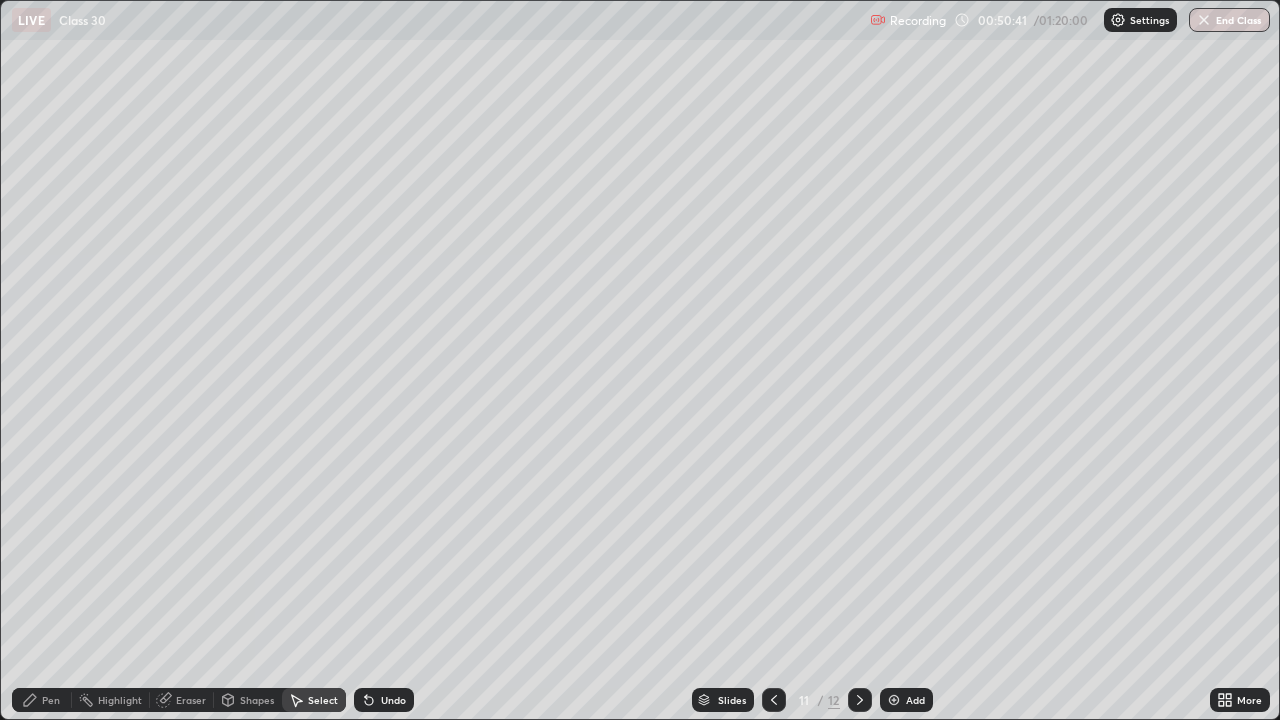 click on "Shapes" at bounding box center (257, 700) 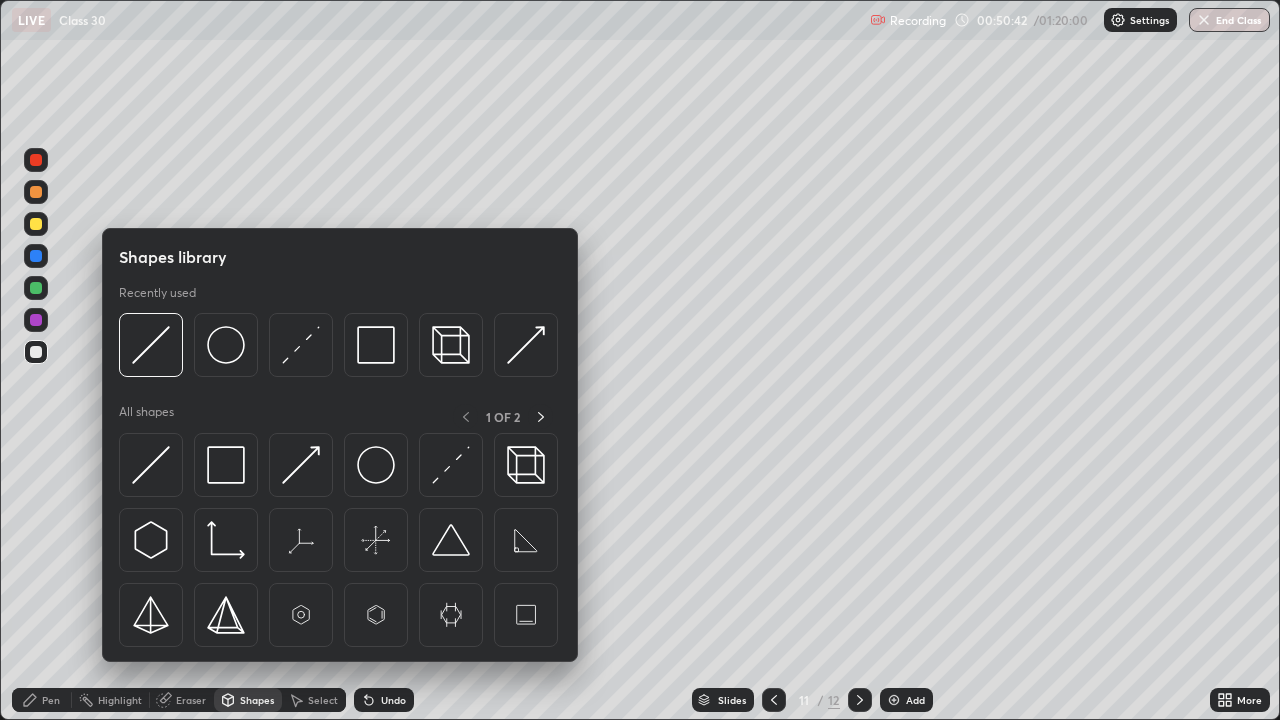 click on "Eraser" at bounding box center [182, 700] 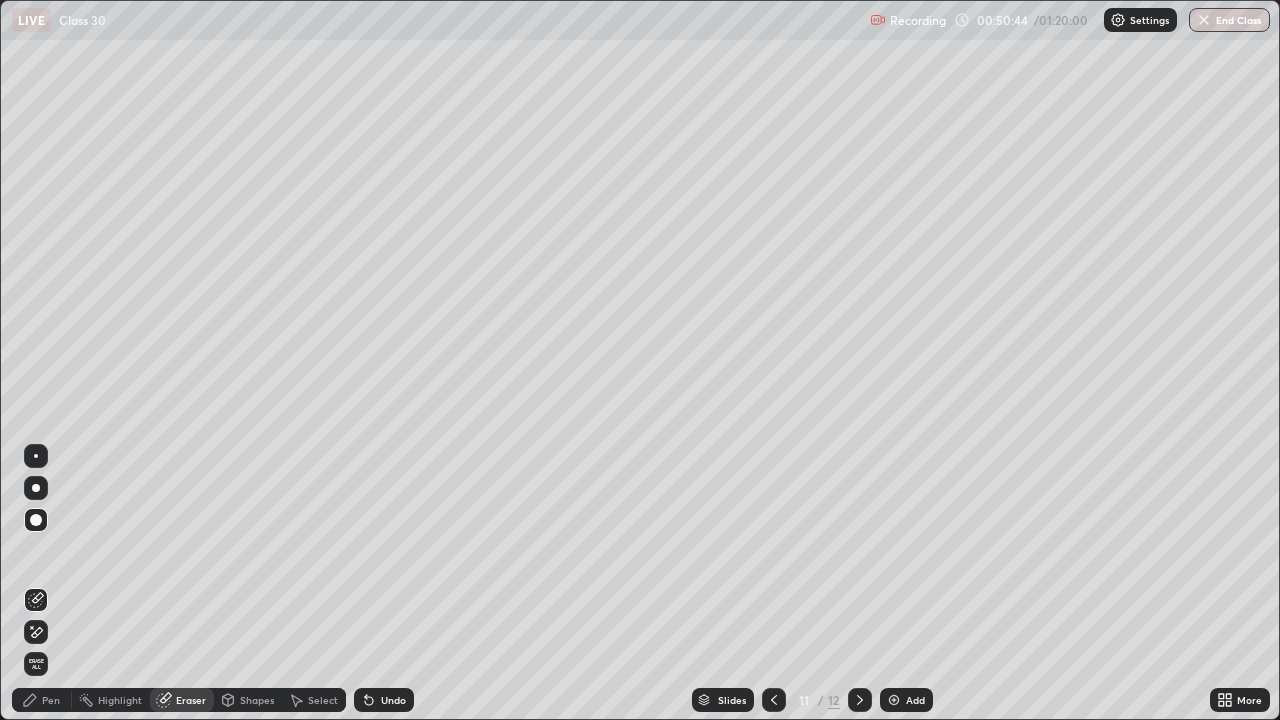 click on "Pen" at bounding box center (42, 700) 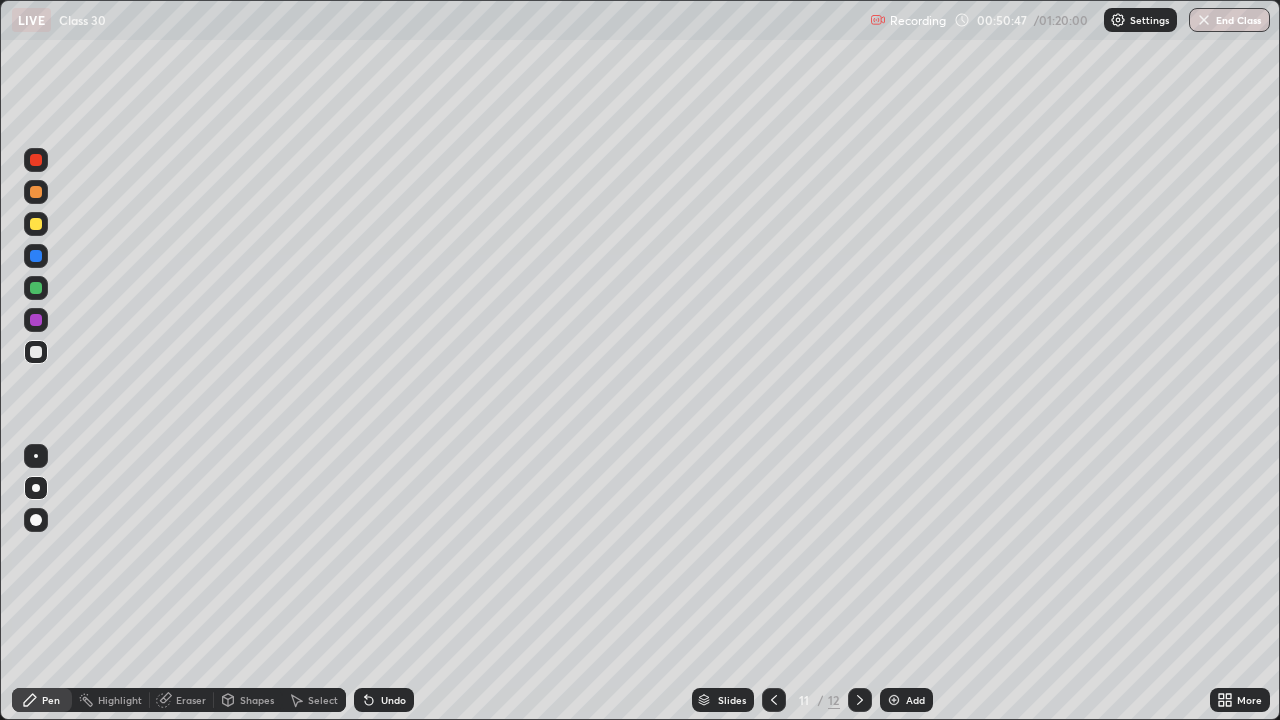 click at bounding box center (36, 224) 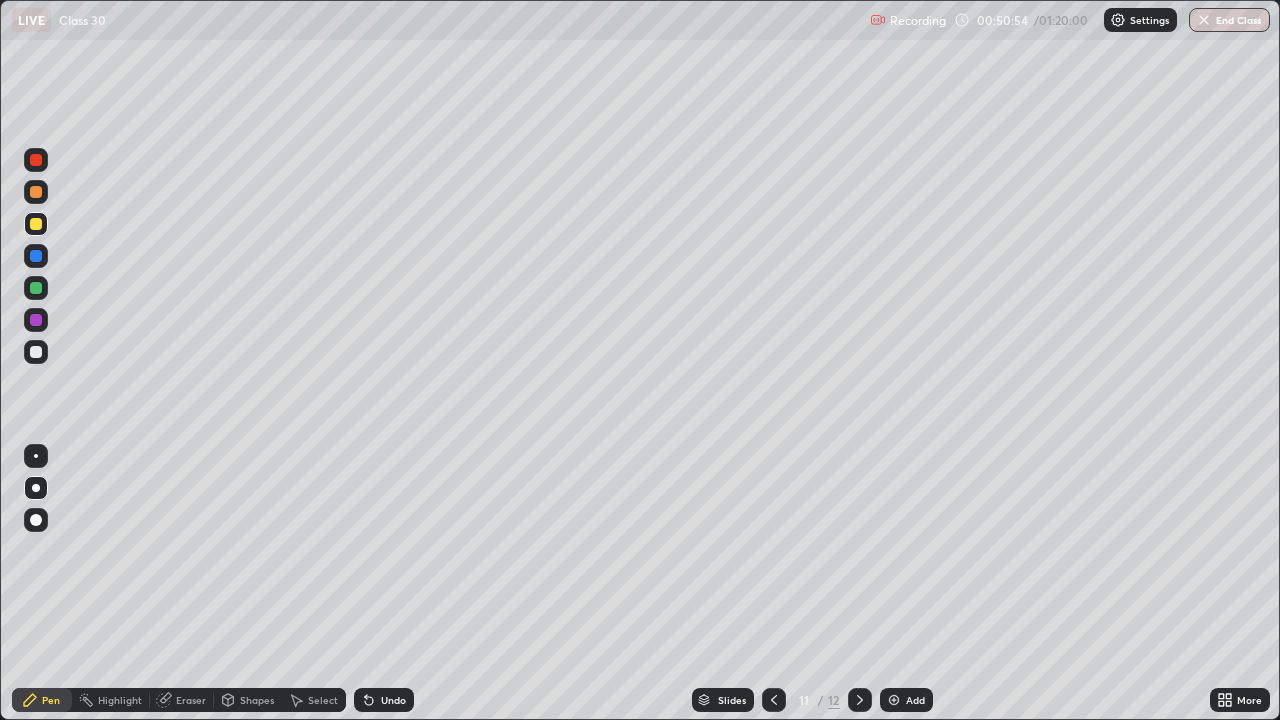 click 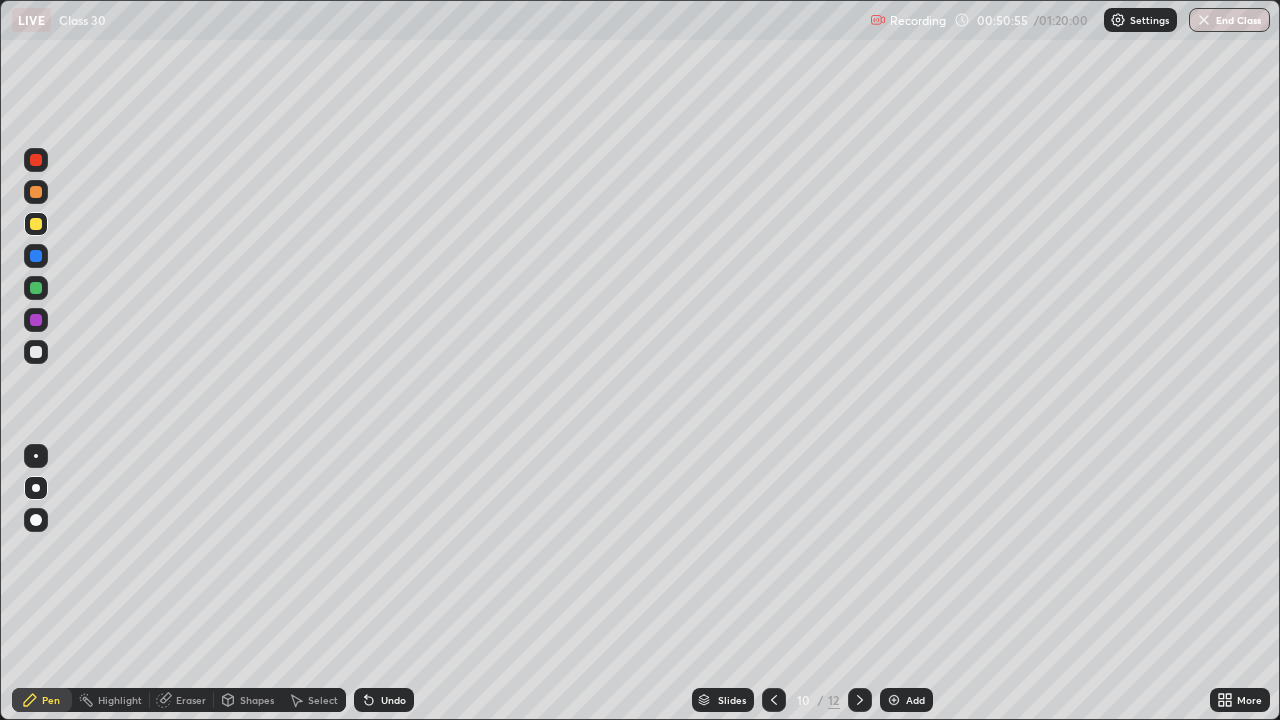 click 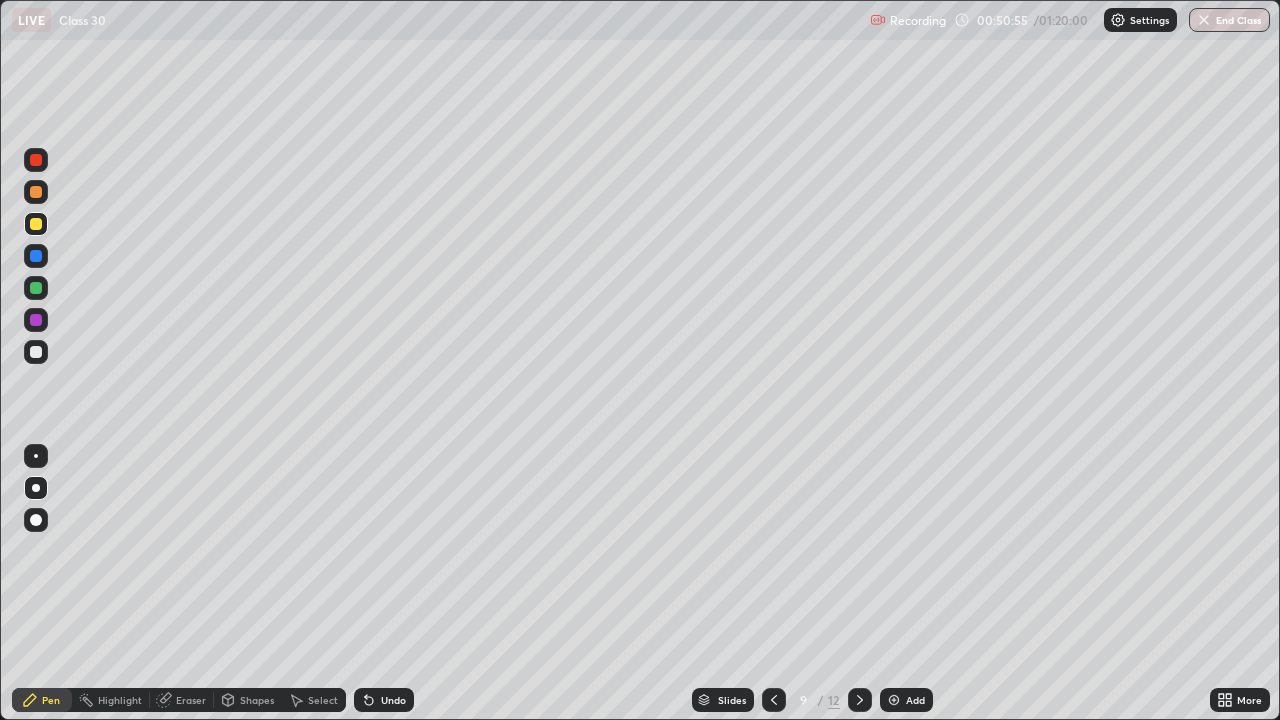 click 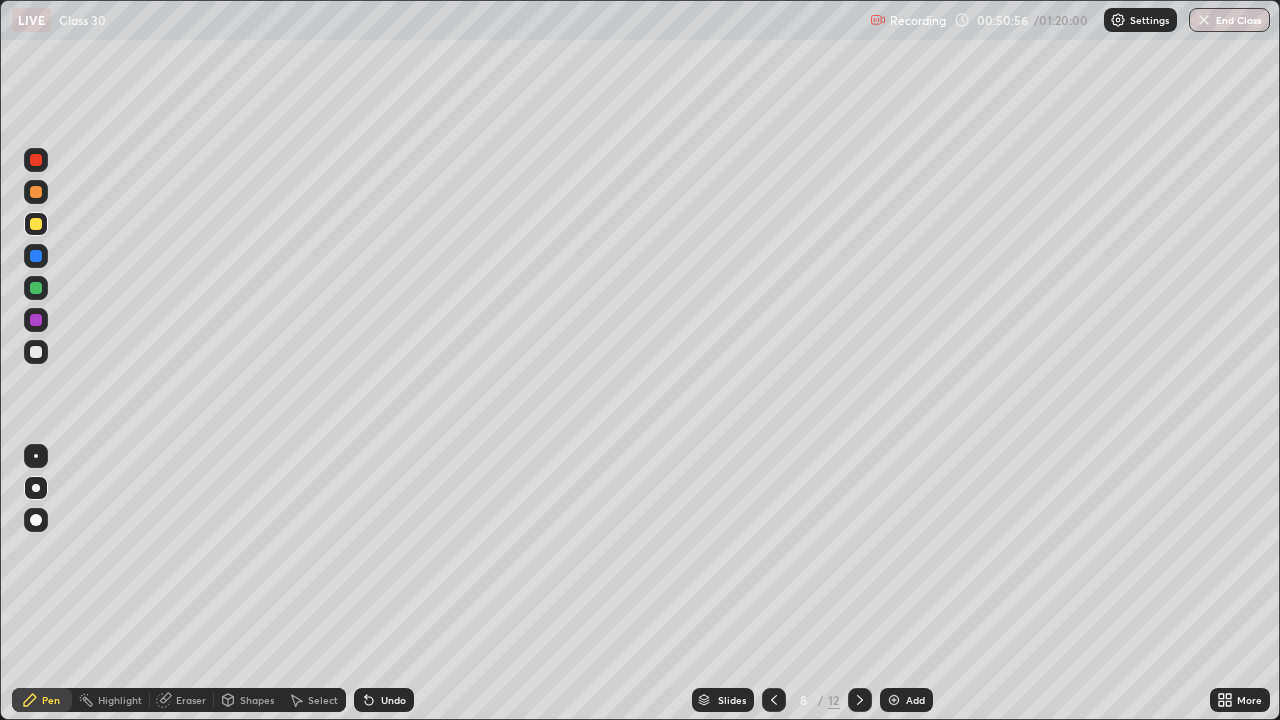 click at bounding box center [774, 700] 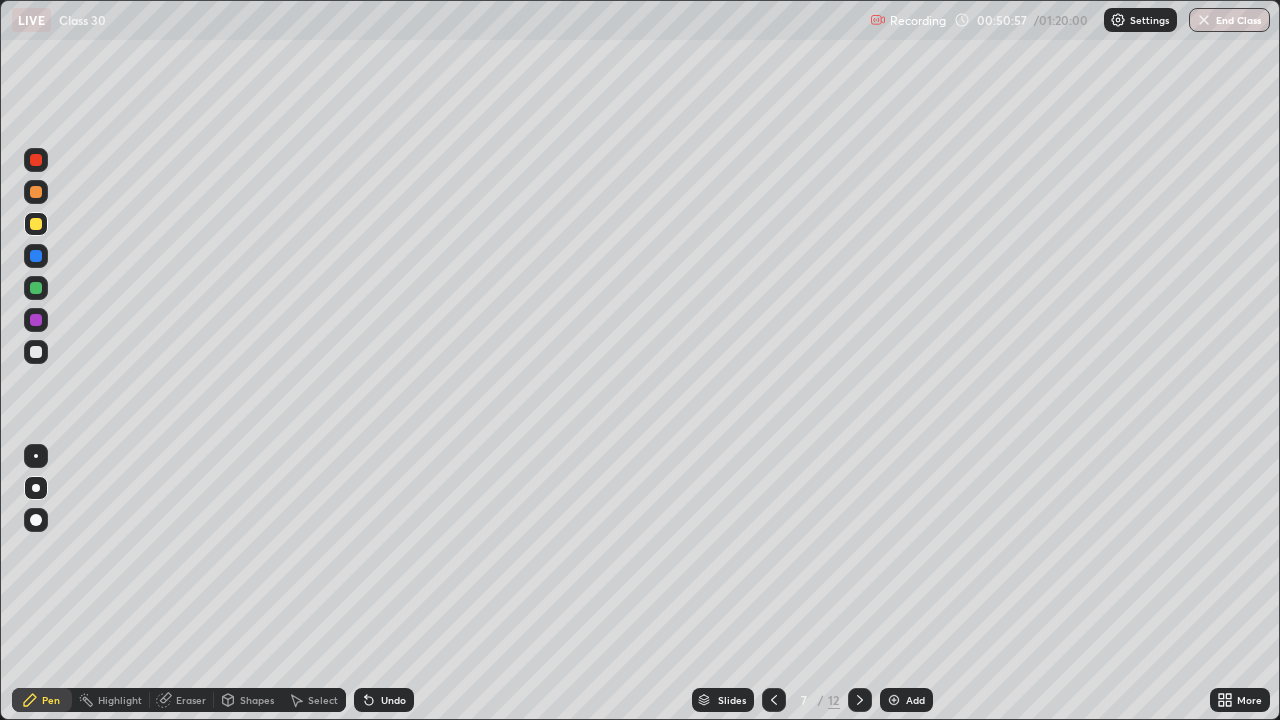 click 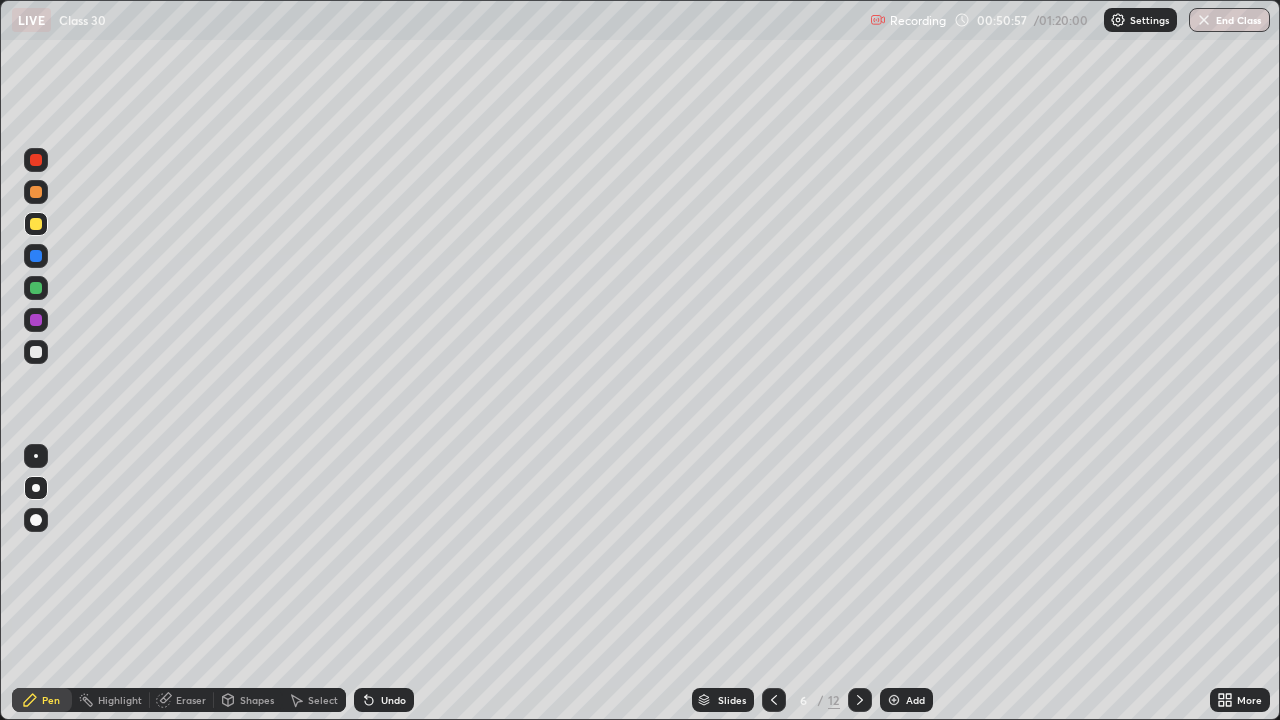 click 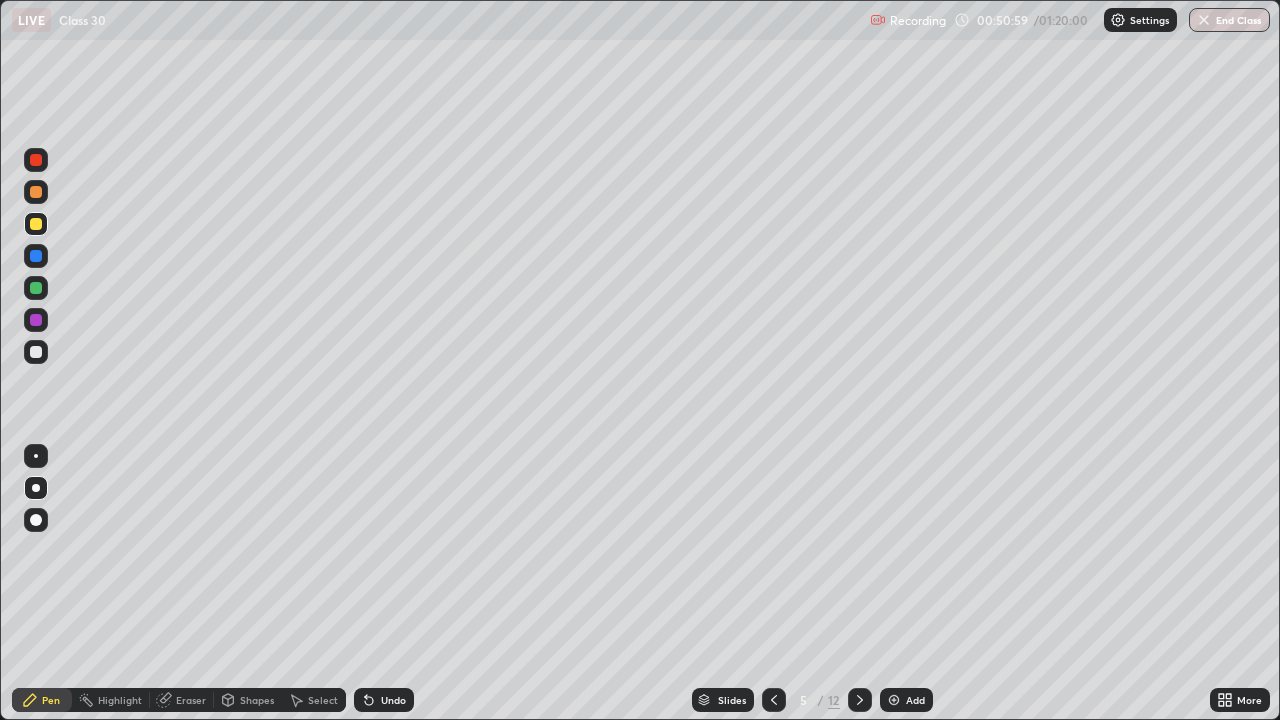 click 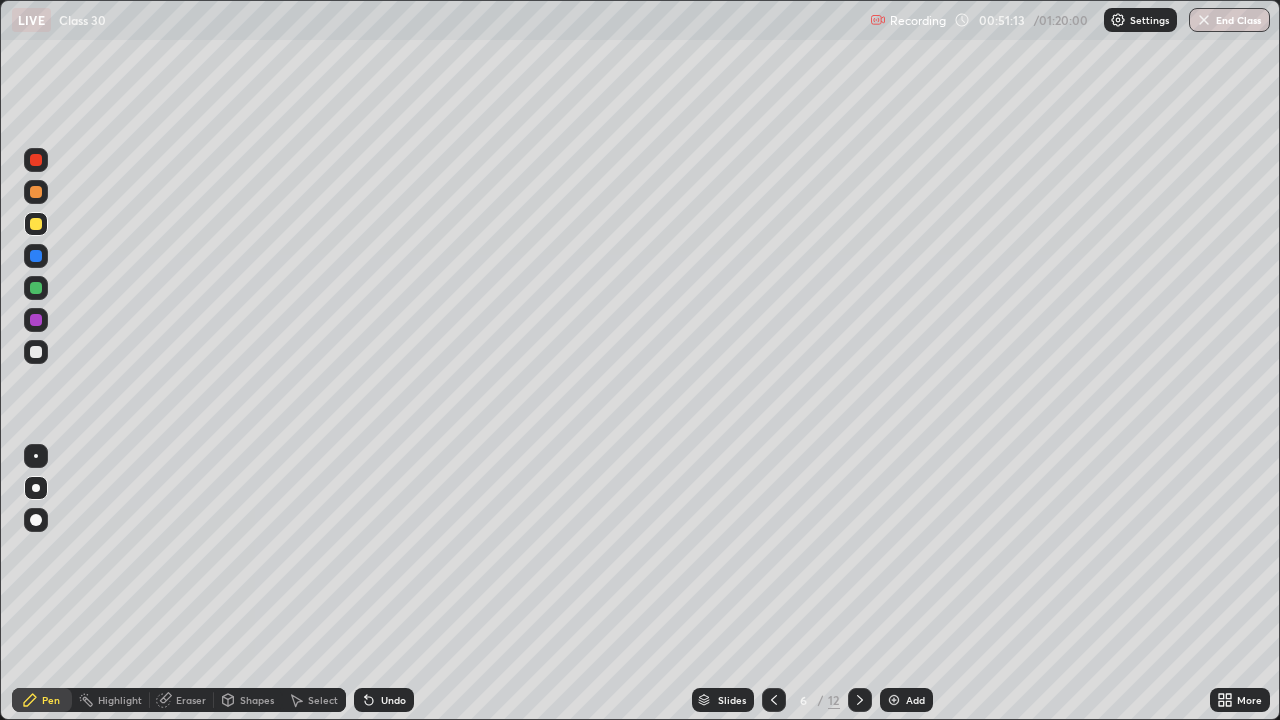 click 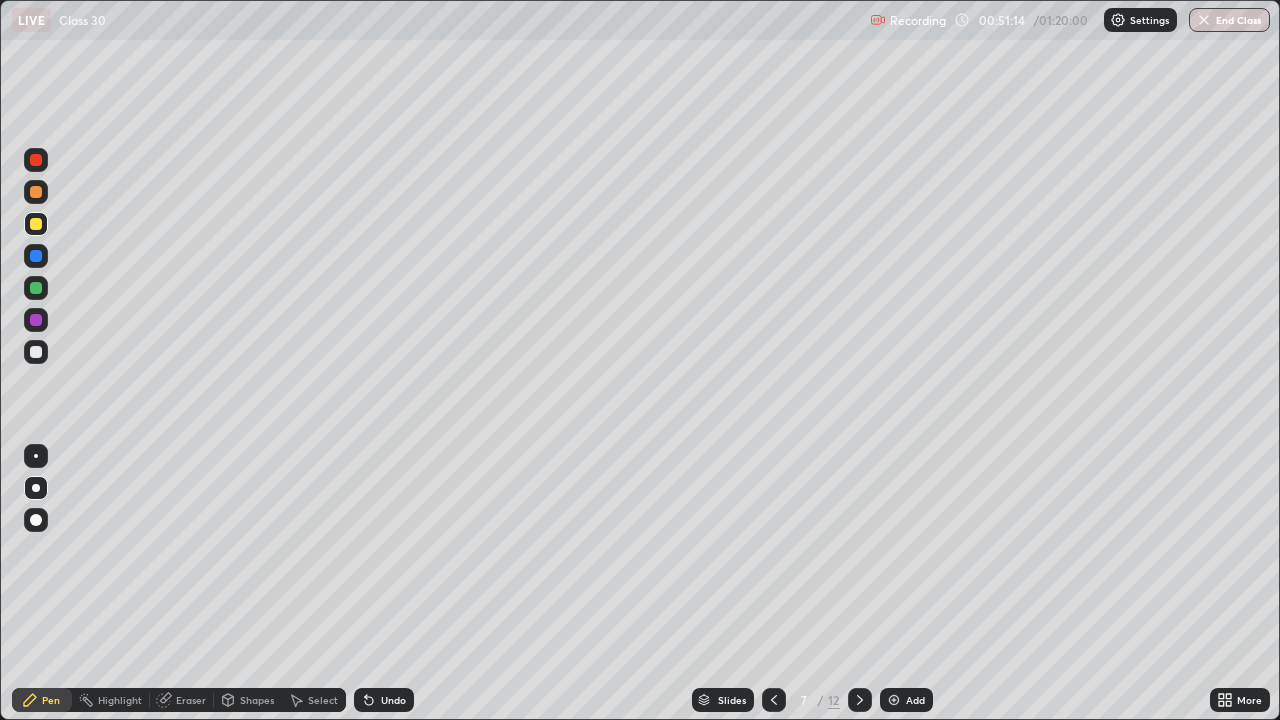 click at bounding box center (860, 700) 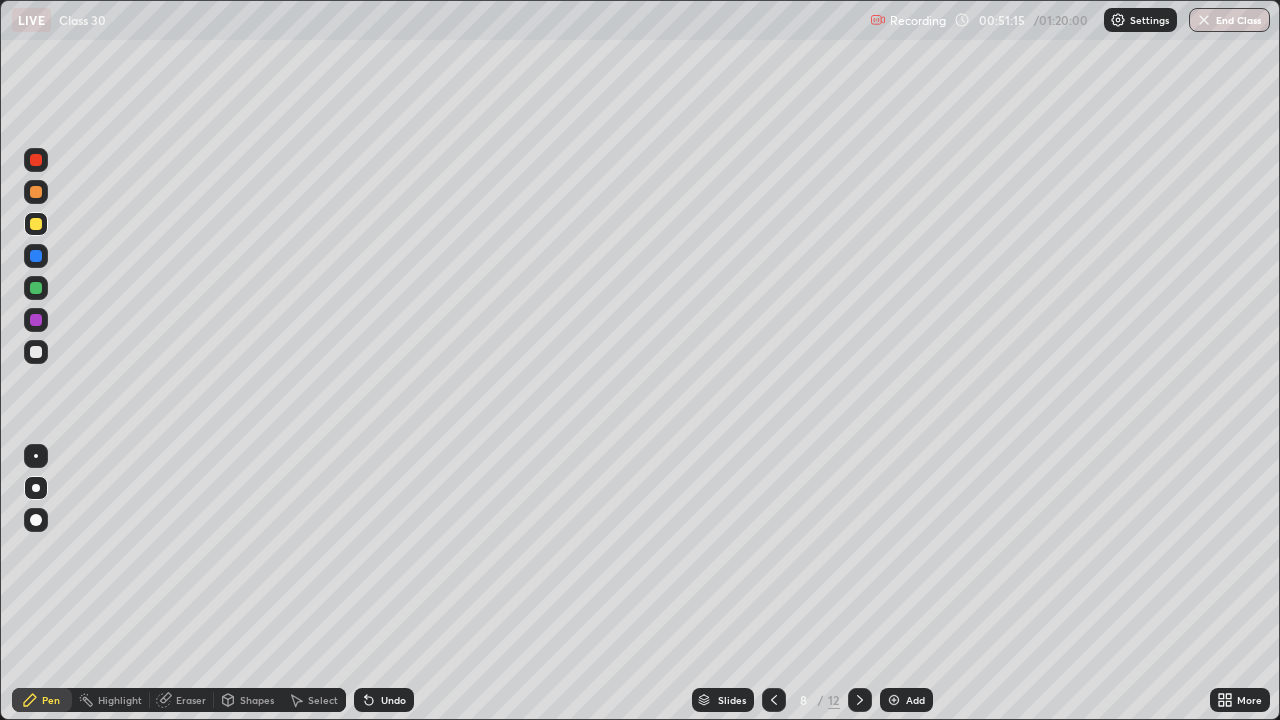 click 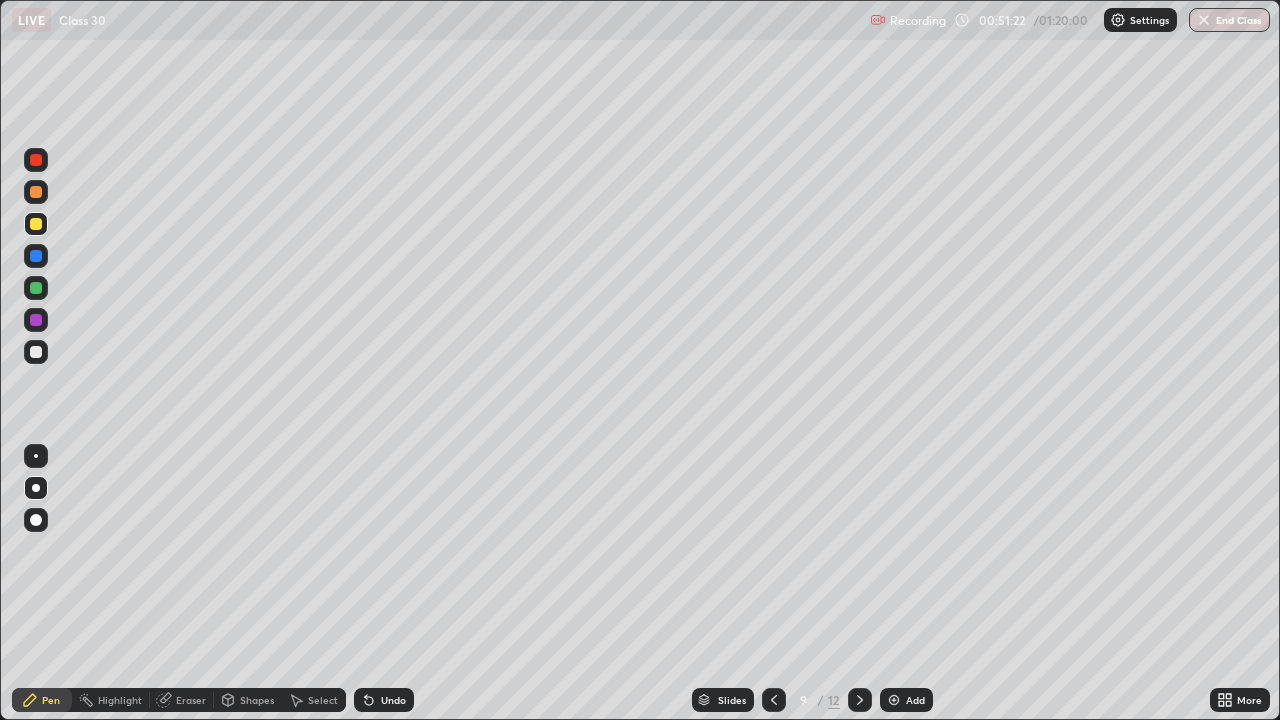 click 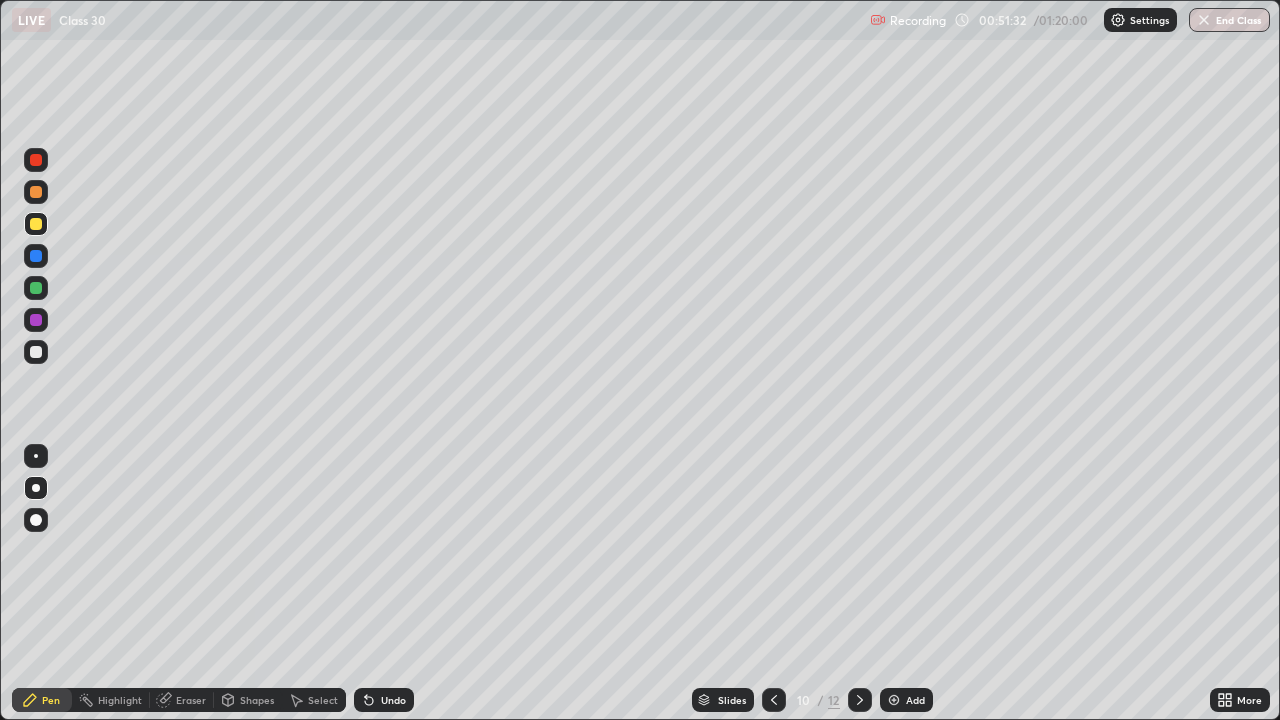 click on "Eraser" at bounding box center [191, 700] 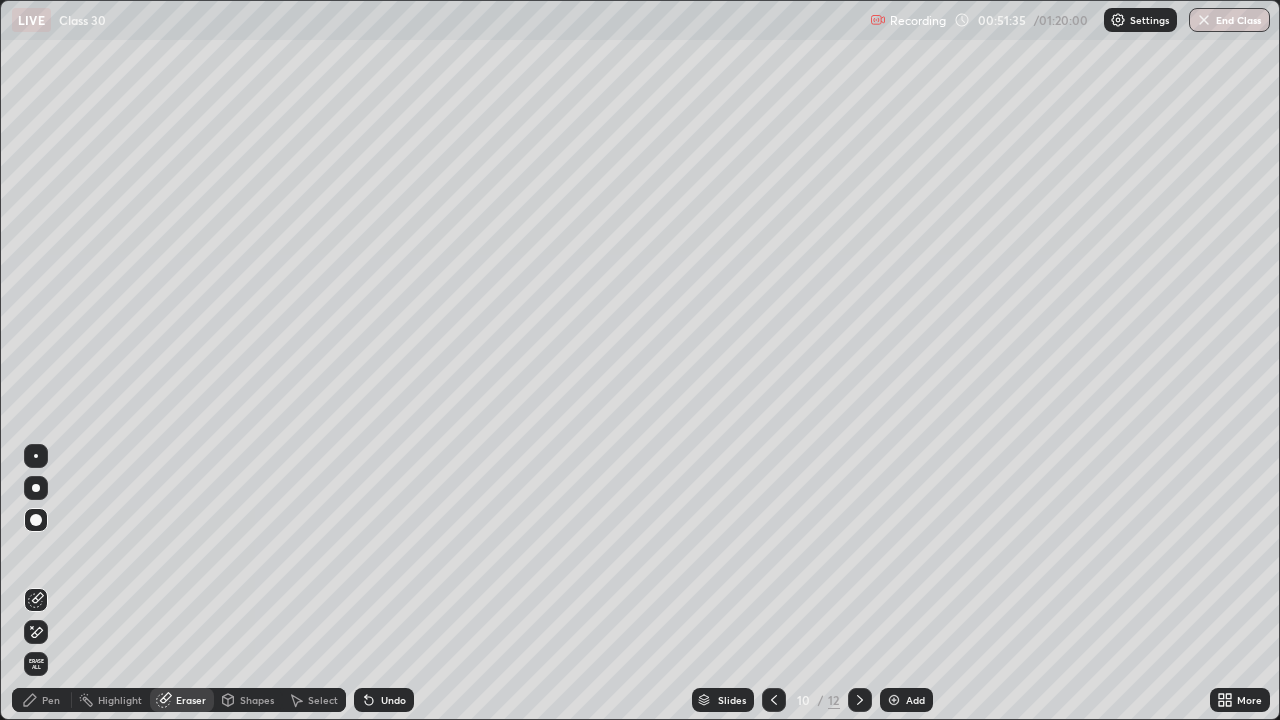 click on "Pen" at bounding box center (51, 700) 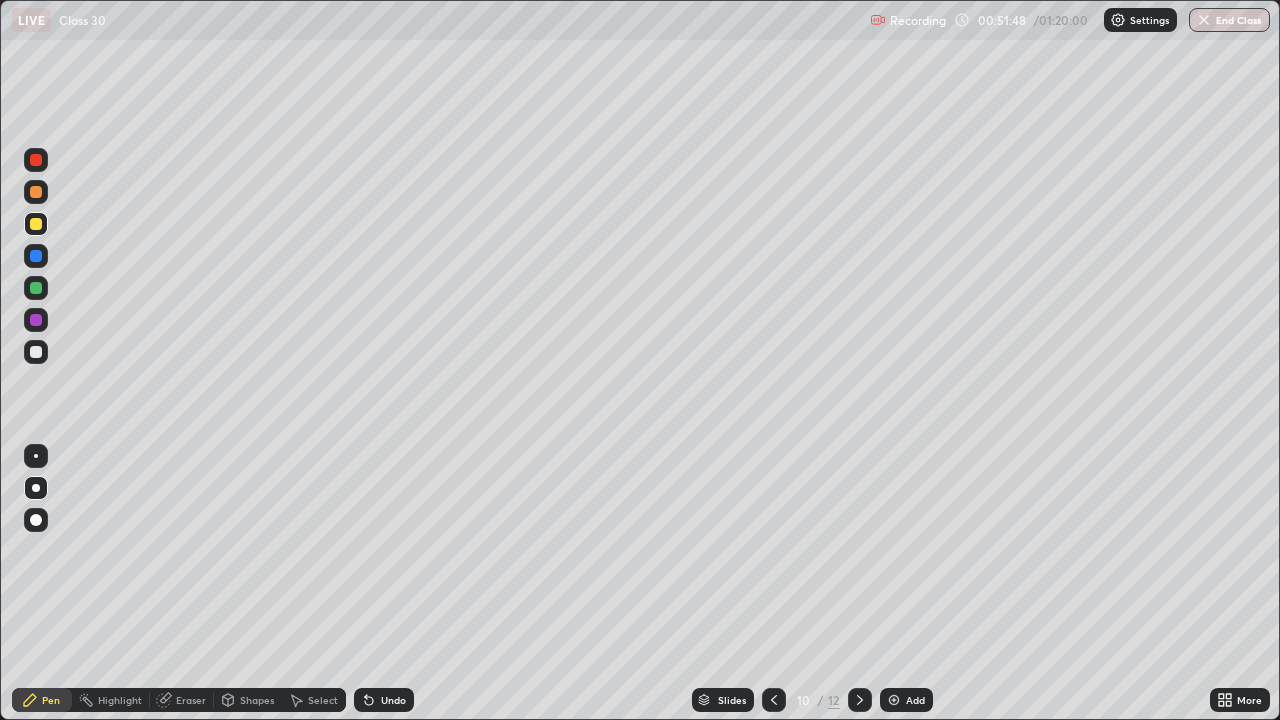 click on "Eraser" at bounding box center (191, 700) 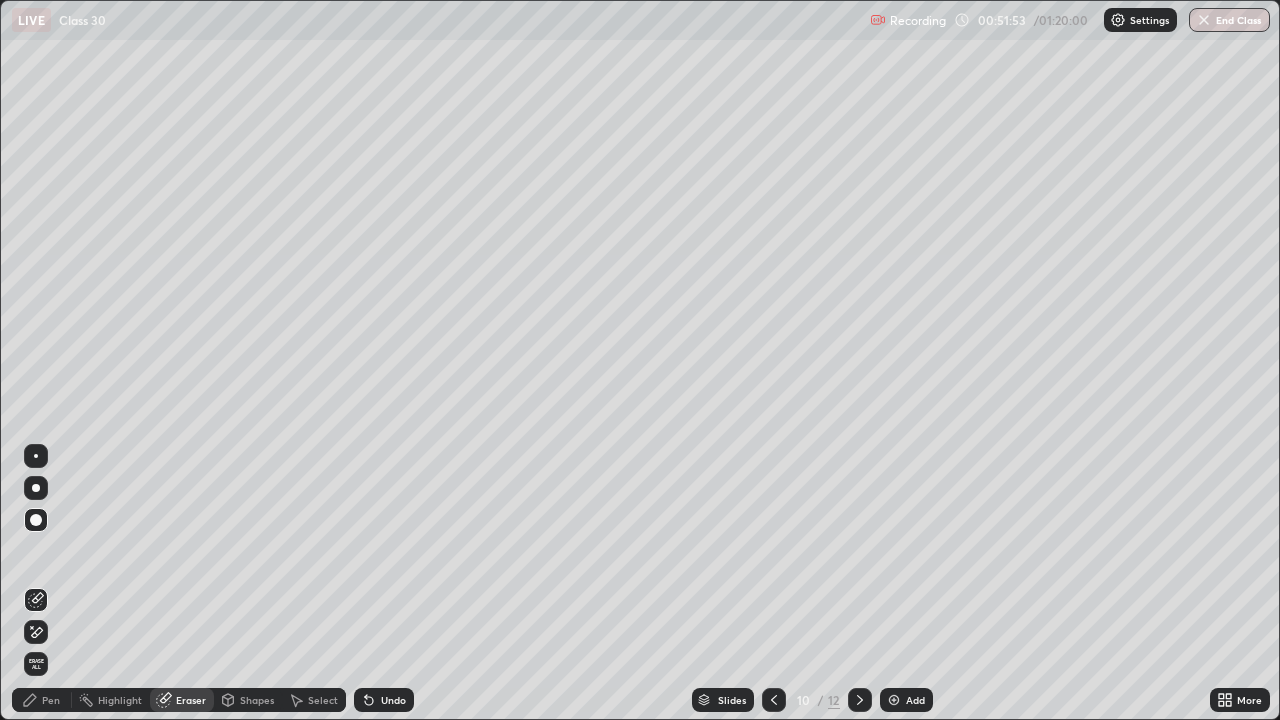 click on "Pen" at bounding box center (51, 700) 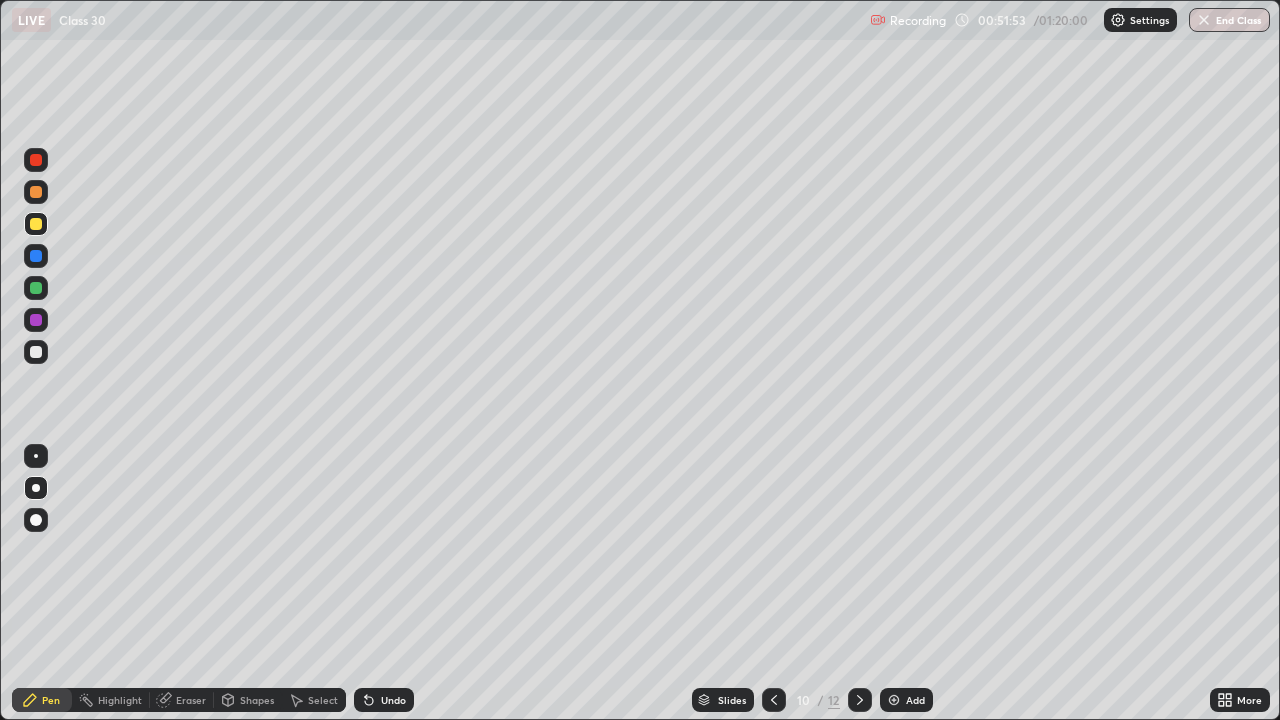 click at bounding box center [36, 352] 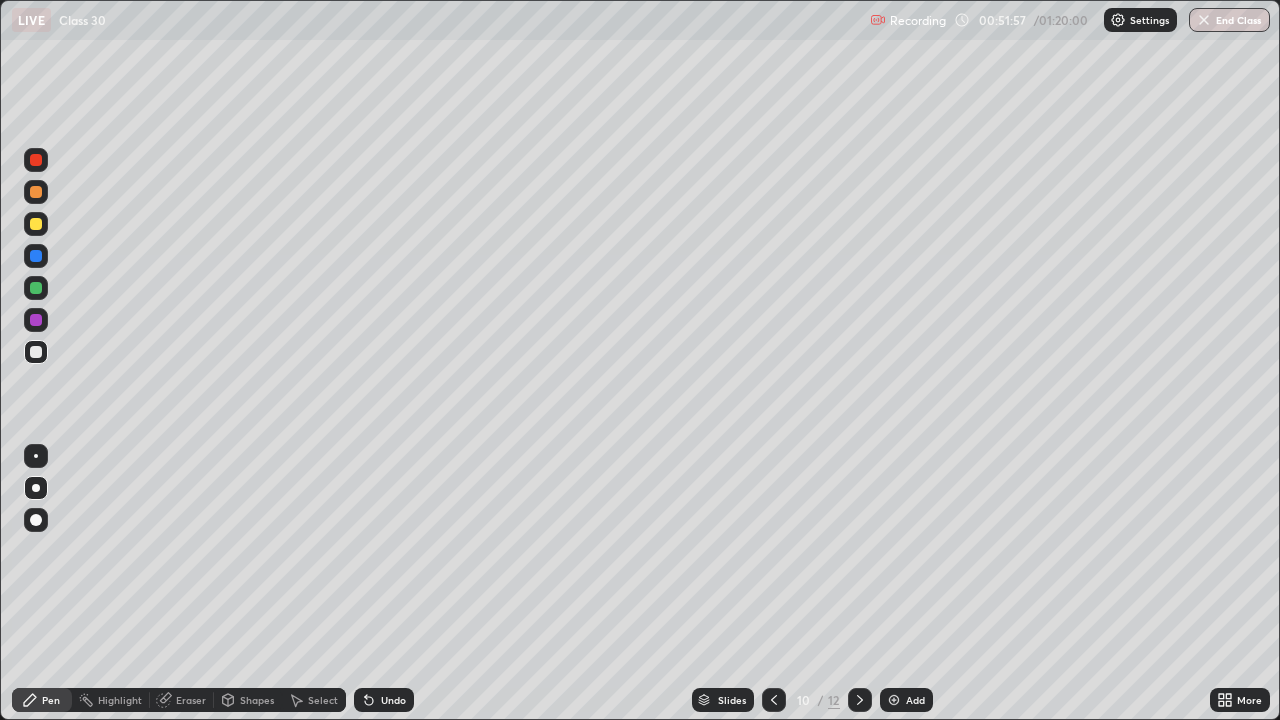 click 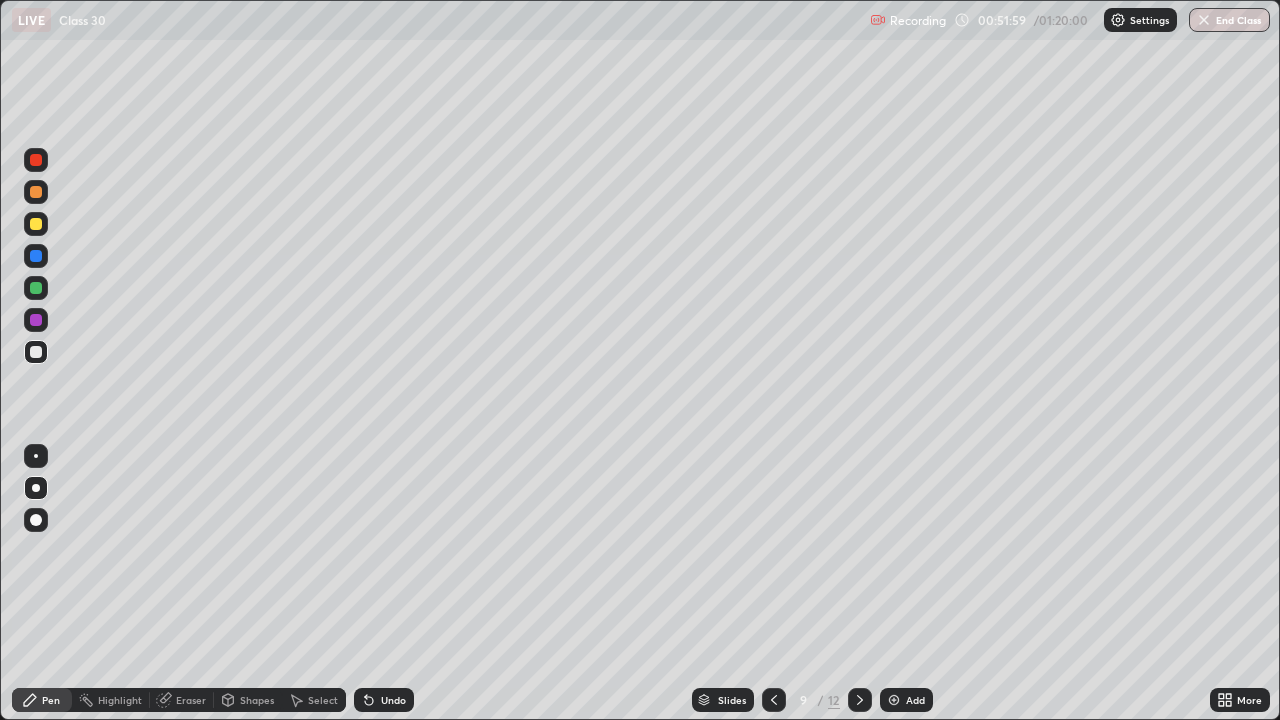 click 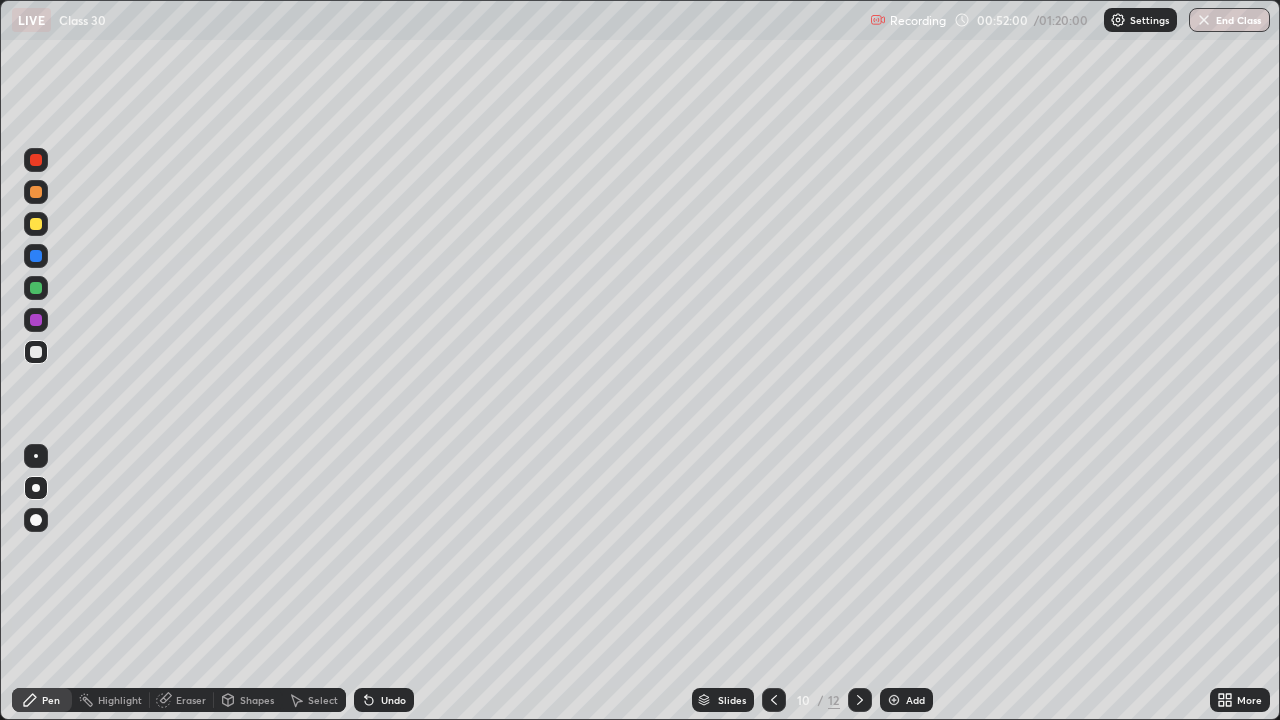 click 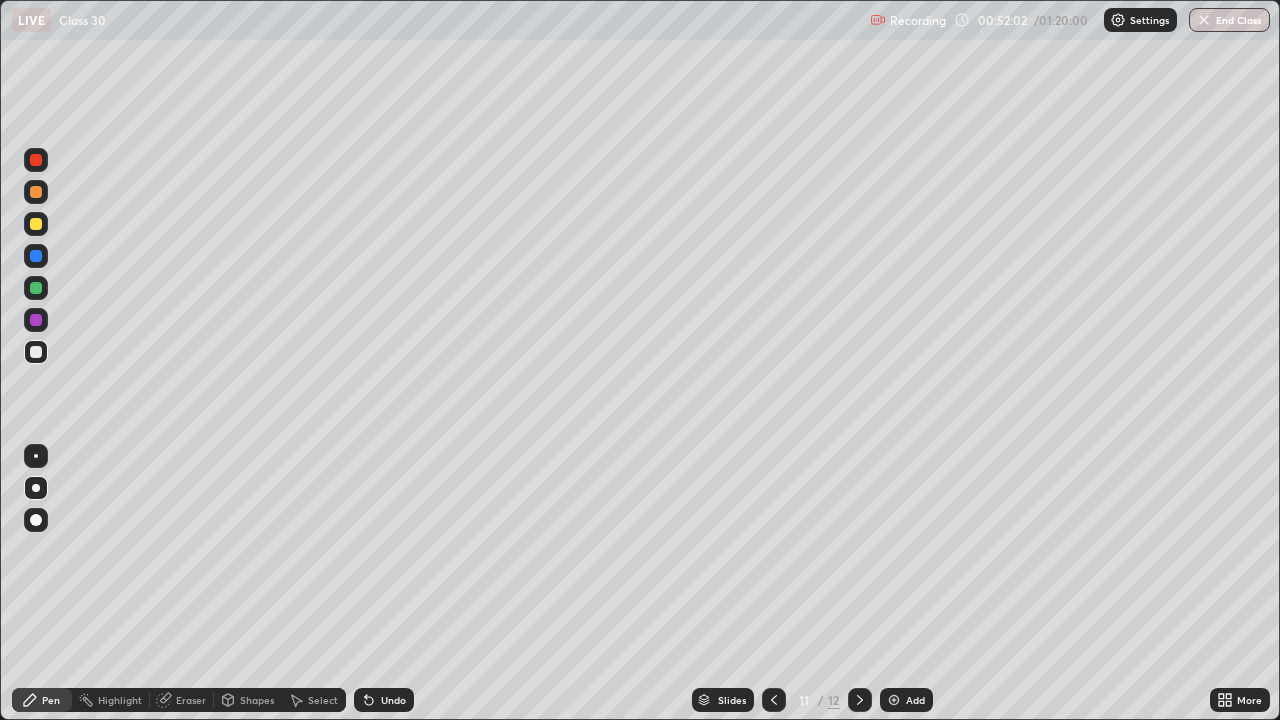 click on "Eraser" at bounding box center [182, 700] 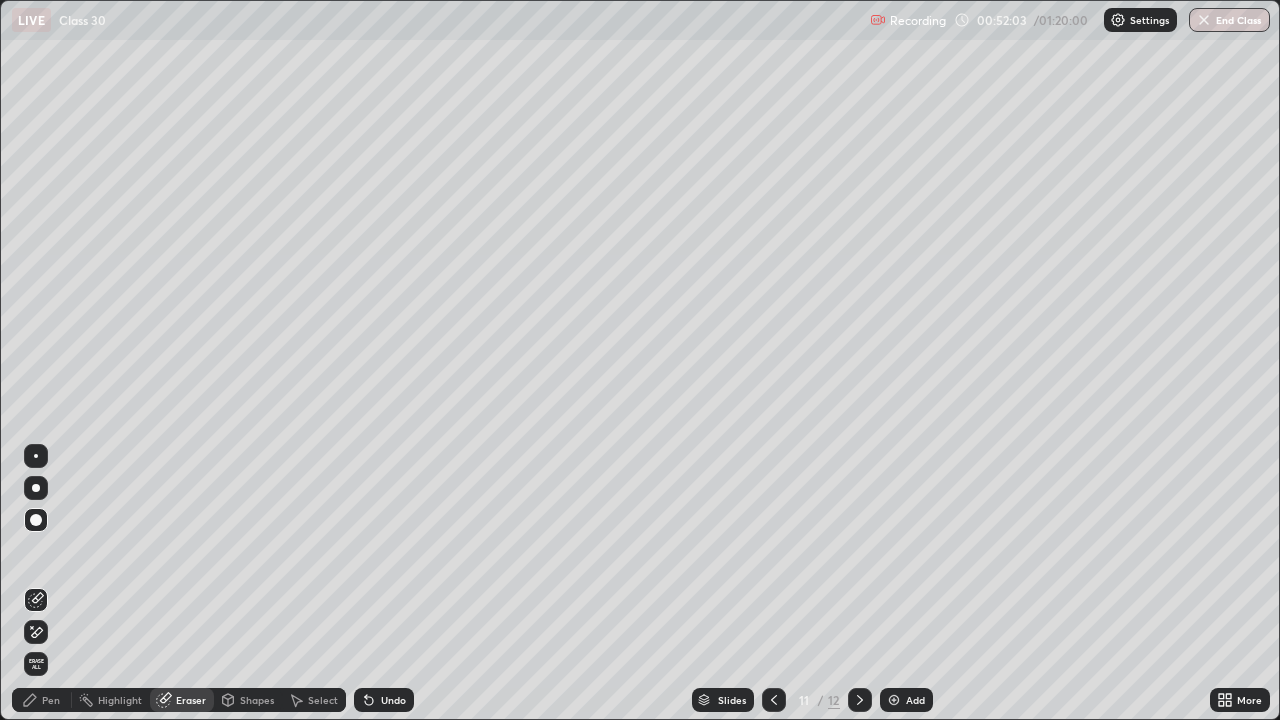 click 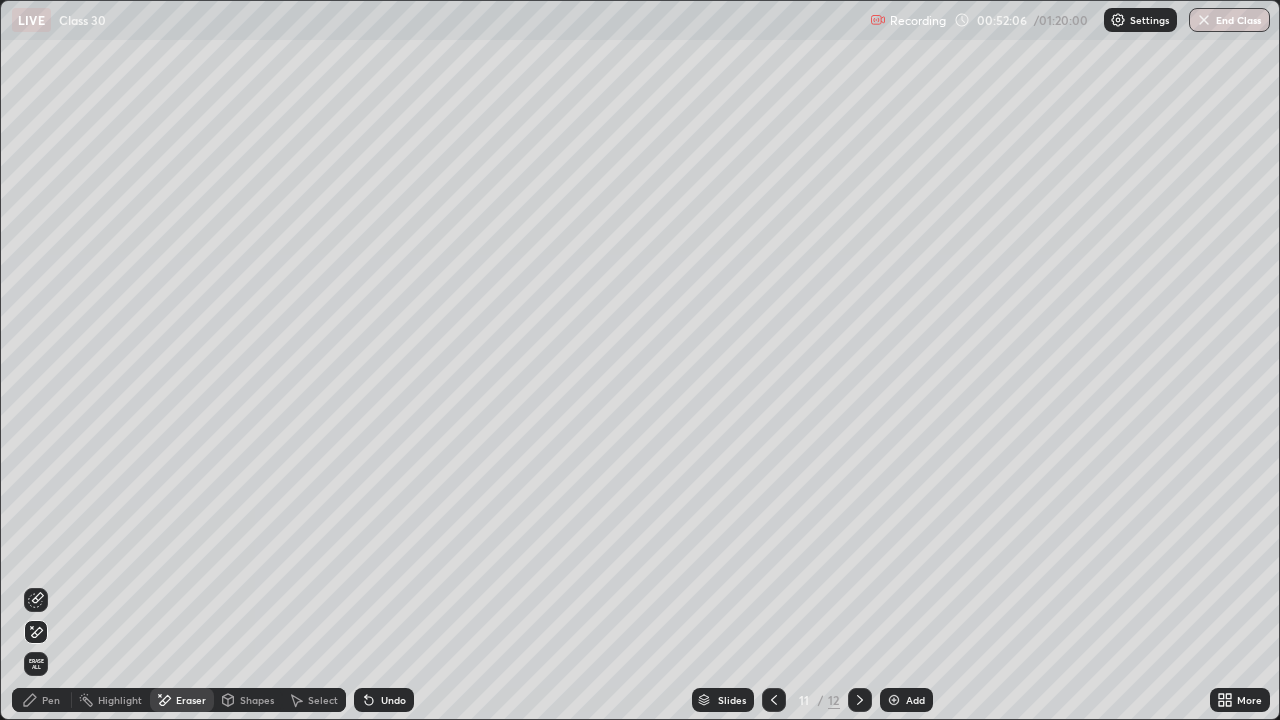 click 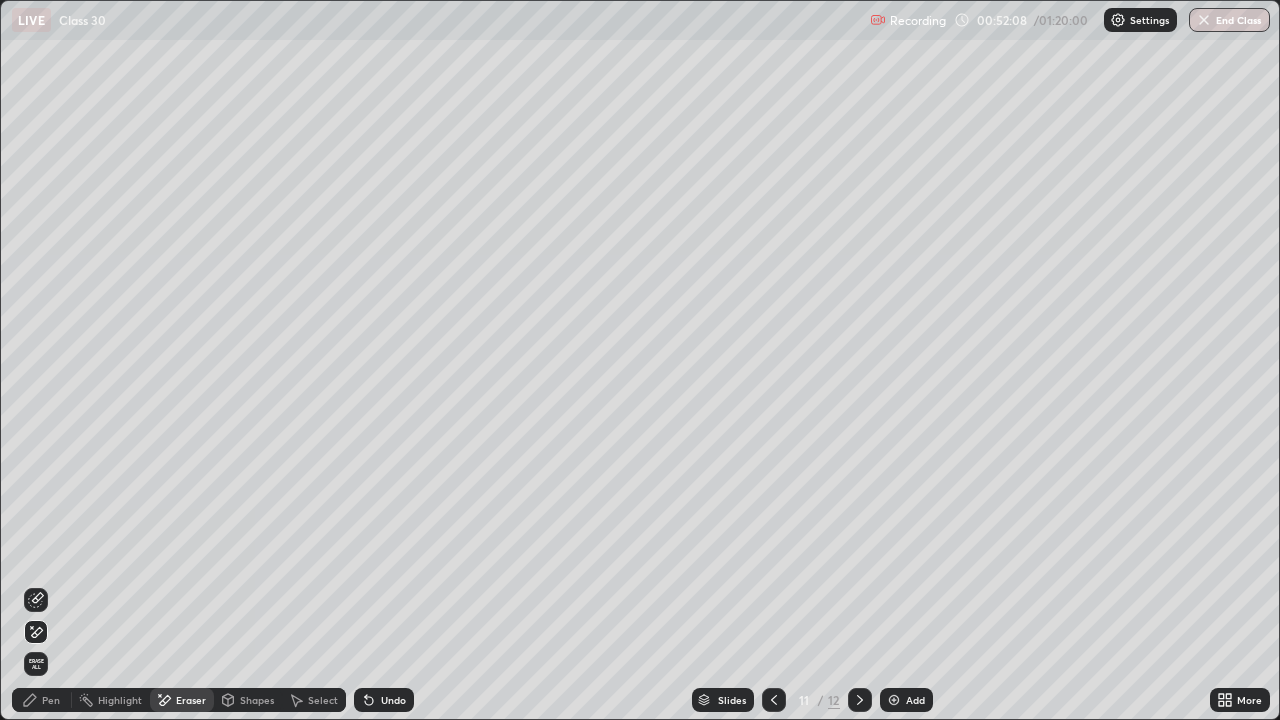 click on "Pen" at bounding box center (51, 700) 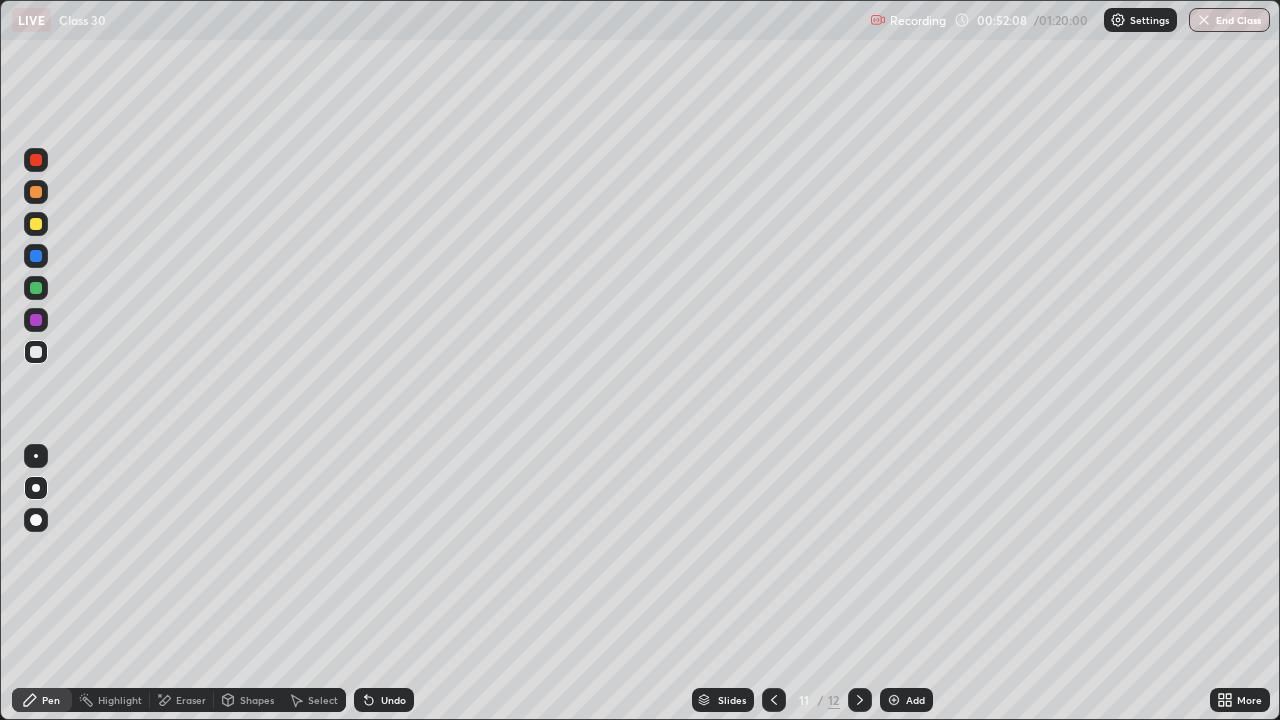 click on "Eraser" at bounding box center [191, 700] 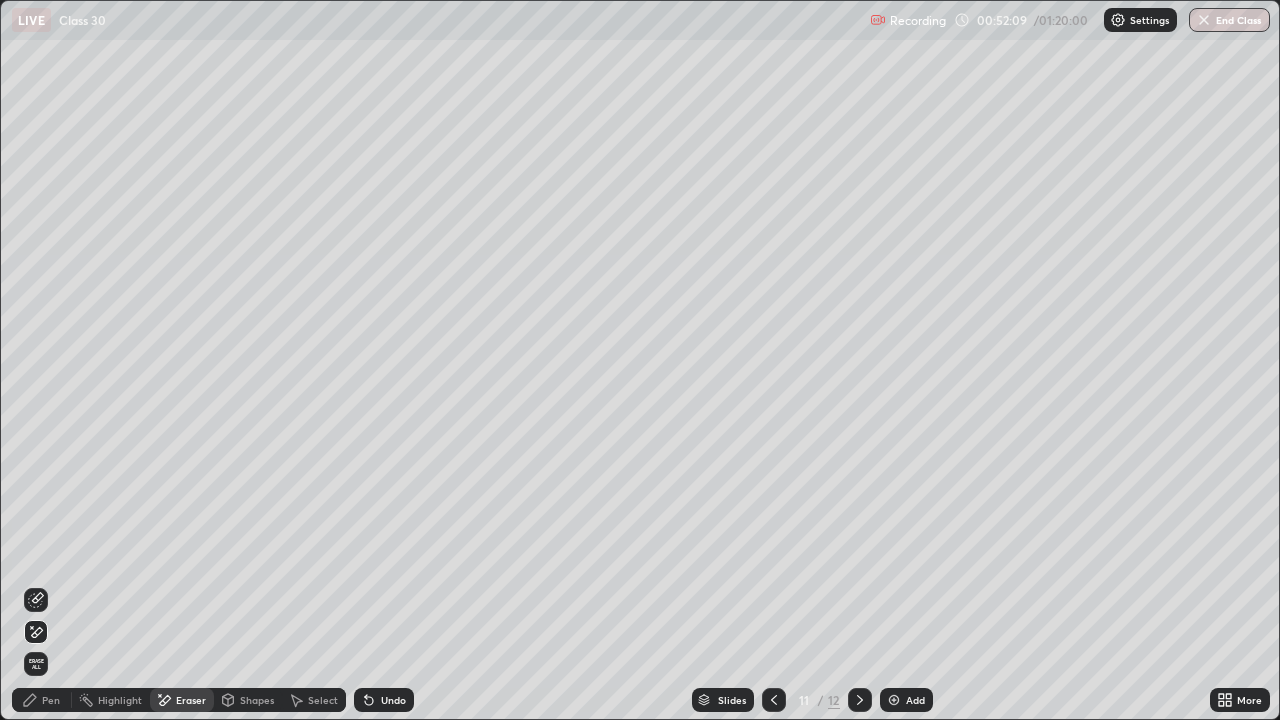 click 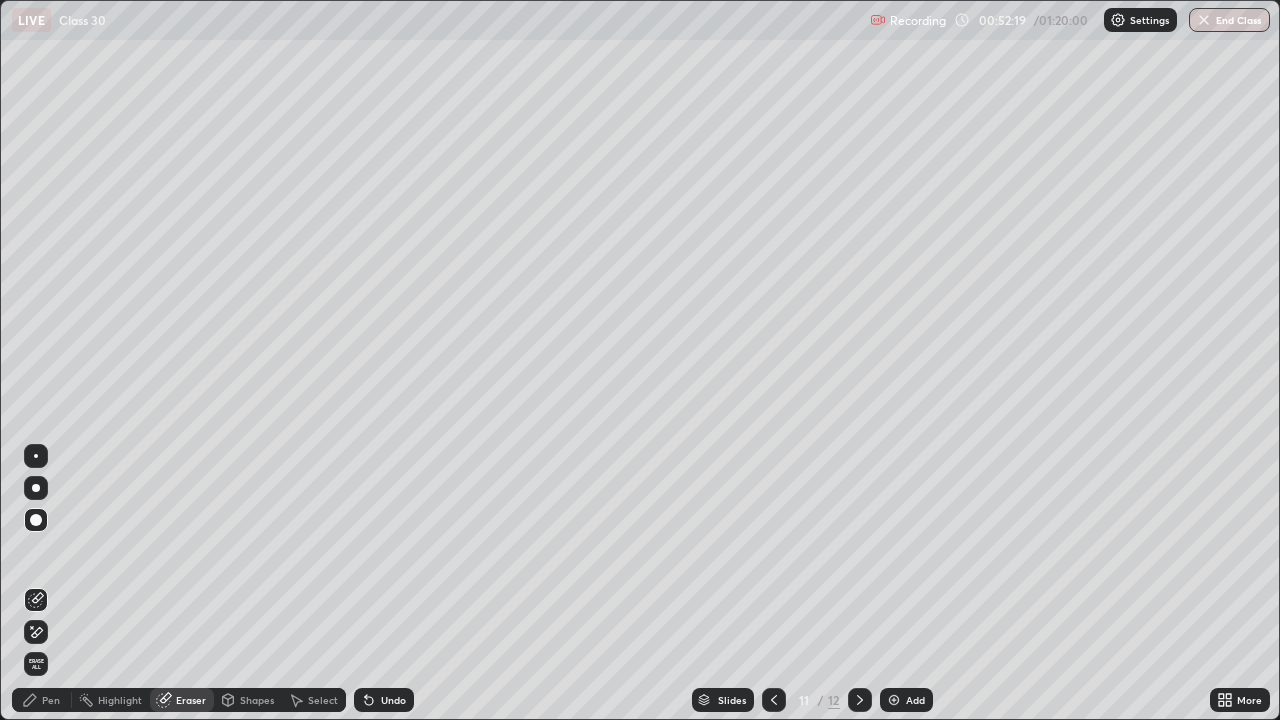 click 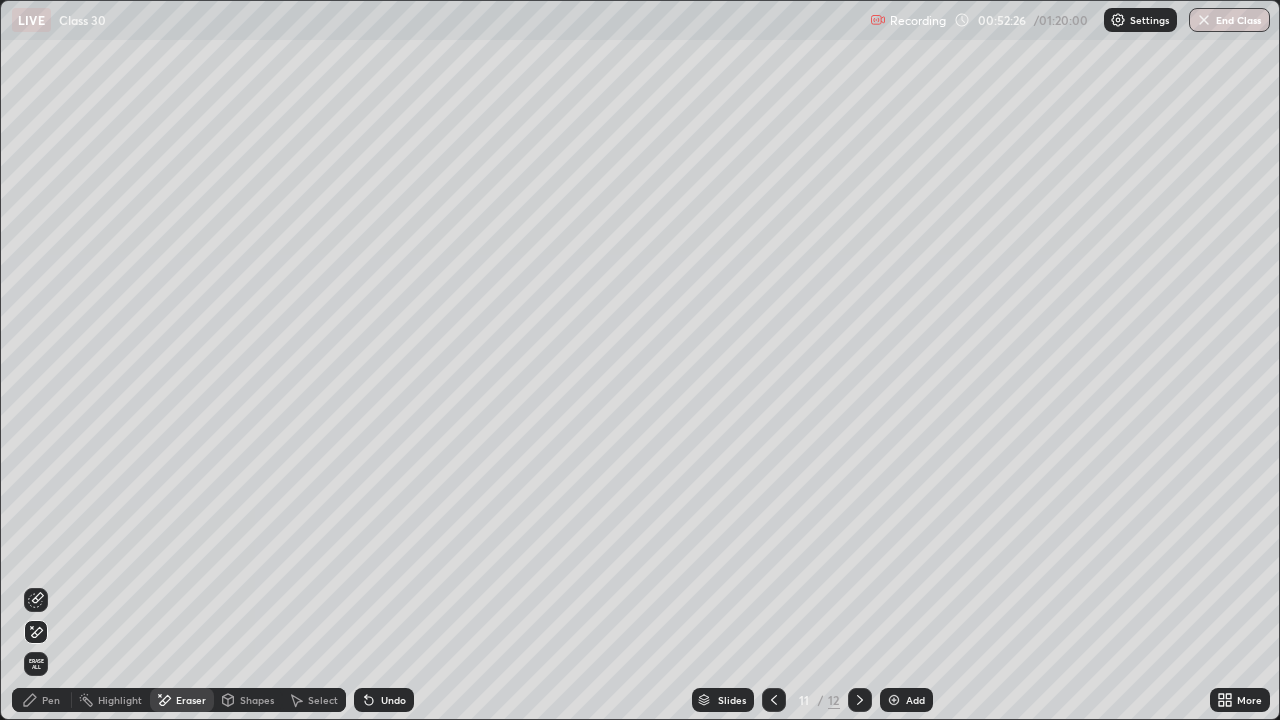 click on "Pen" at bounding box center [42, 700] 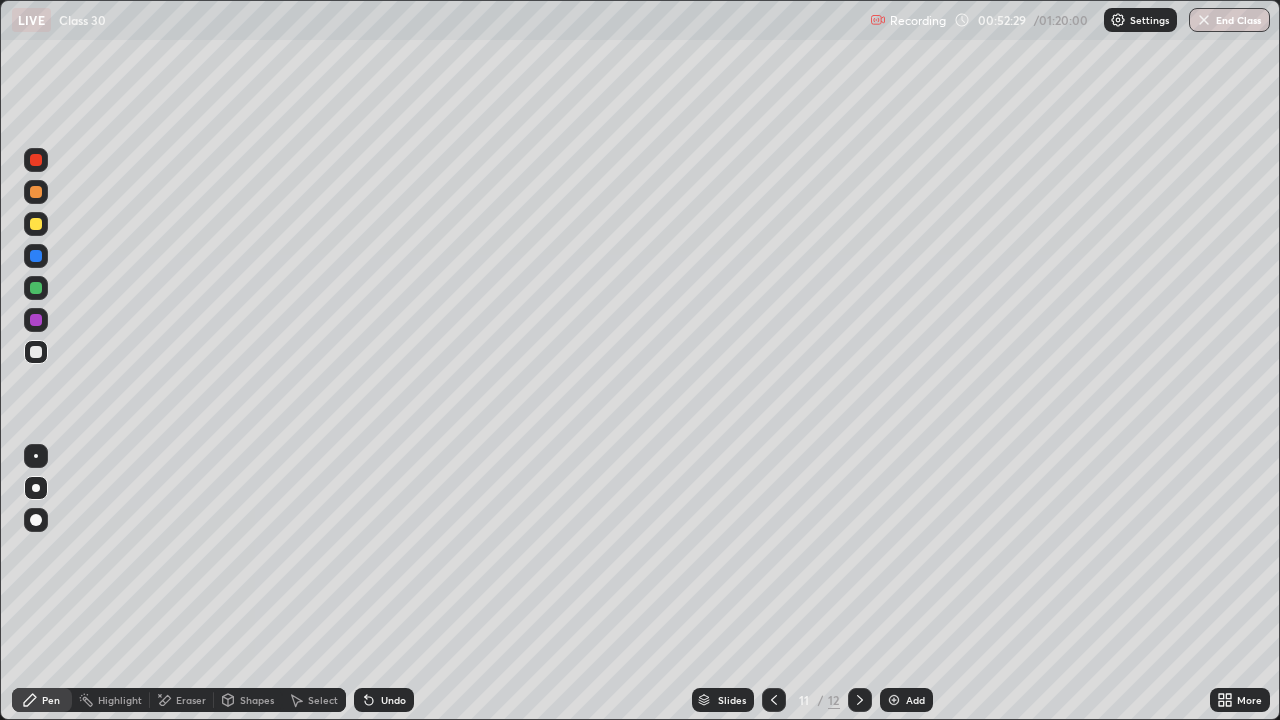 click 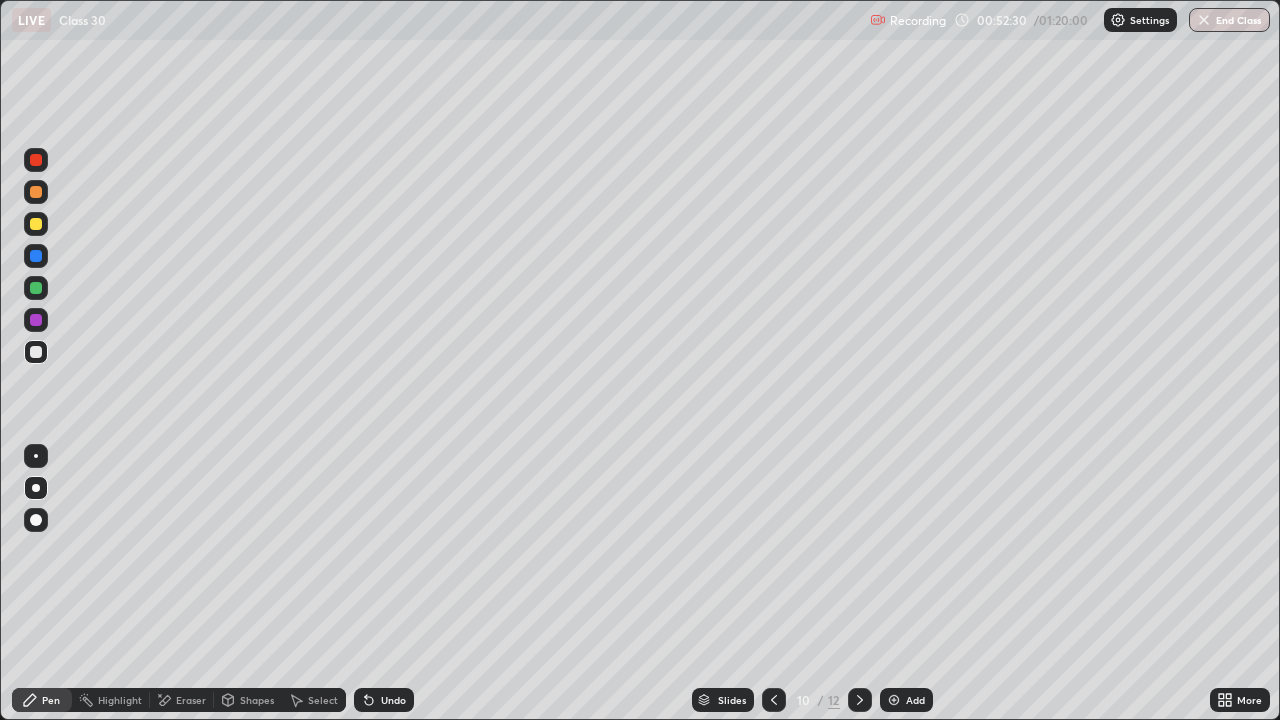 click 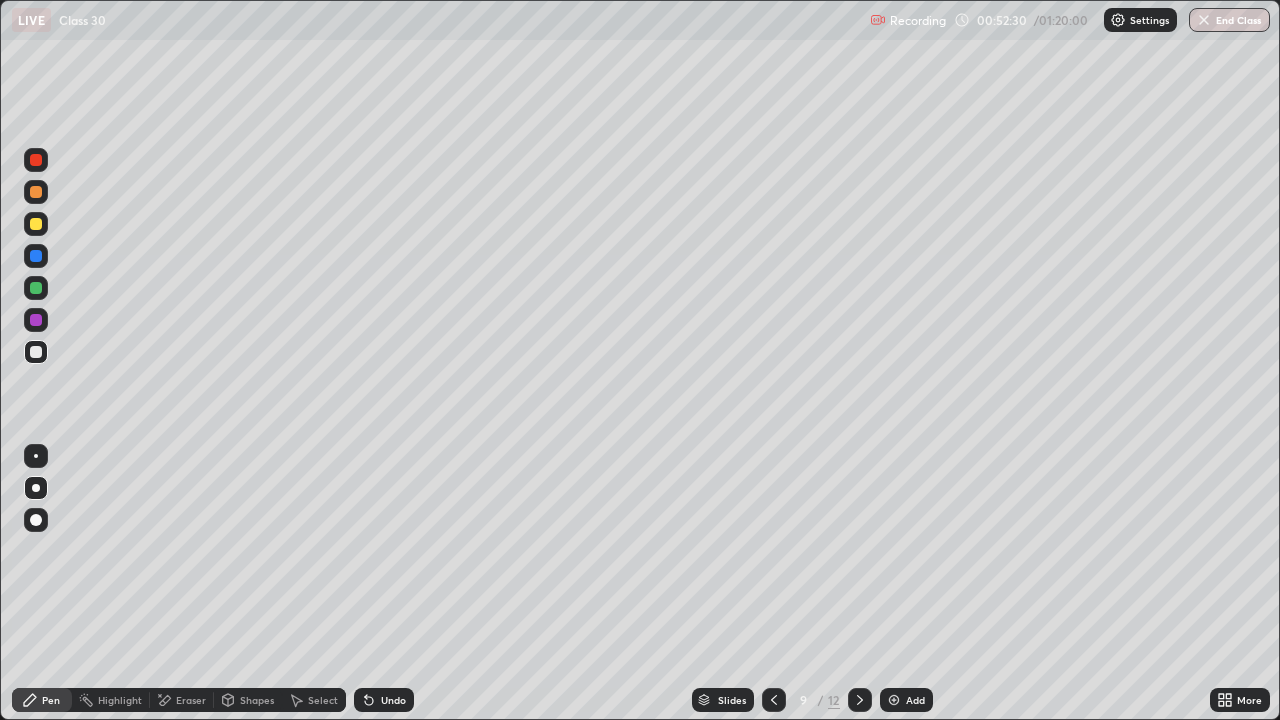 click 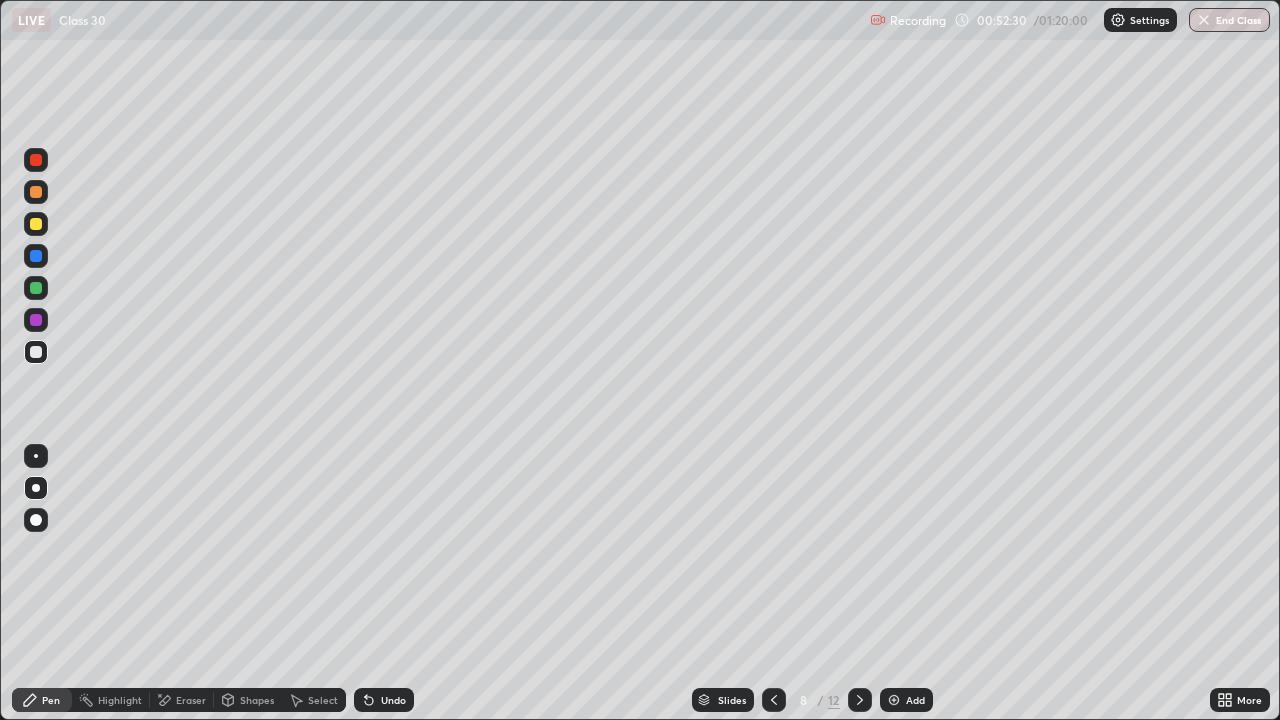 click 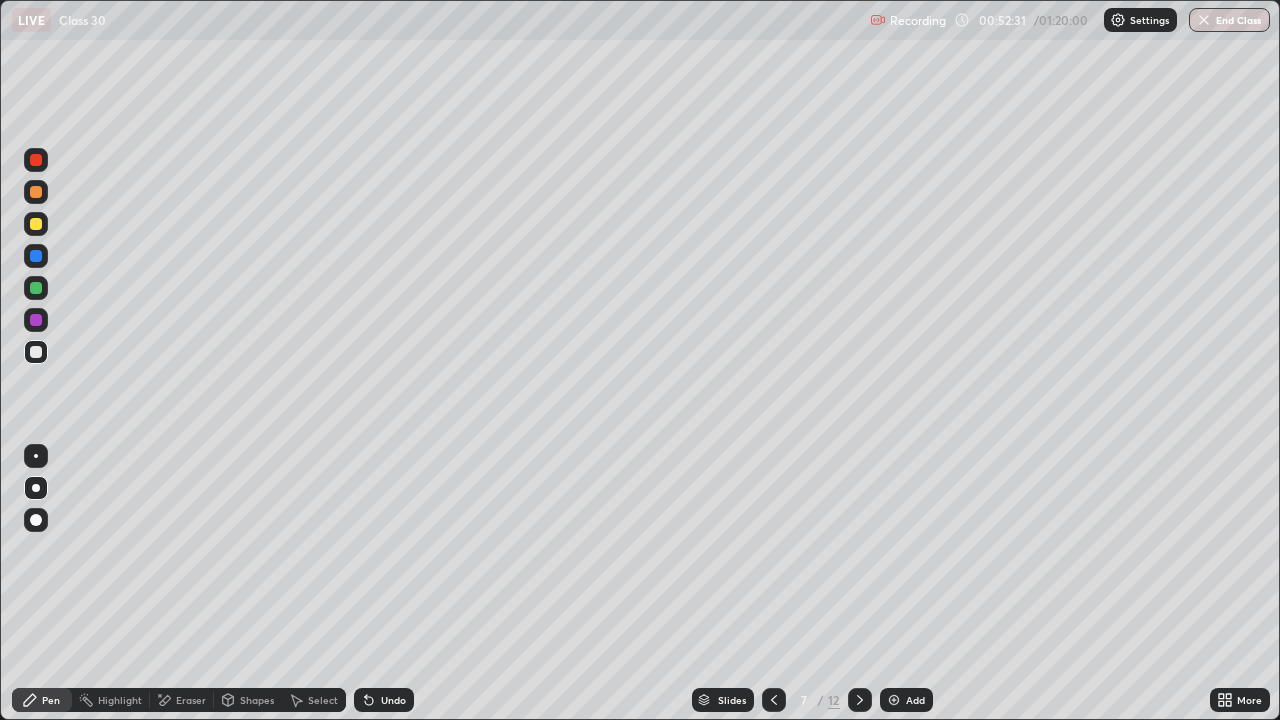 click 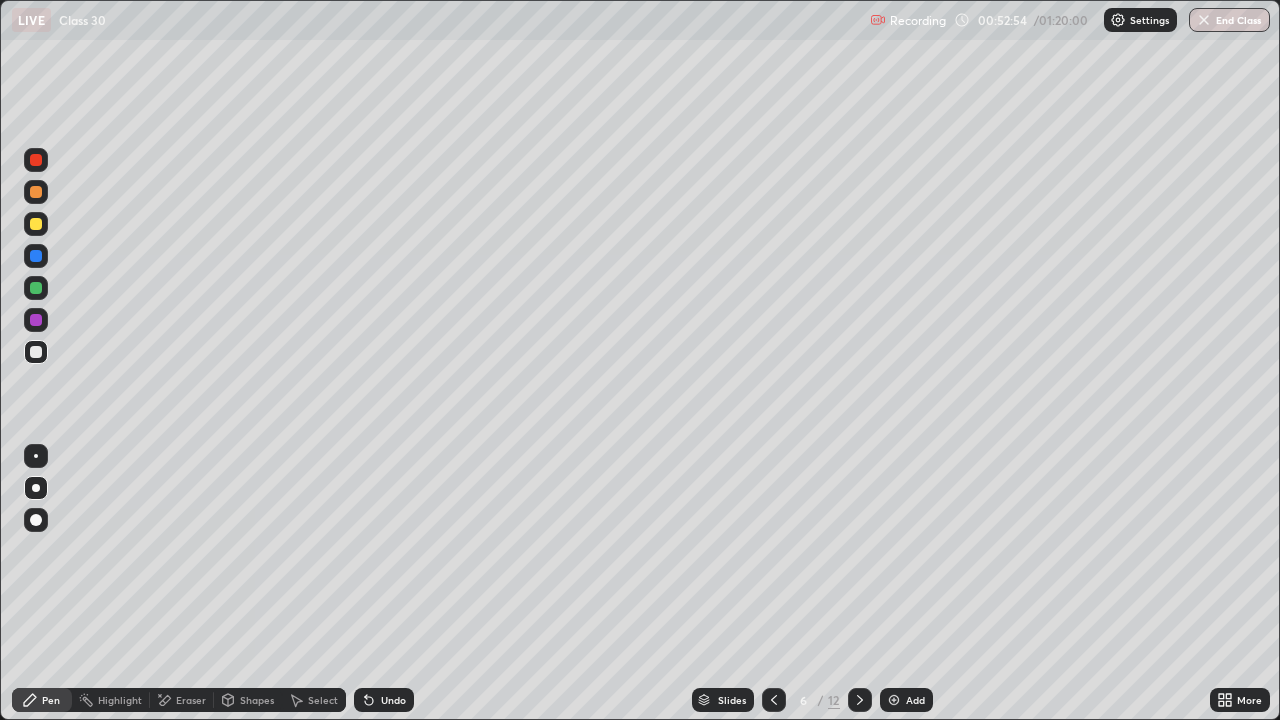 click on "More" at bounding box center (1240, 700) 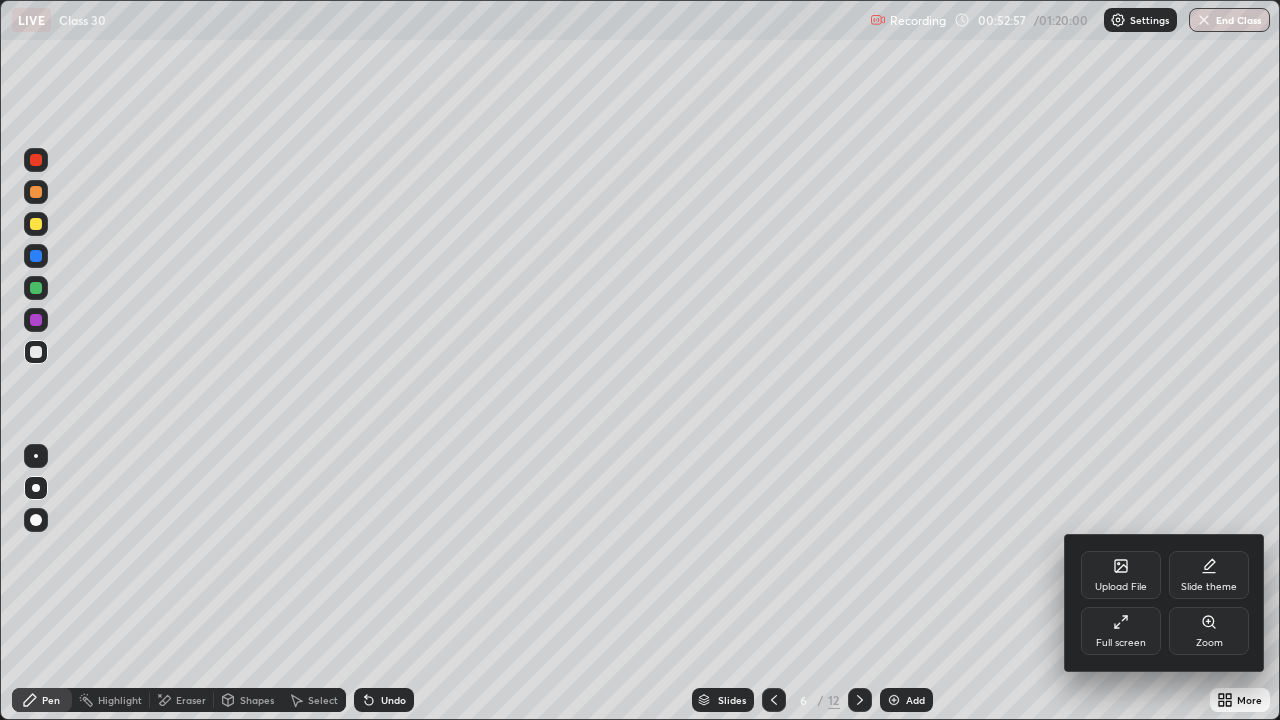 click at bounding box center [640, 360] 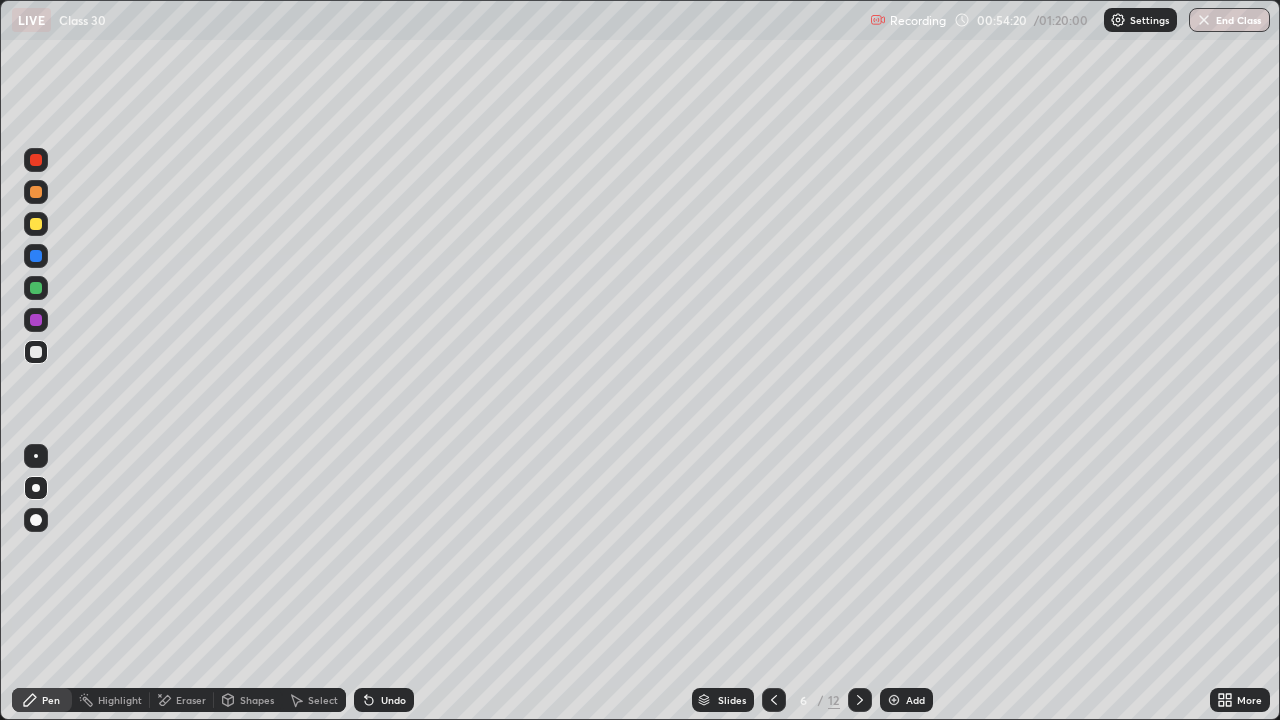 click 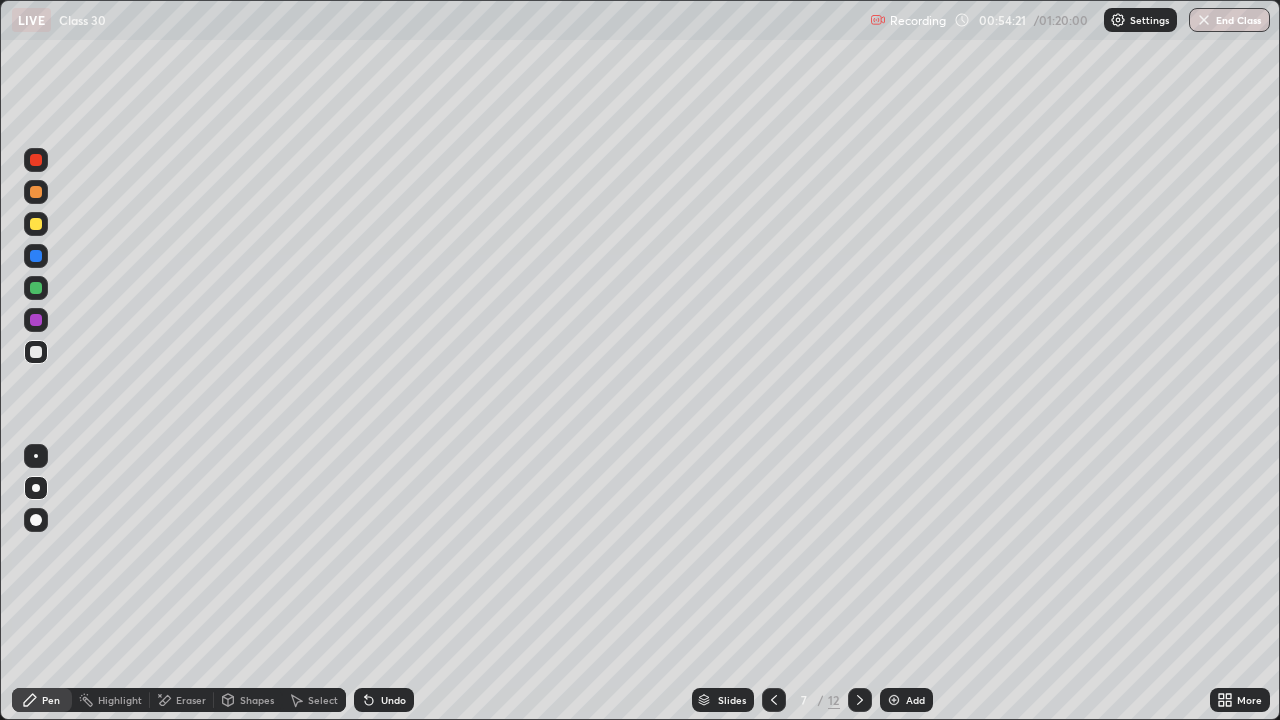 click 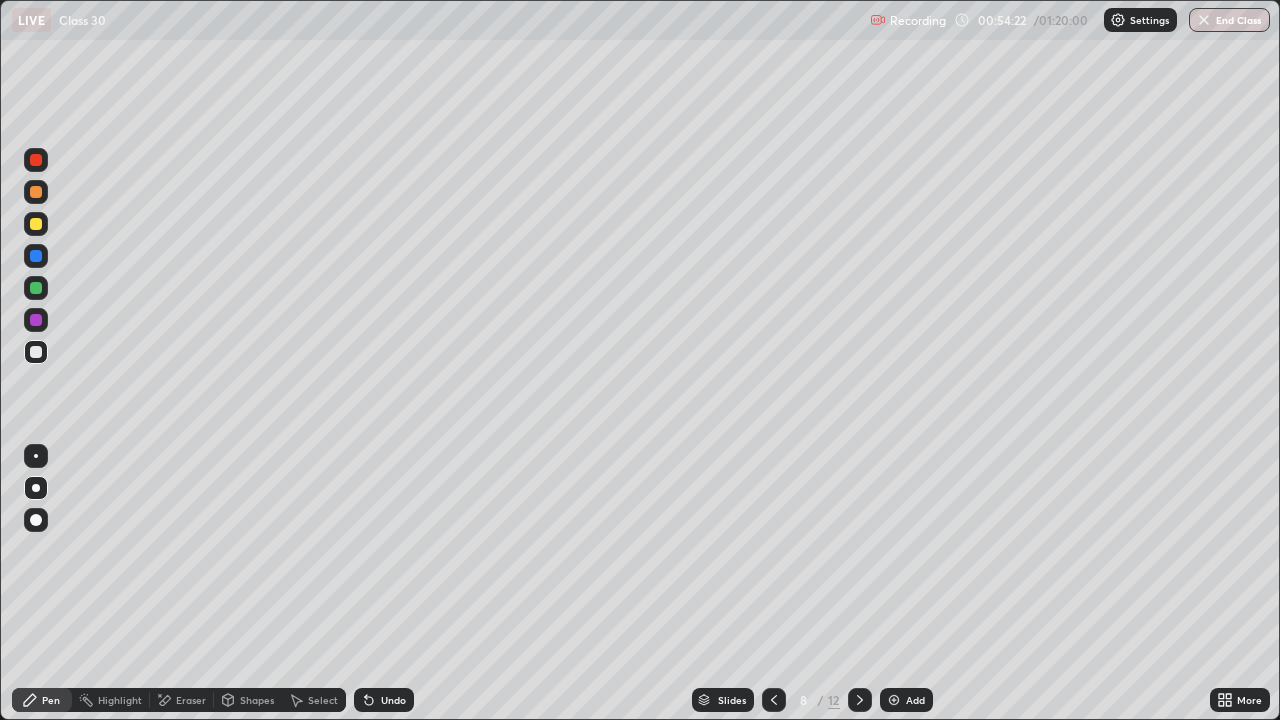 click 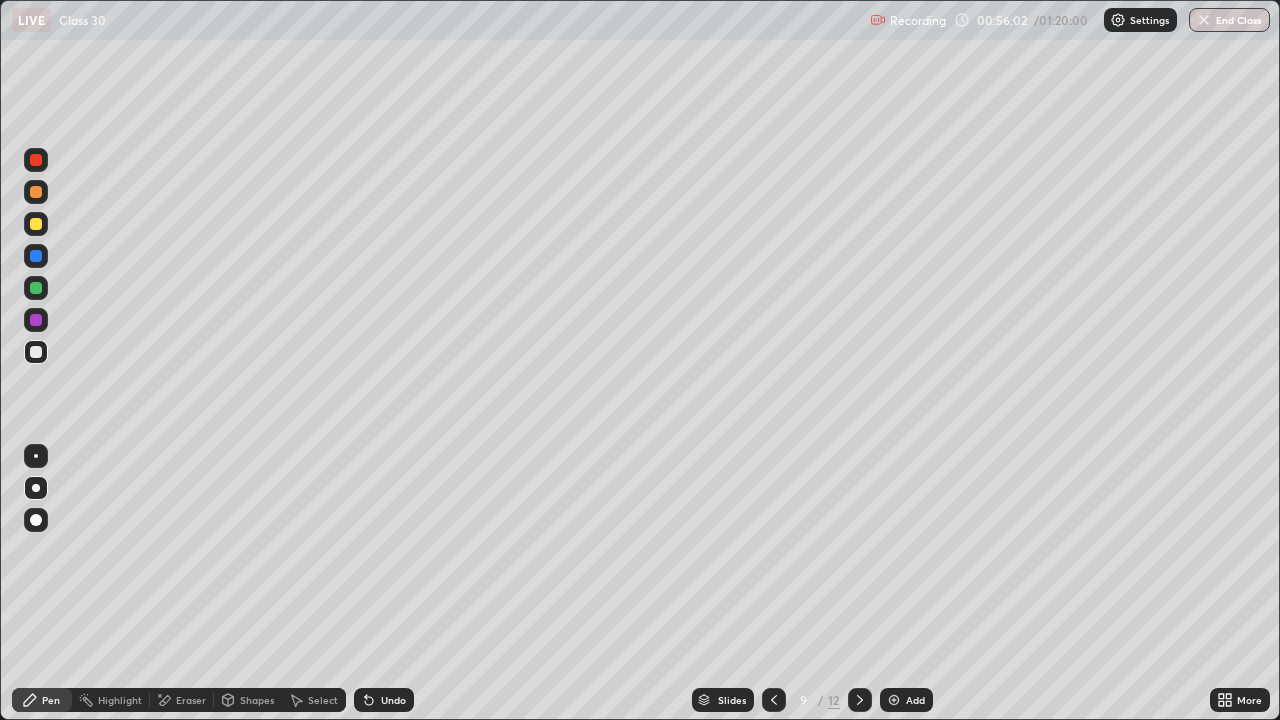 click 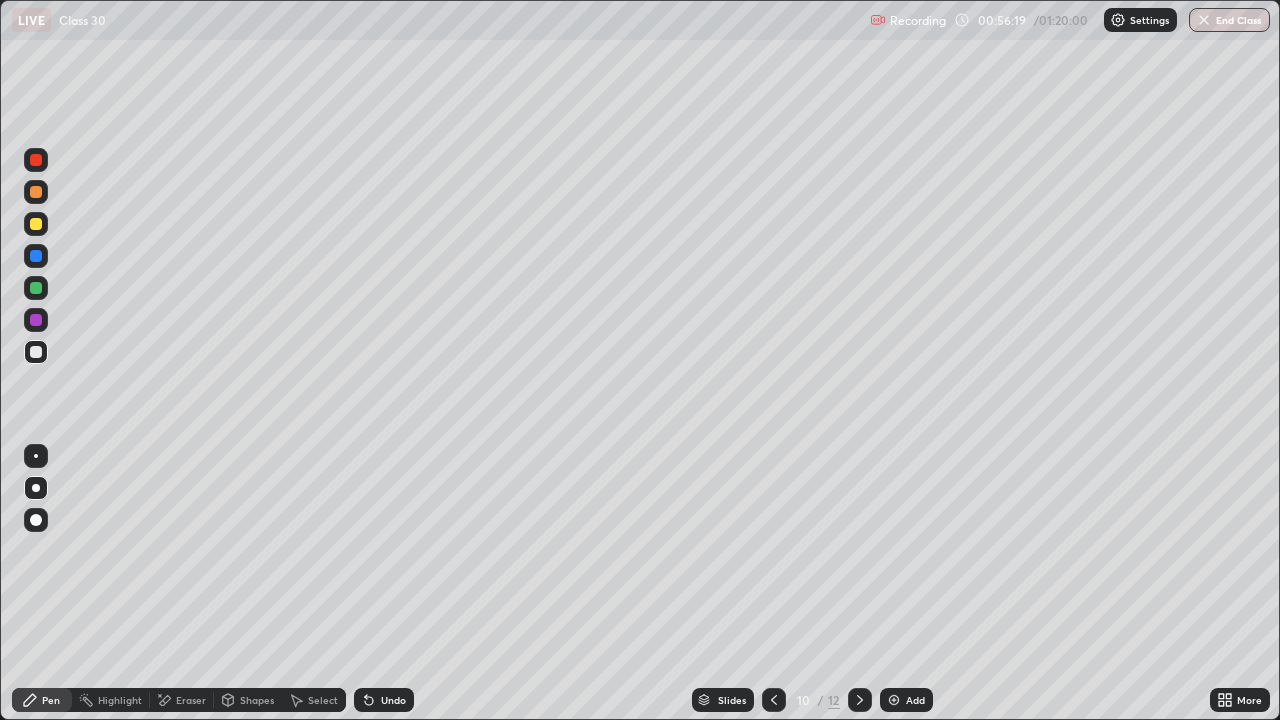 click 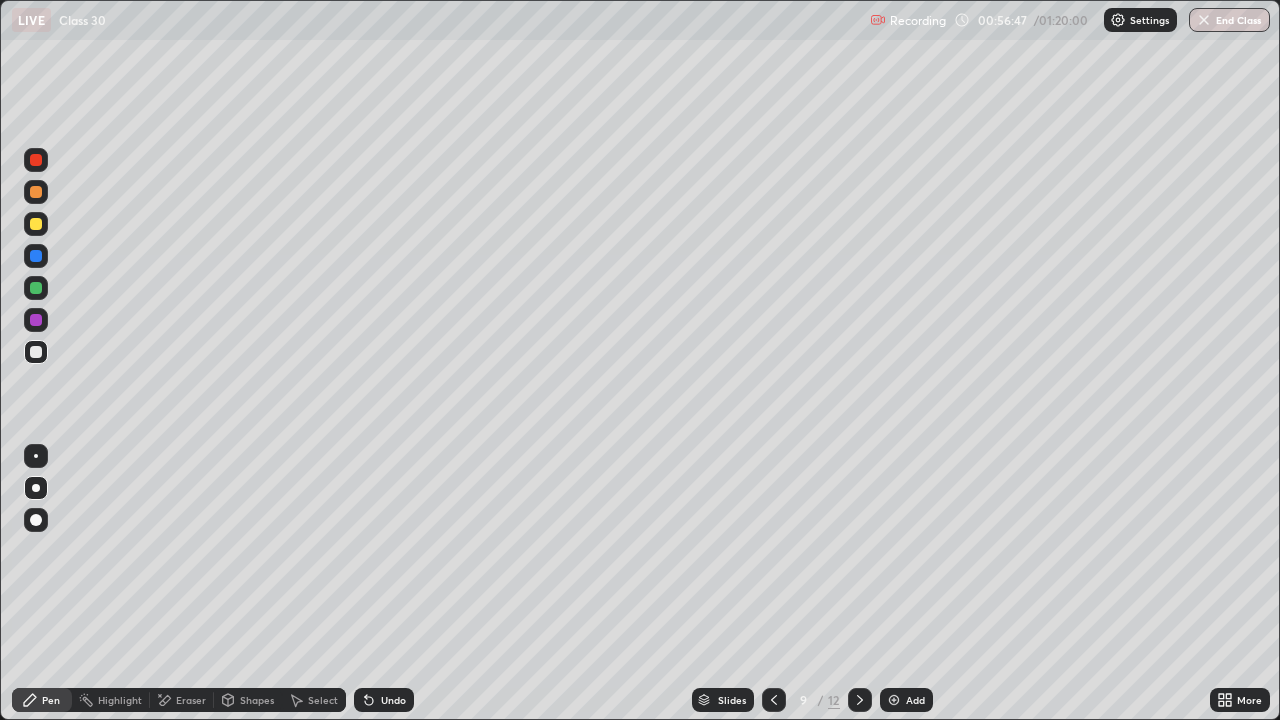 click 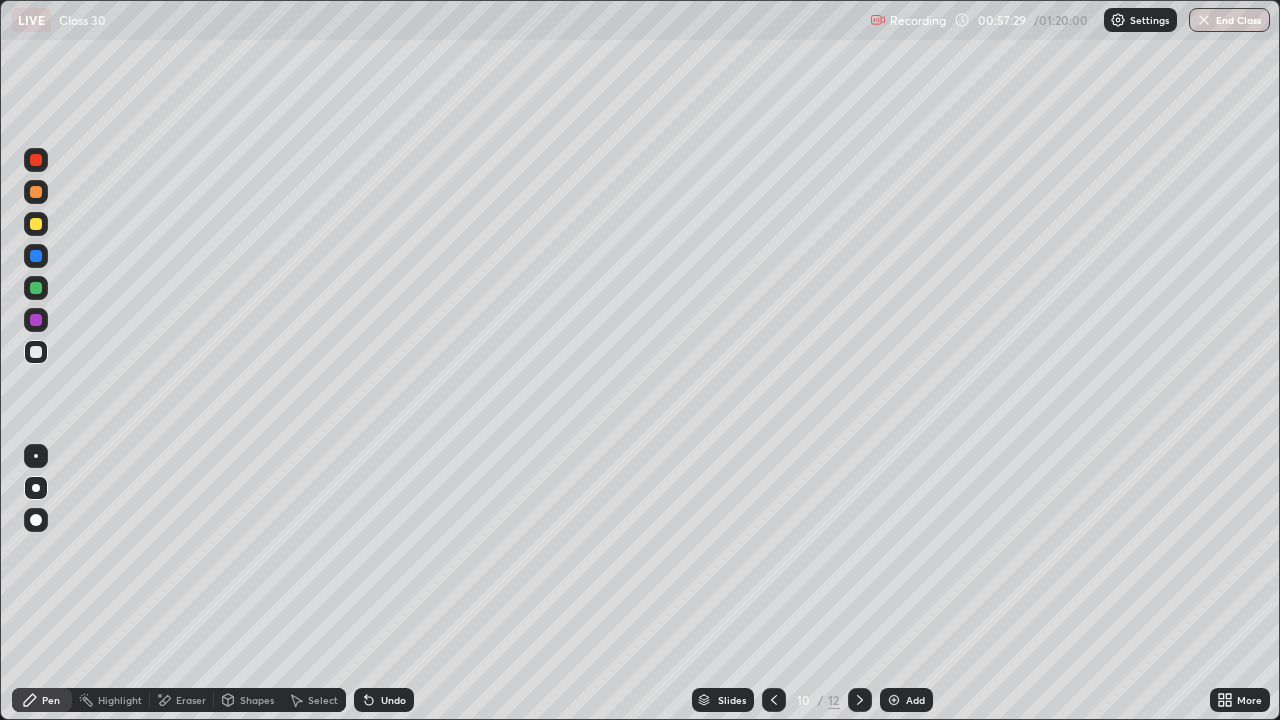 click 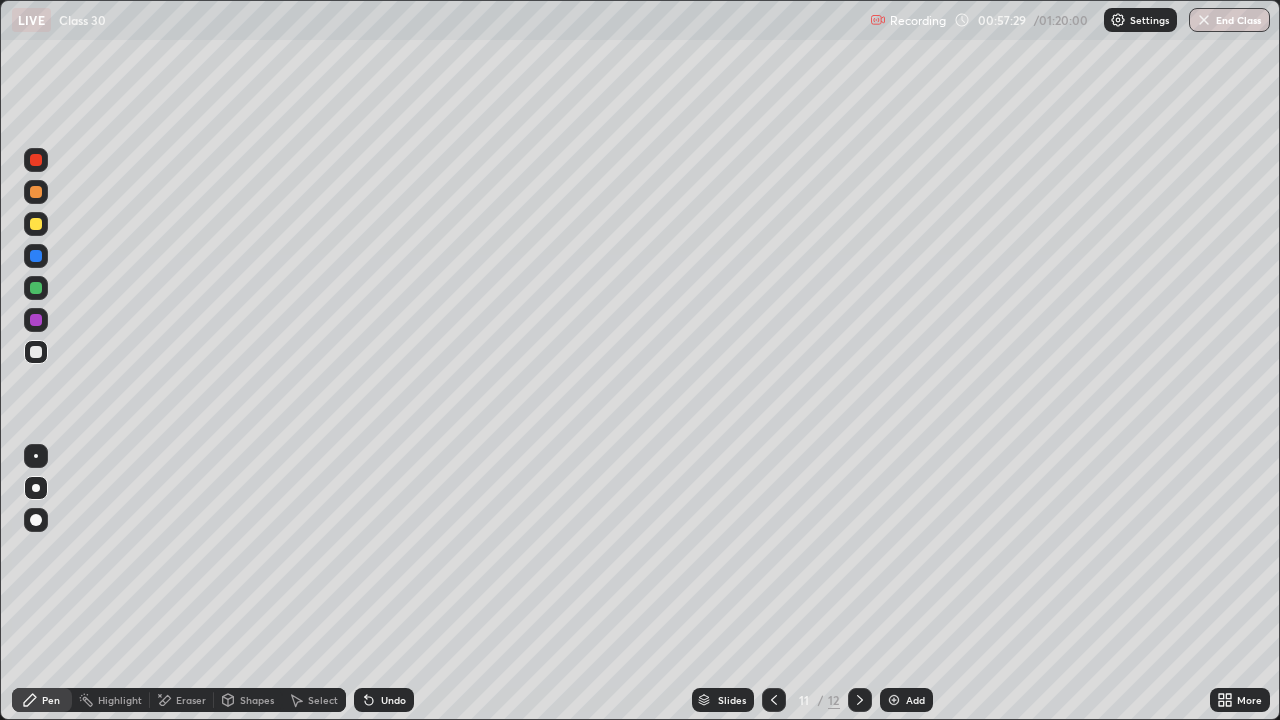 click 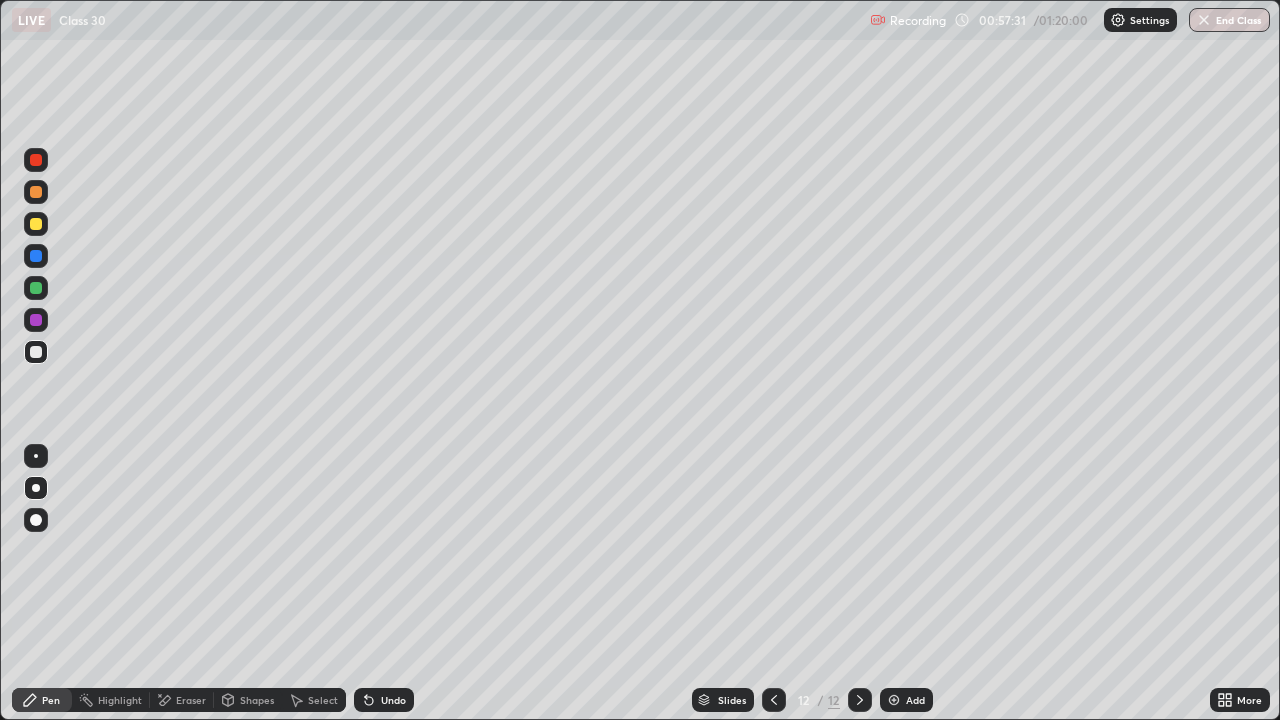 click 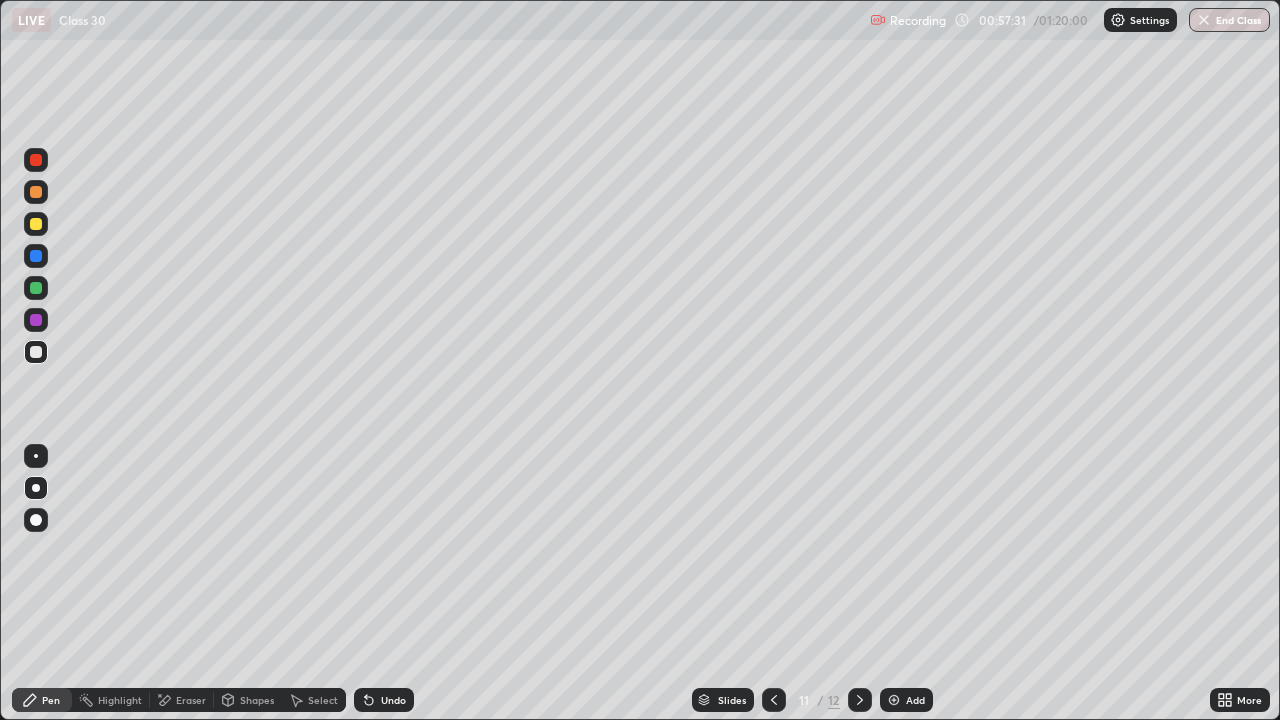 click 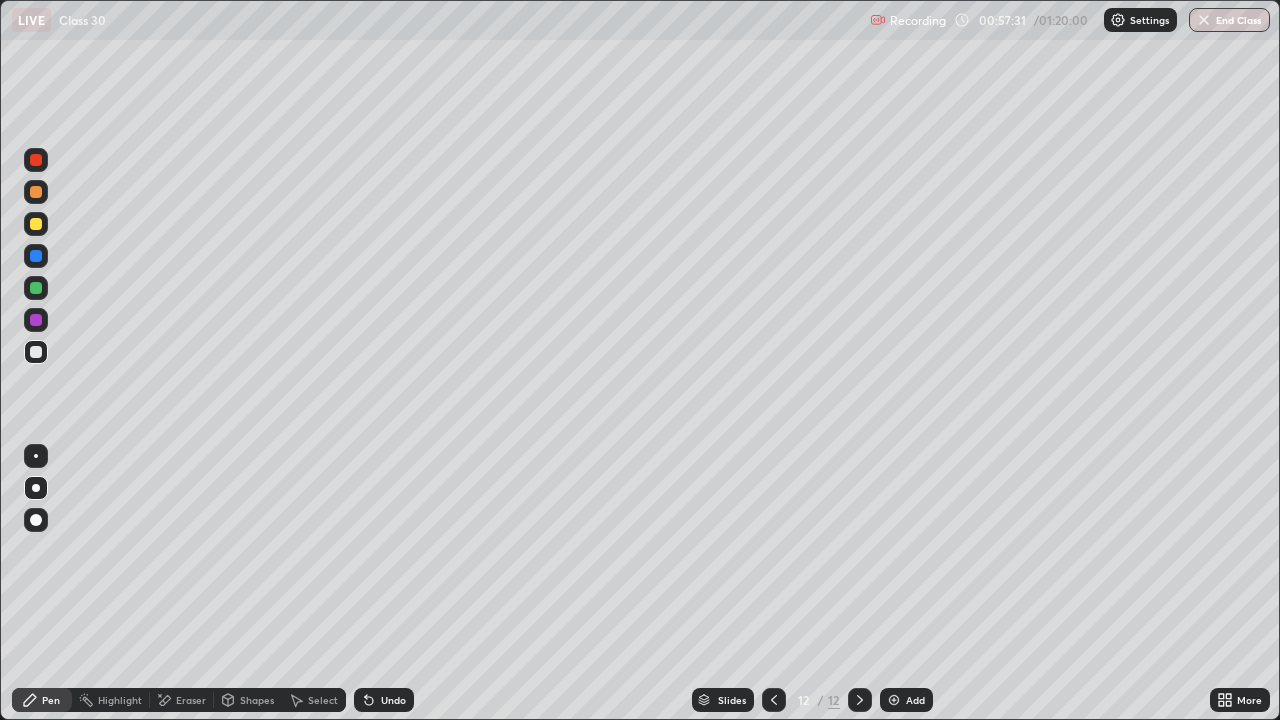 click 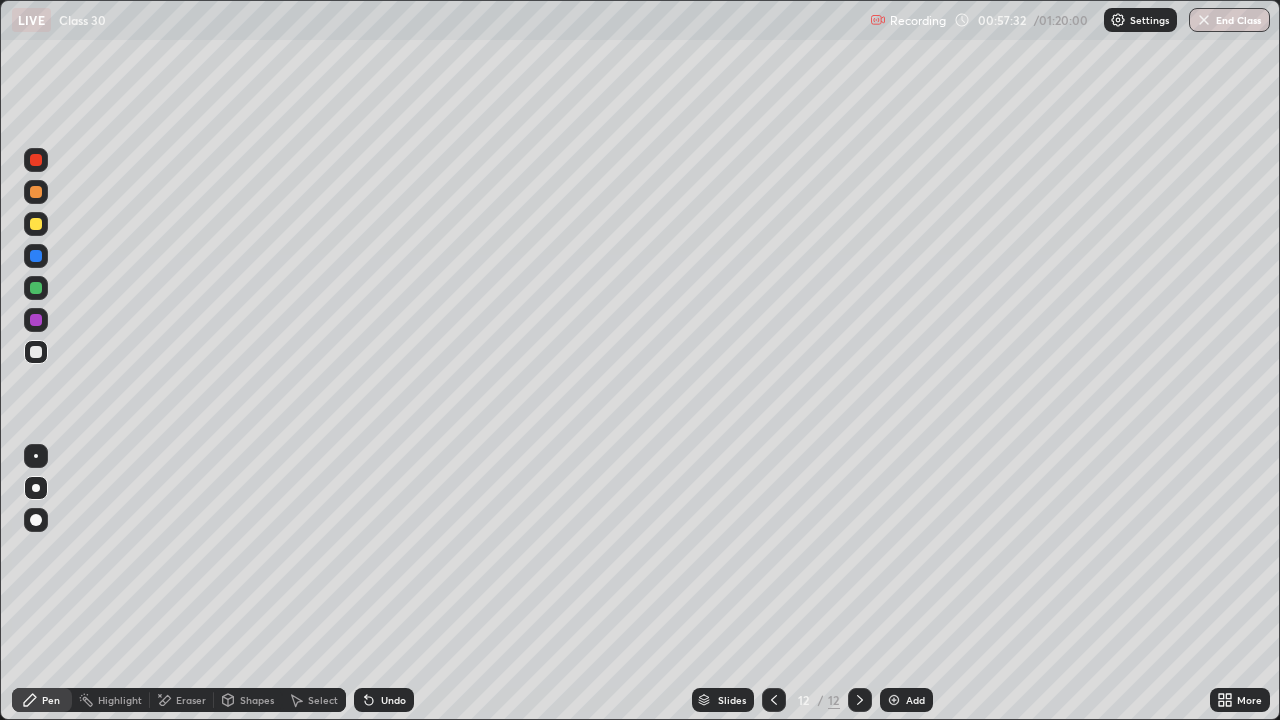 click at bounding box center (894, 700) 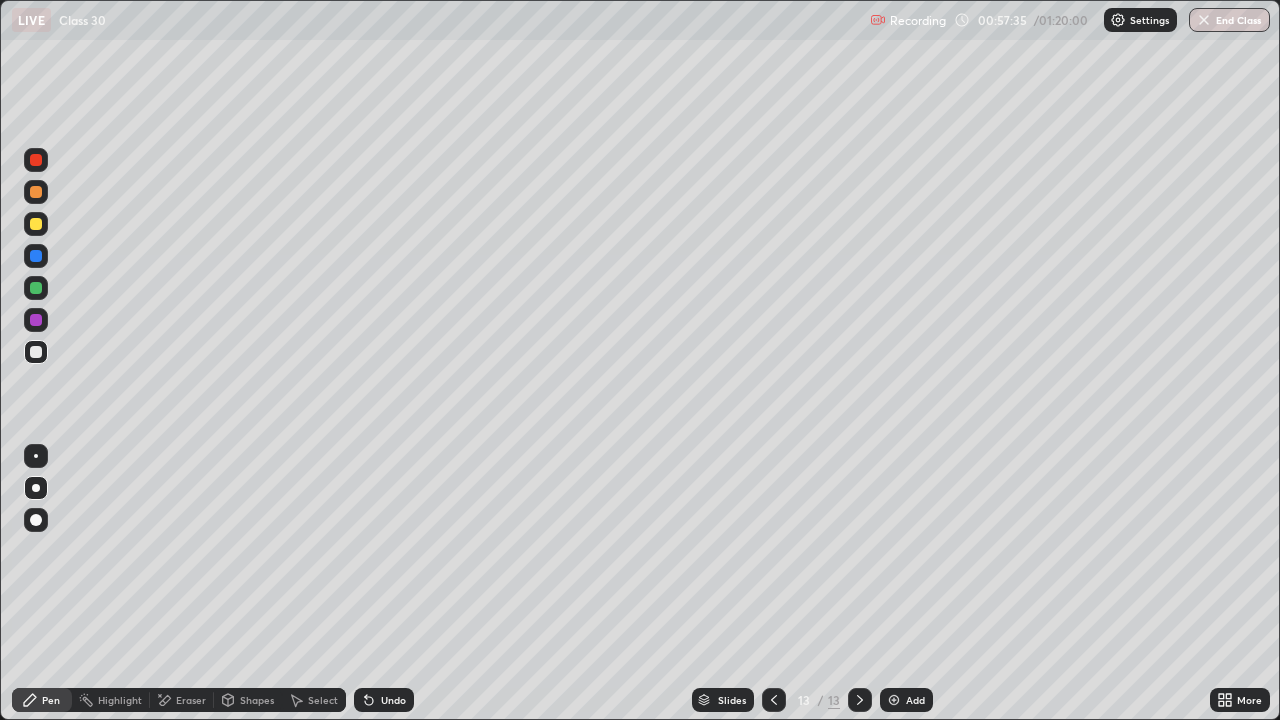 click at bounding box center [36, 224] 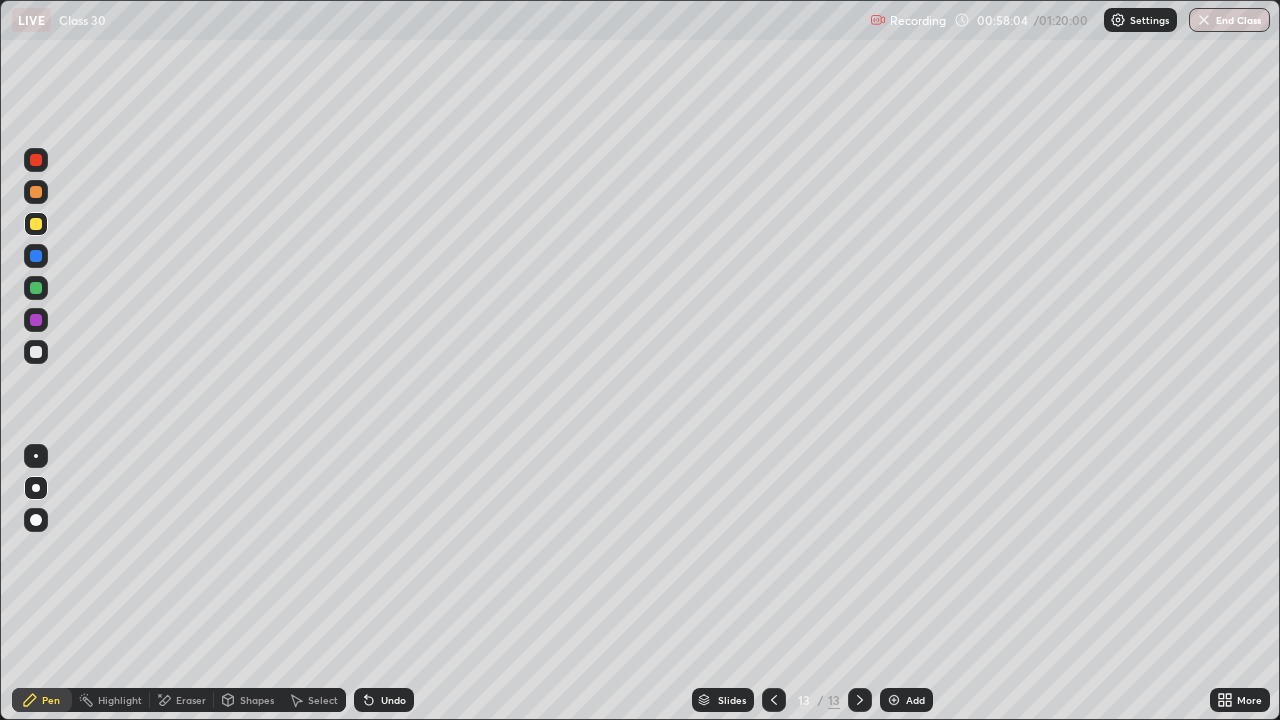 click at bounding box center (36, 352) 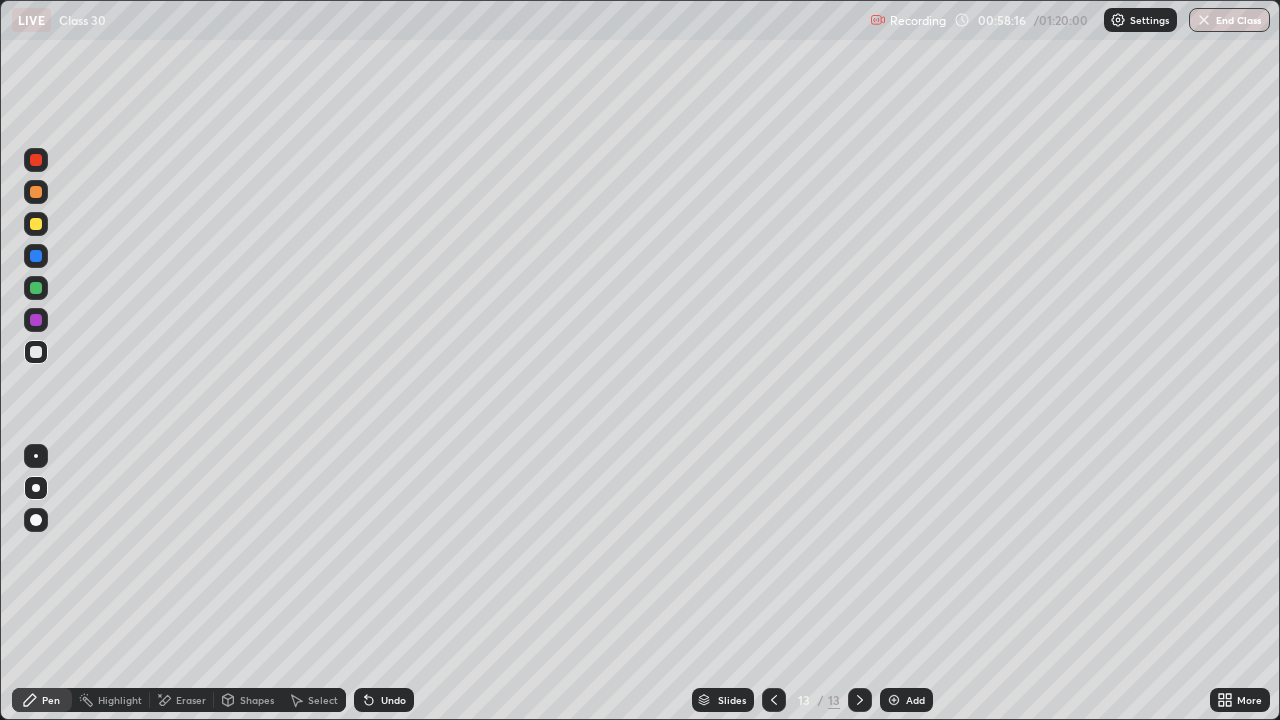 click 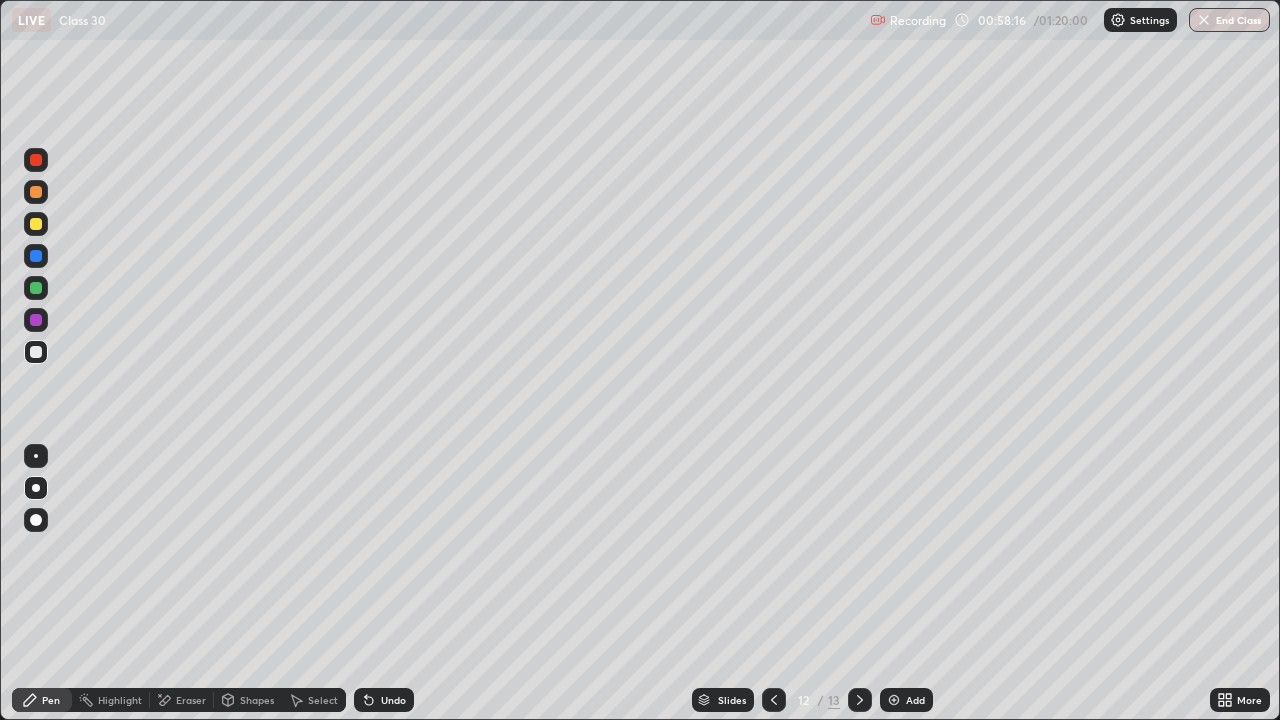 click 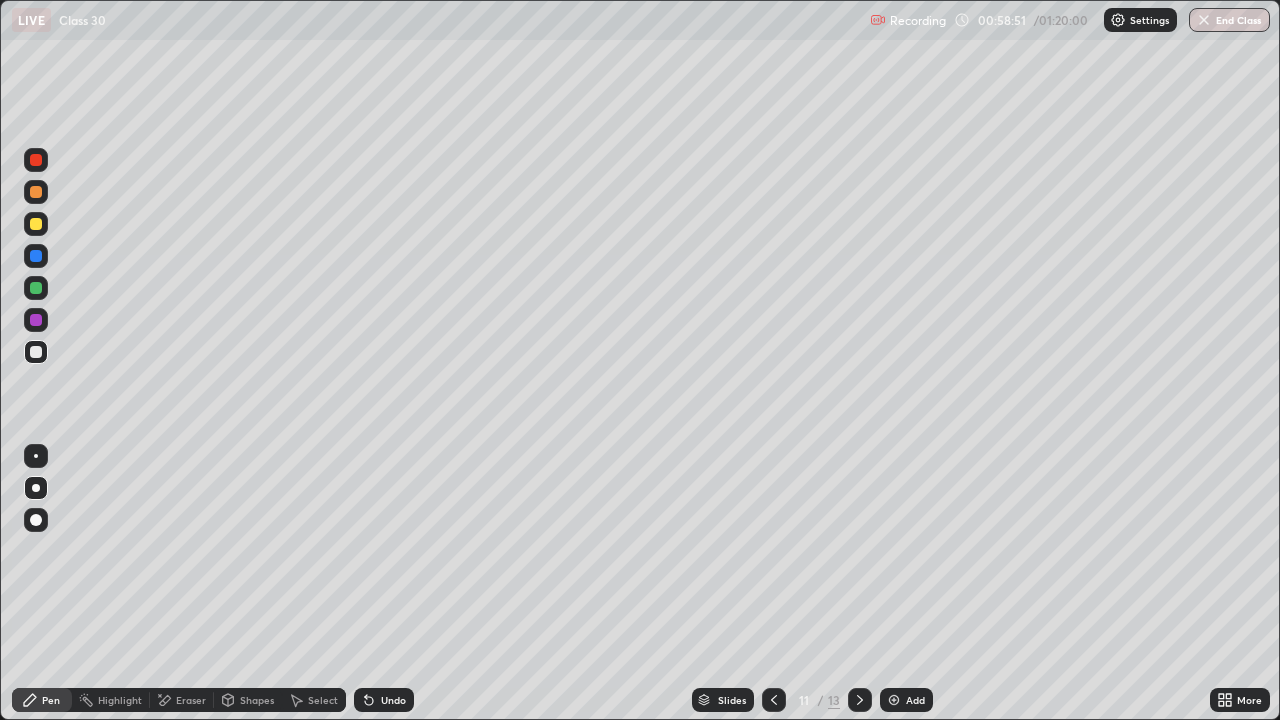 click 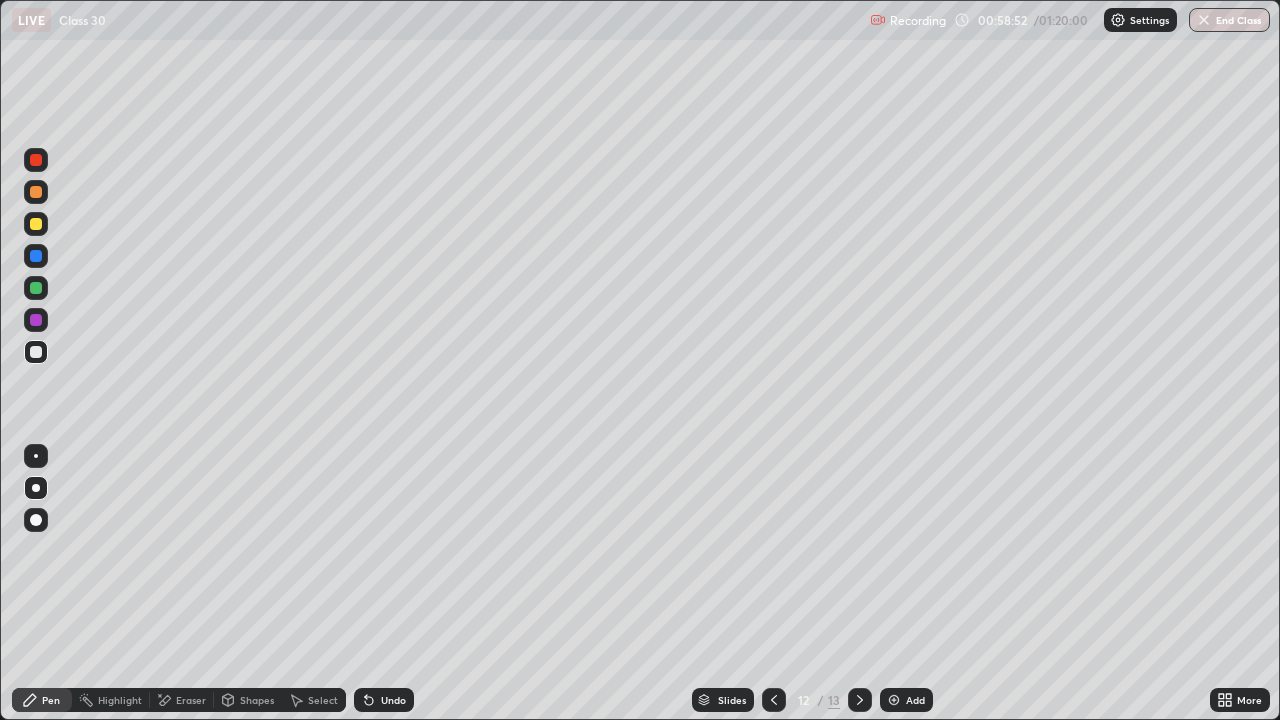 click 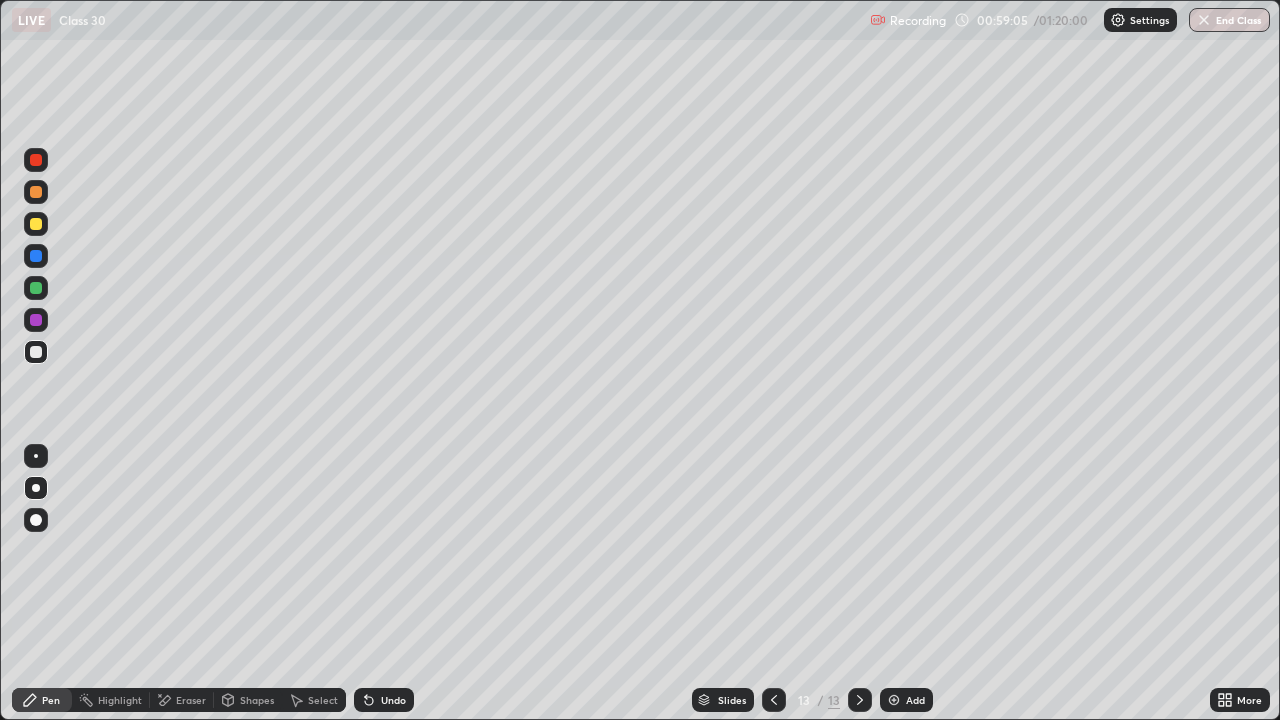 click at bounding box center (36, 288) 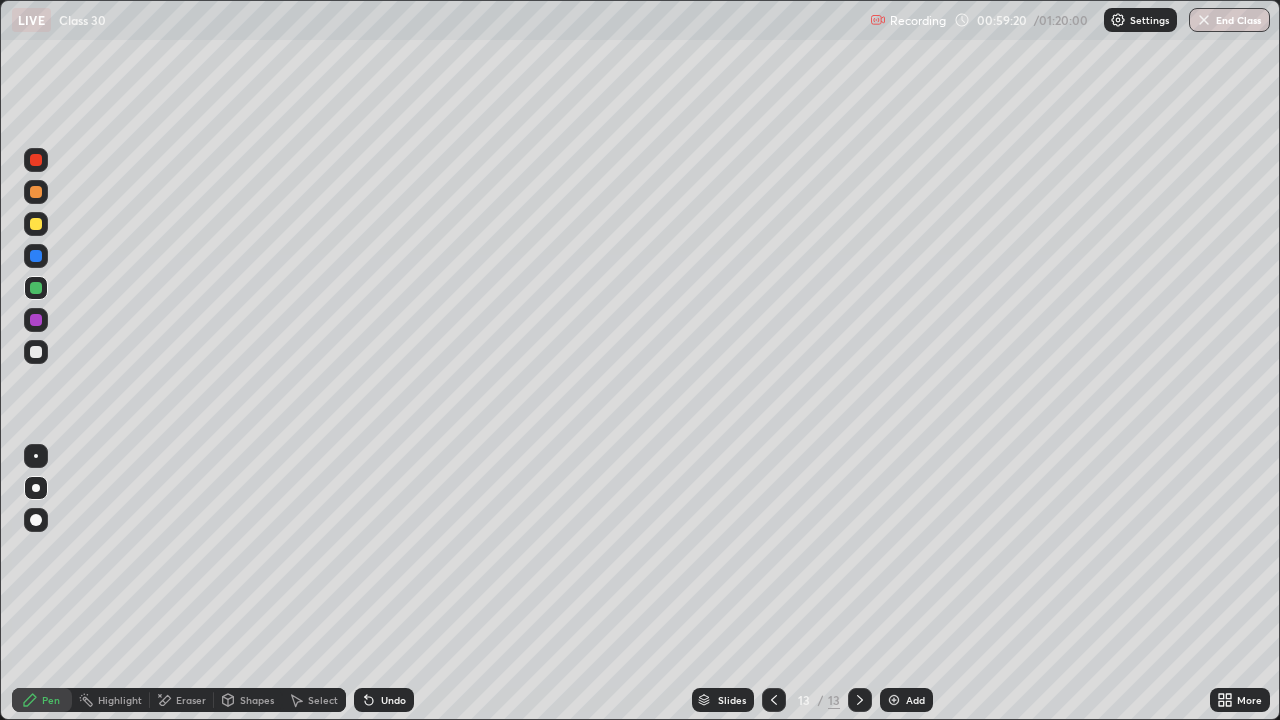 click at bounding box center (36, 352) 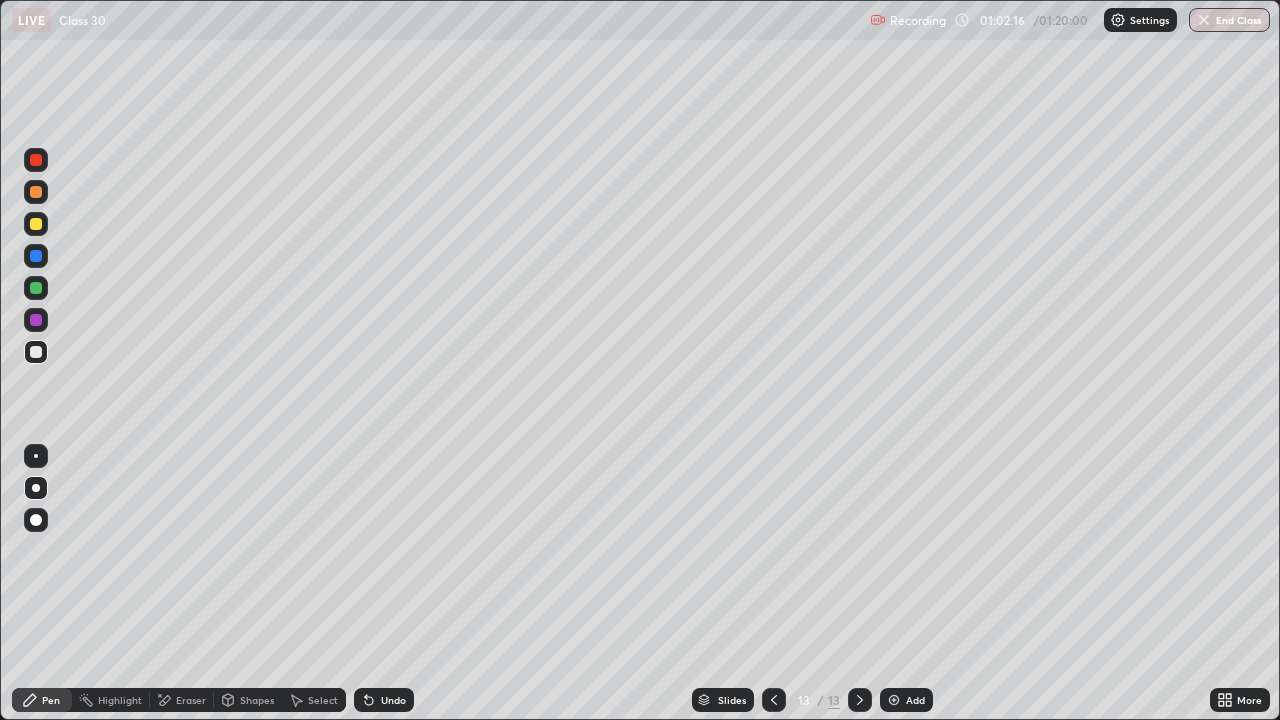 click on "Eraser" at bounding box center [191, 700] 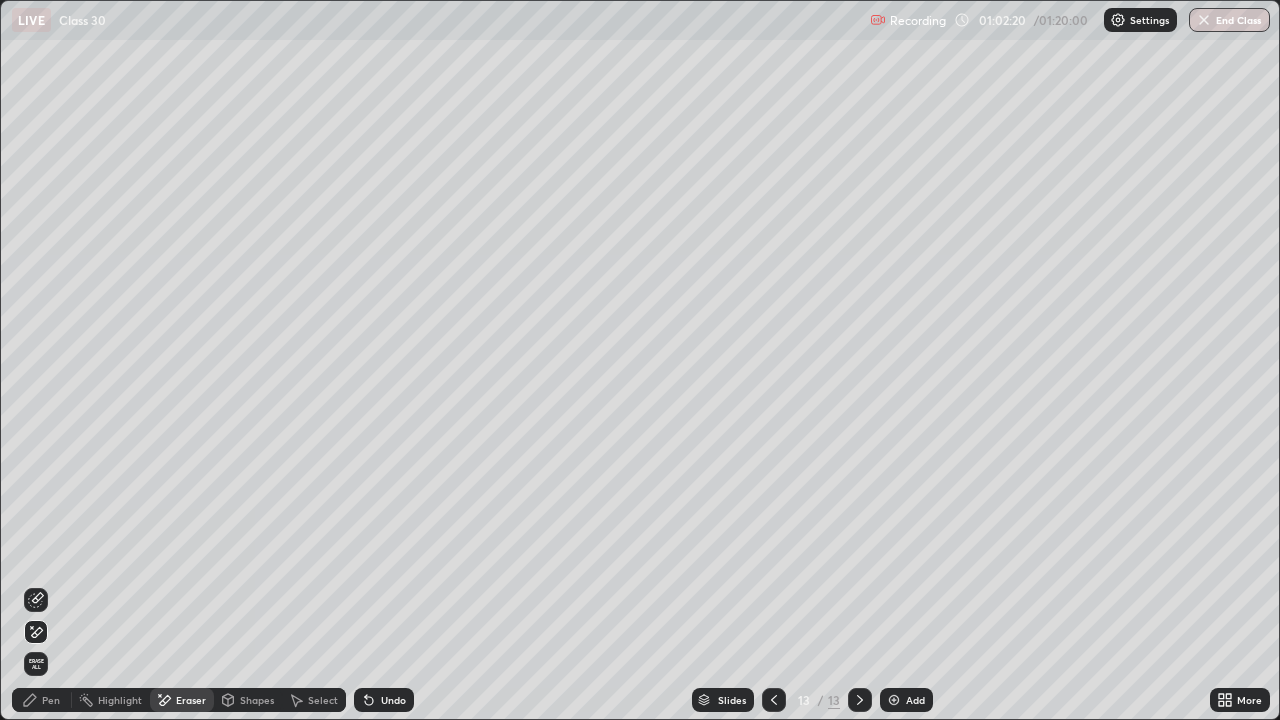 click on "Pen" at bounding box center [42, 700] 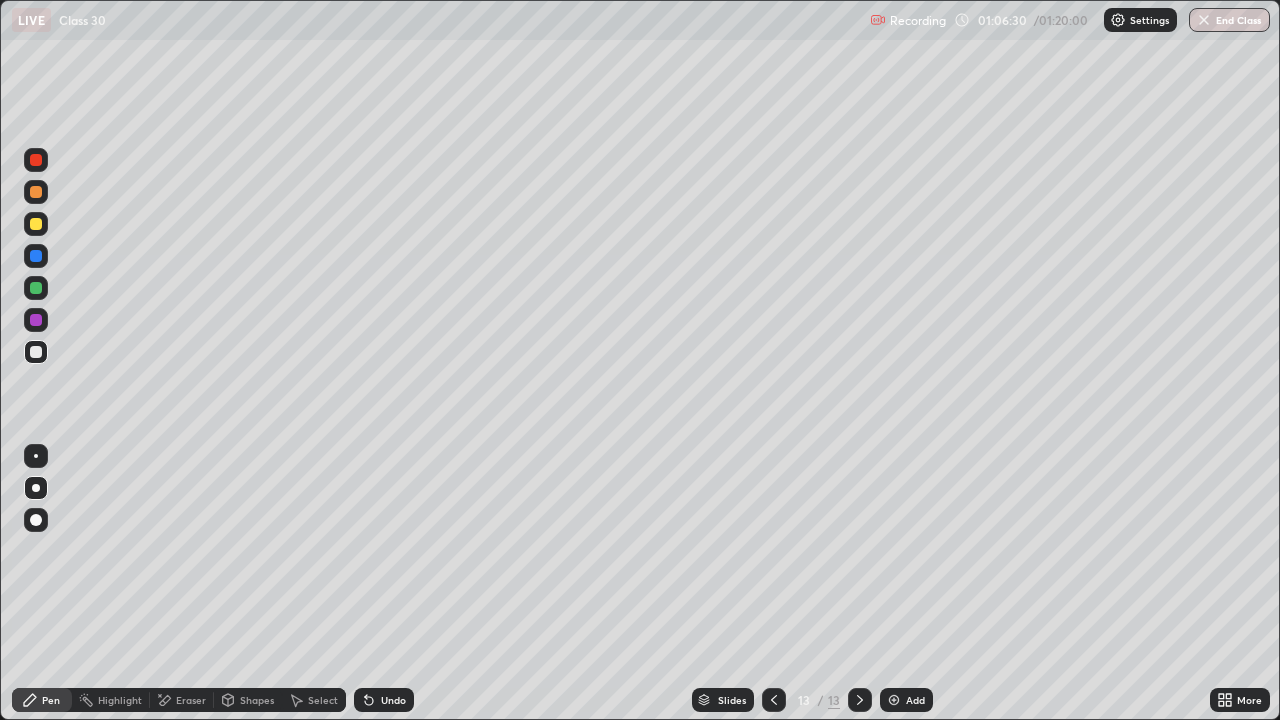 click at bounding box center (36, 224) 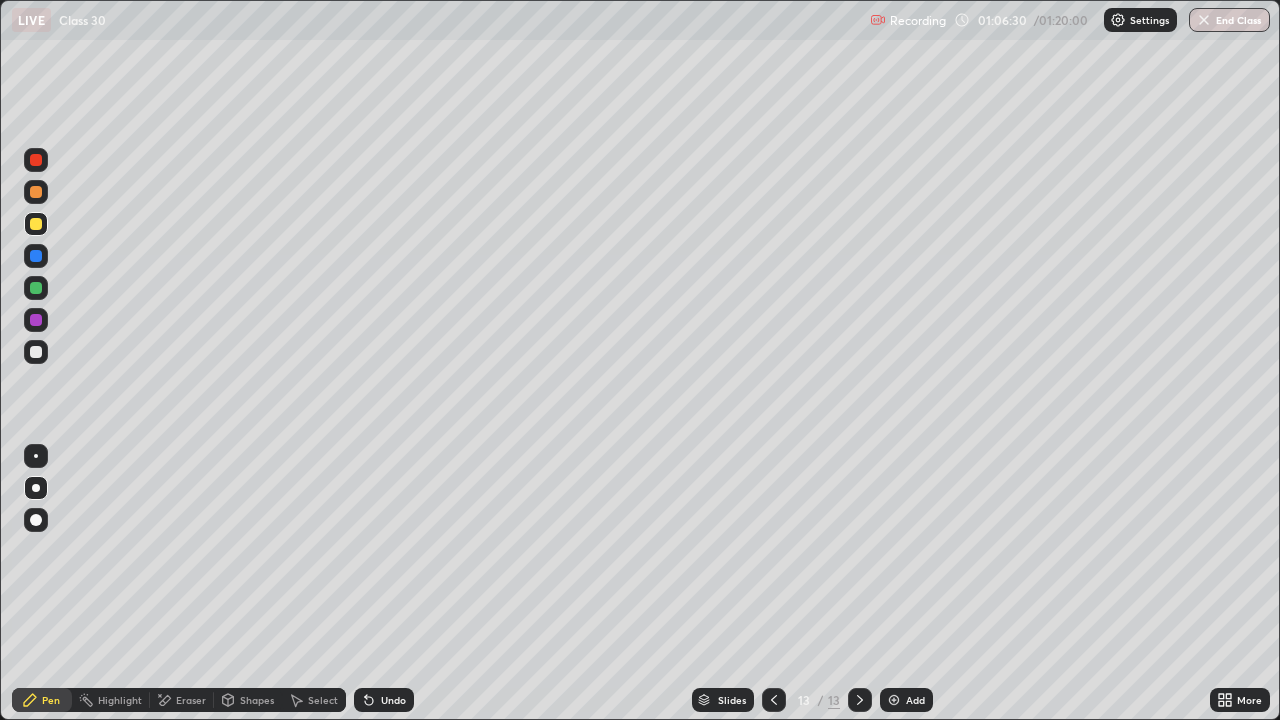 click at bounding box center (36, 224) 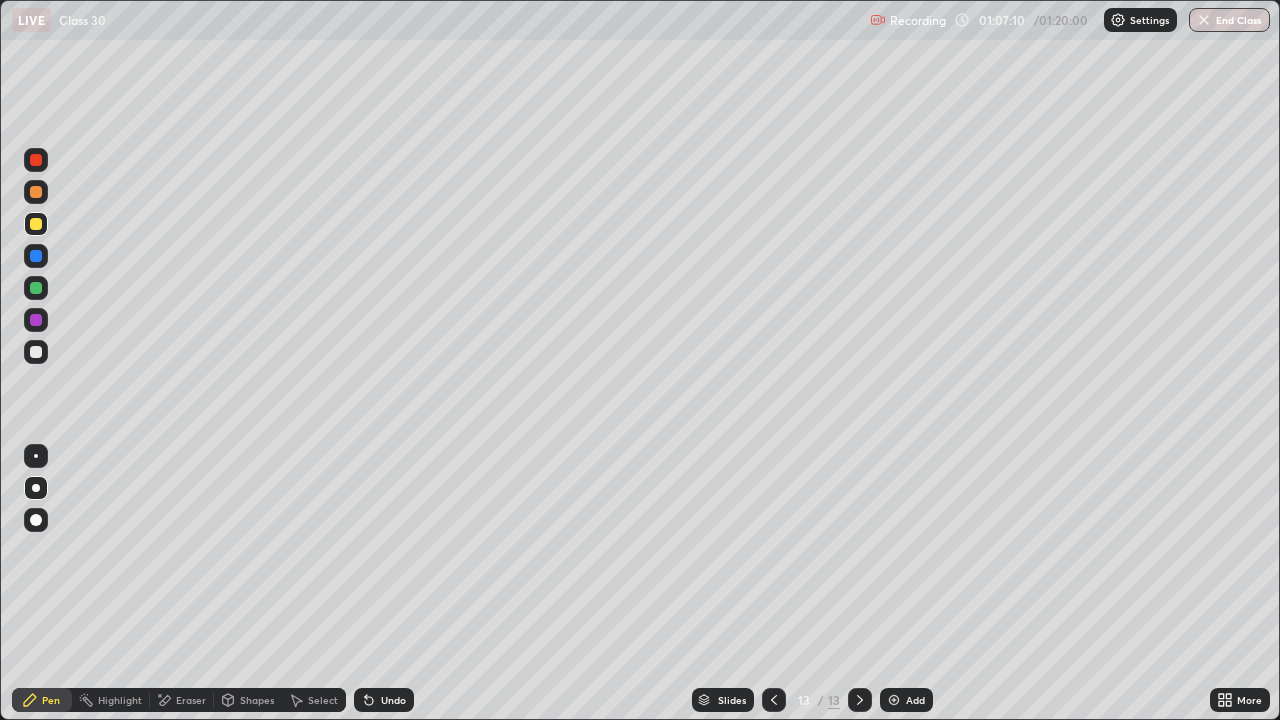 click on "Add" at bounding box center (906, 700) 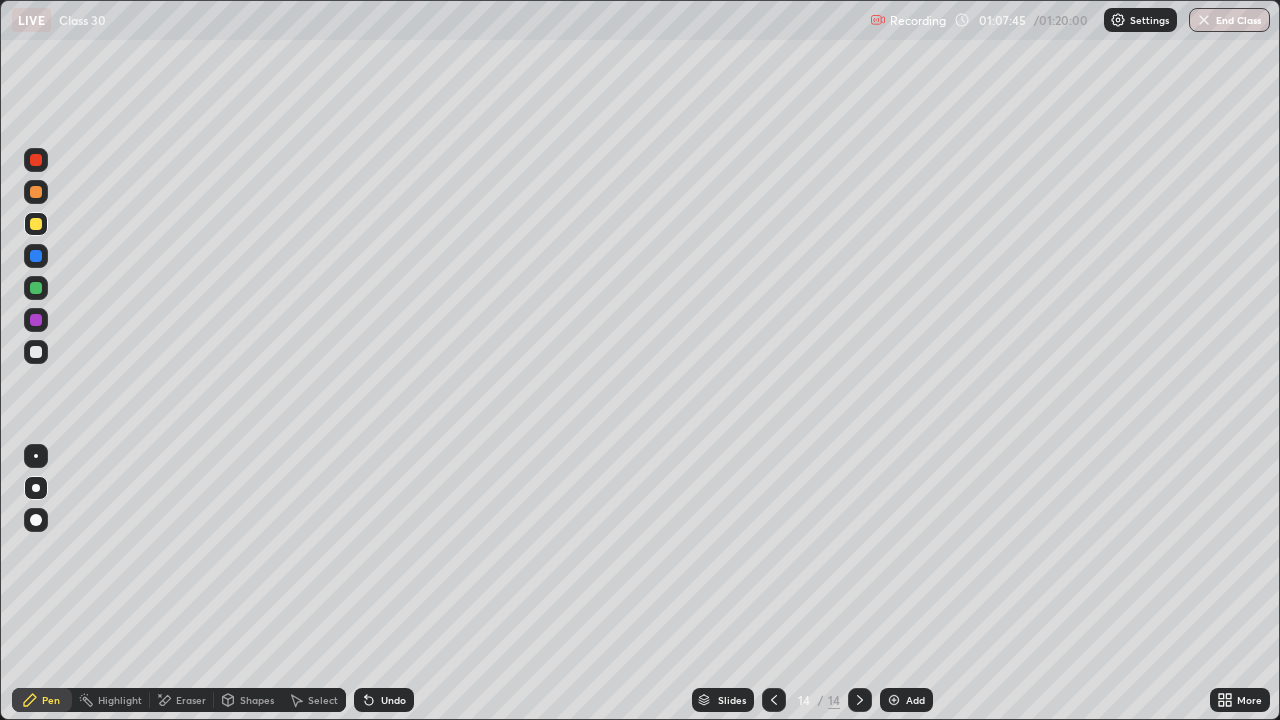 click on "Undo" at bounding box center (384, 700) 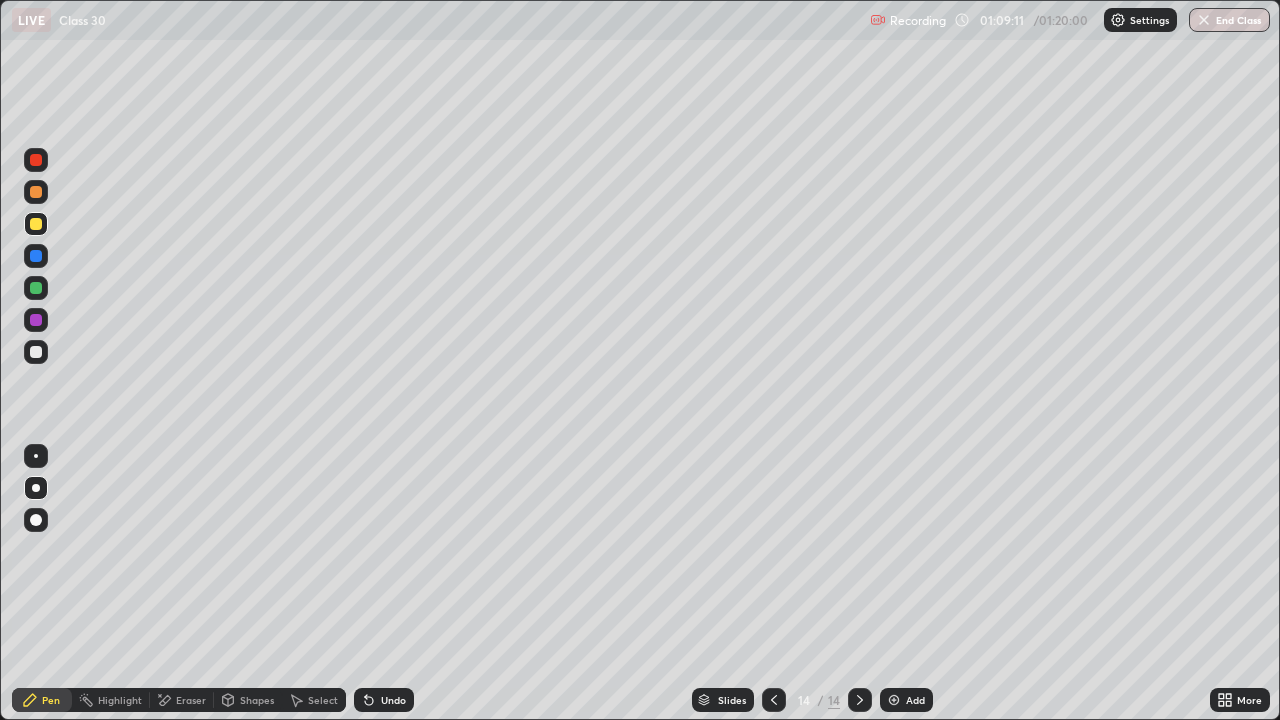 click at bounding box center [36, 352] 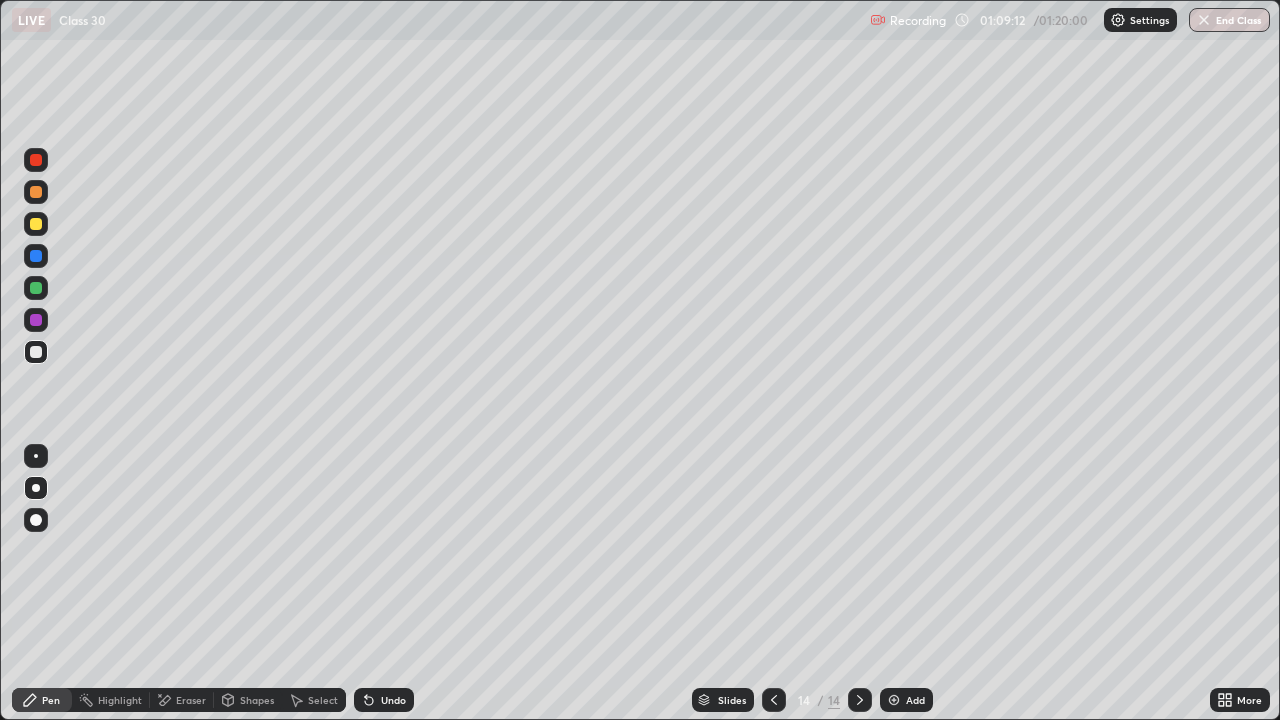 click 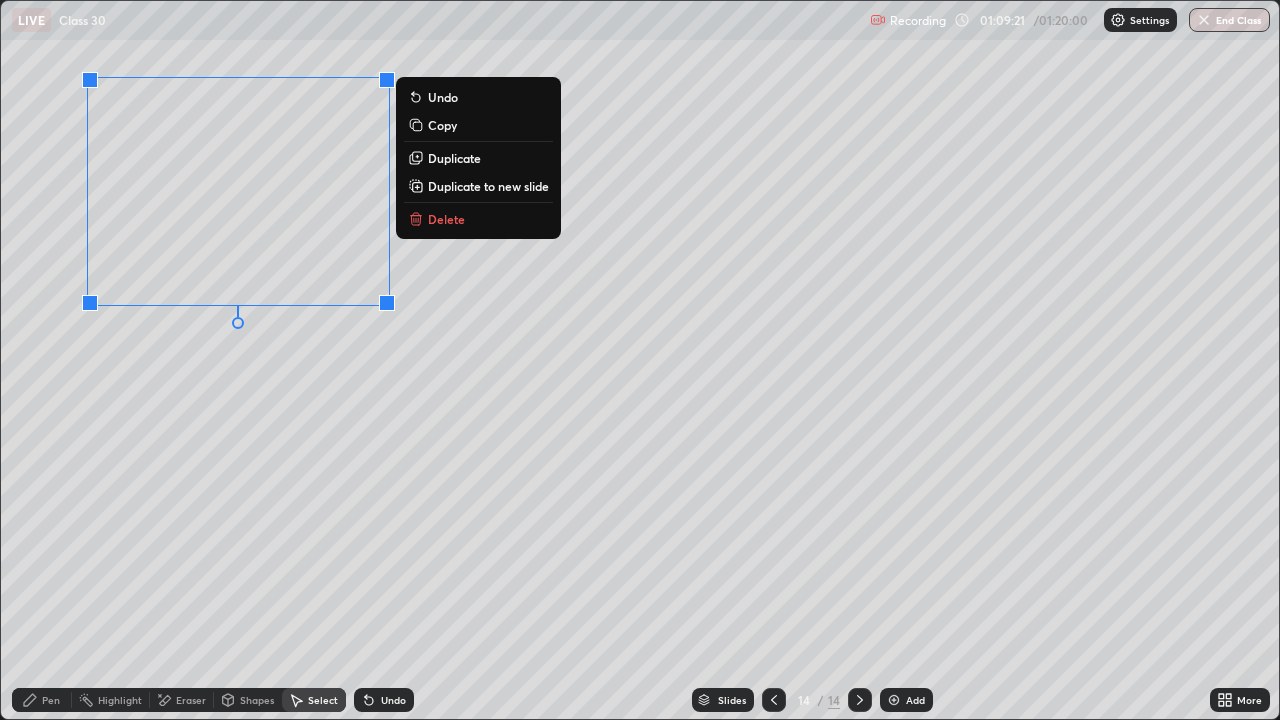 click on "0 ° Undo Copy Duplicate Duplicate to new slide Delete" at bounding box center [640, 360] 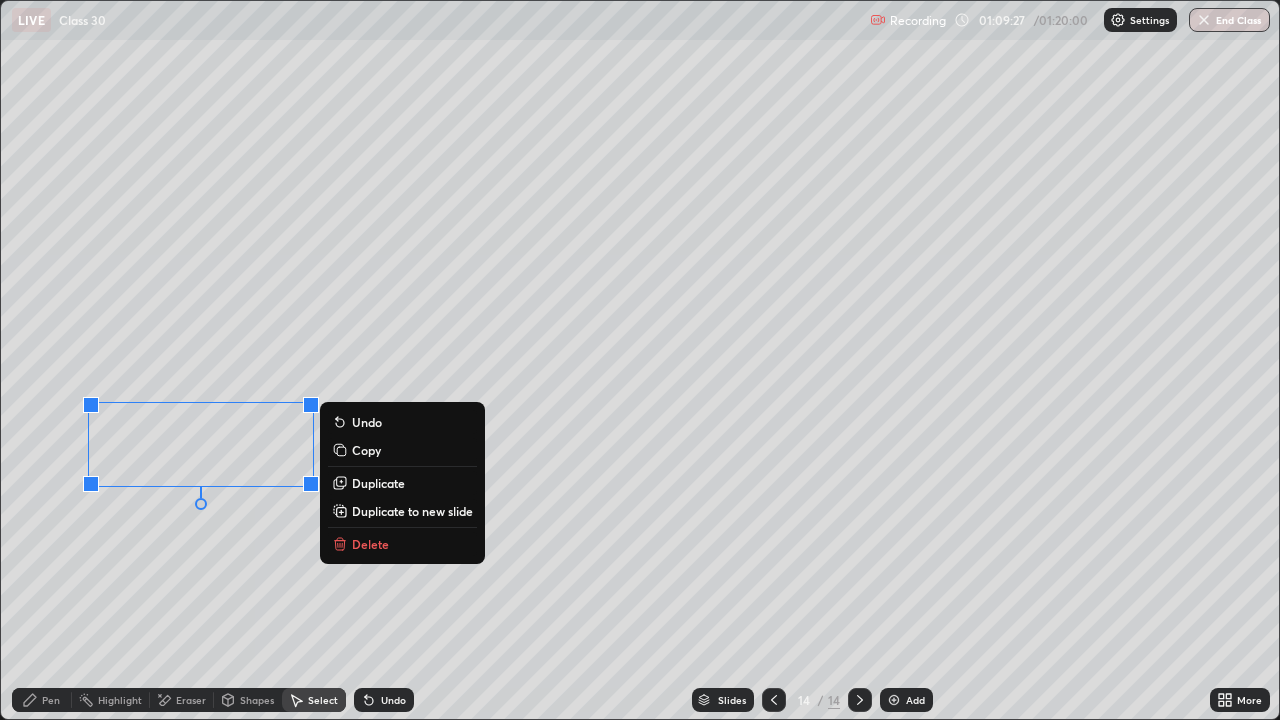 click on "Pen" at bounding box center [51, 700] 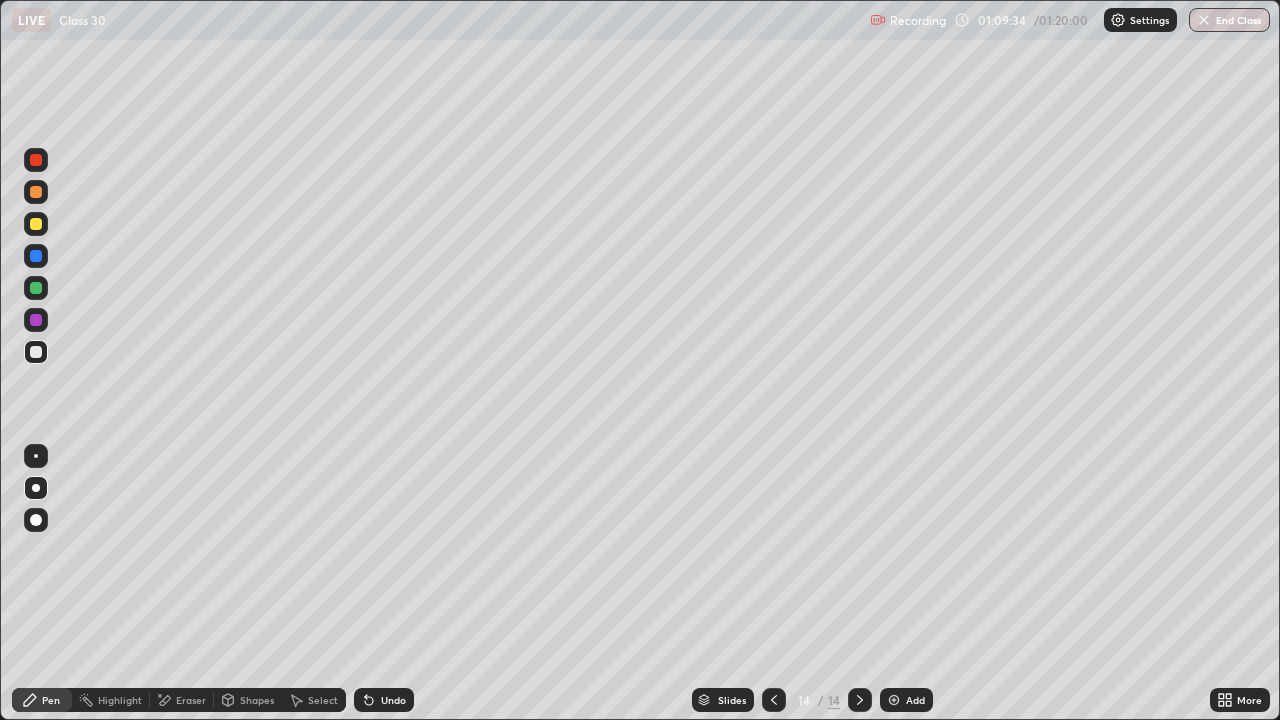 click 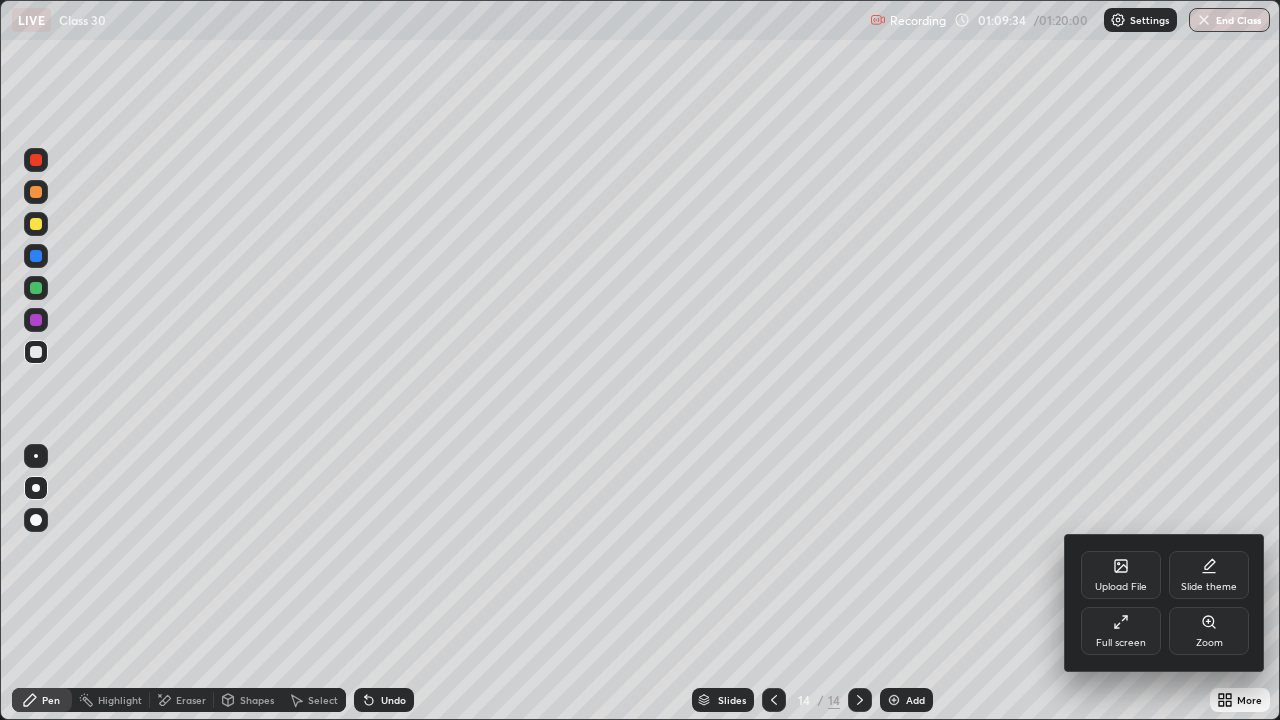 click on "Full screen" at bounding box center (1121, 631) 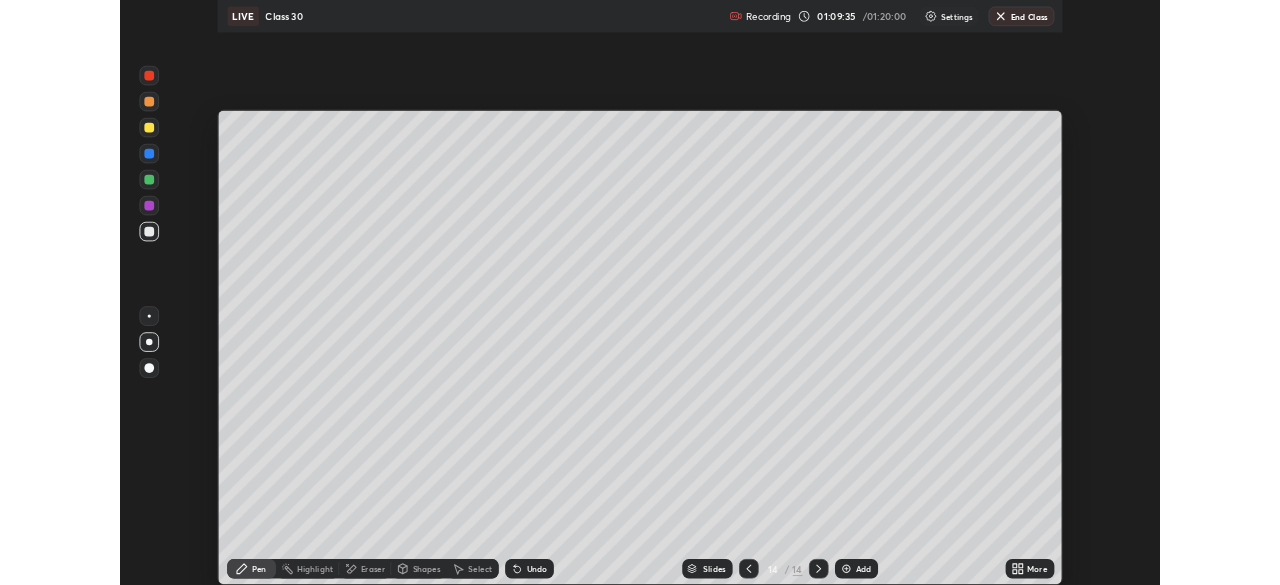 scroll, scrollTop: 585, scrollLeft: 1280, axis: both 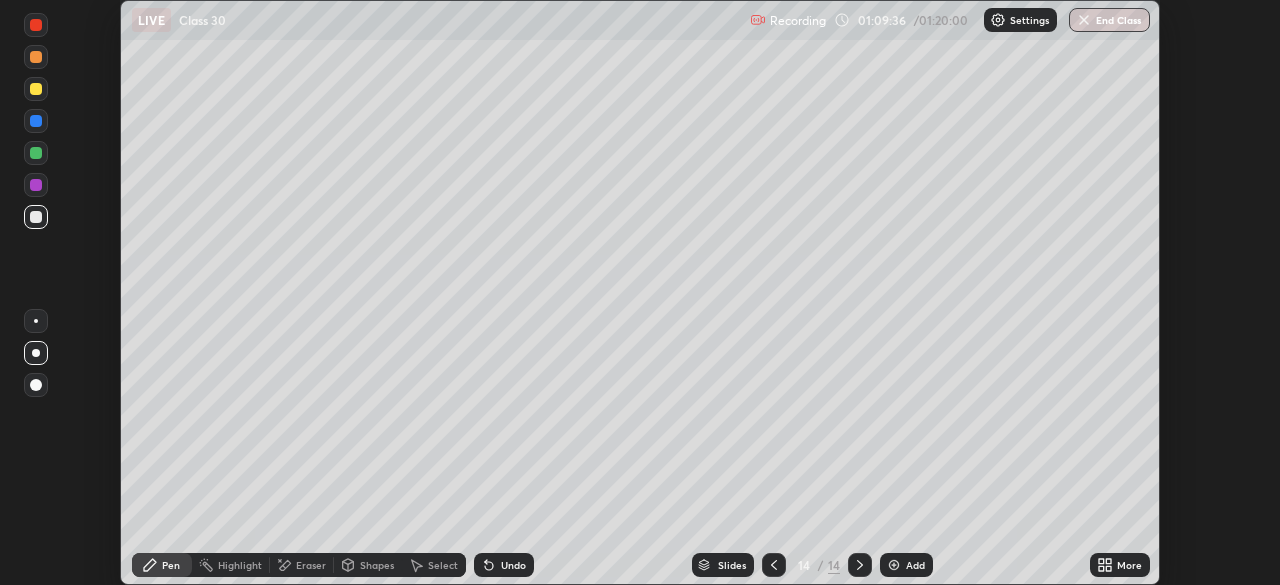 click on "Eraser" at bounding box center (311, 565) 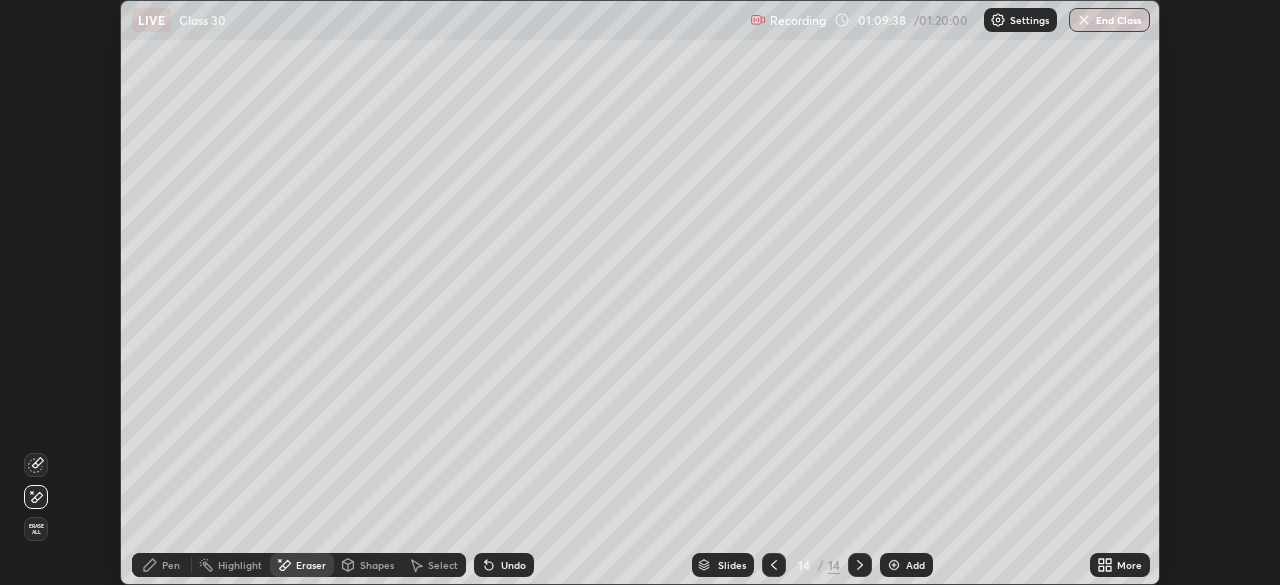 click on "Pen" at bounding box center (171, 565) 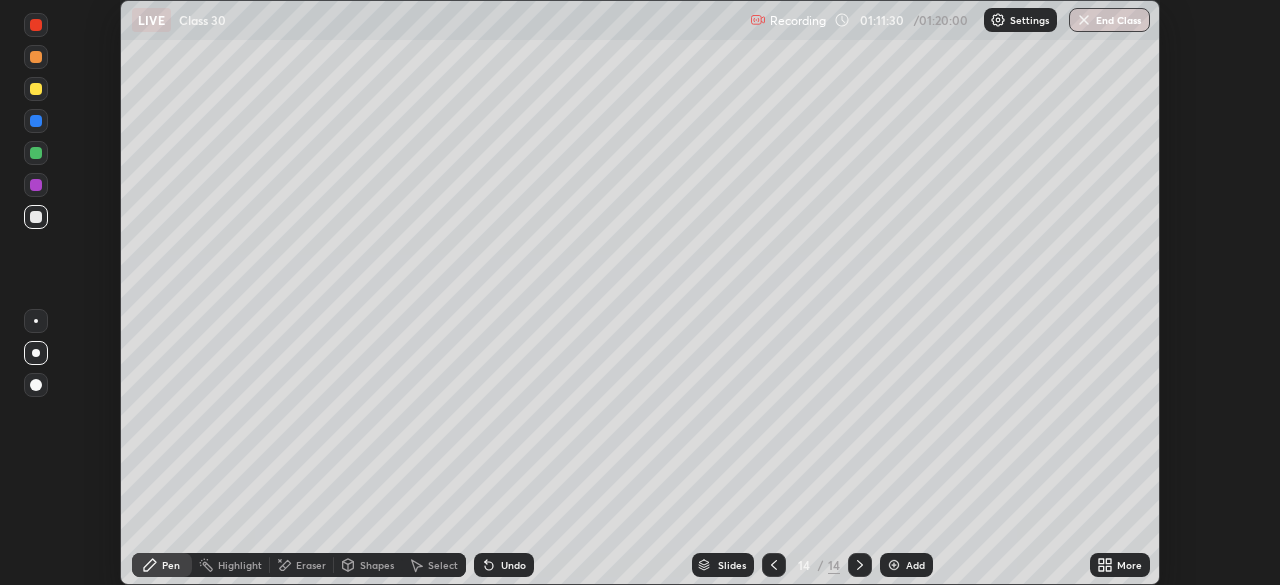 click on "End Class" at bounding box center [1109, 20] 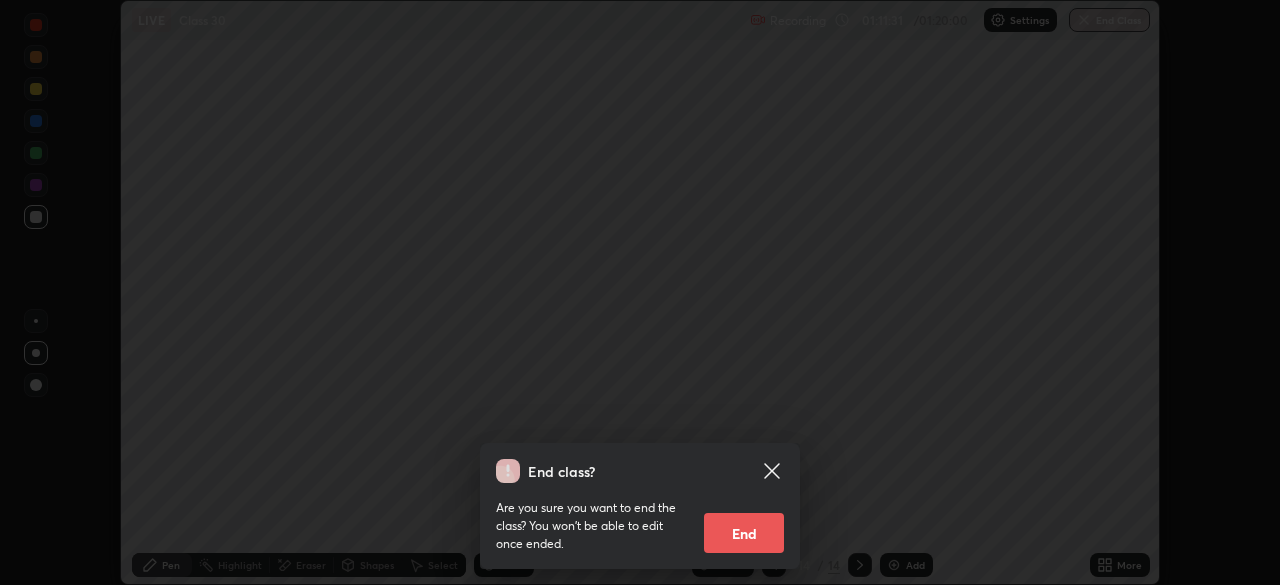 click on "End" at bounding box center [744, 533] 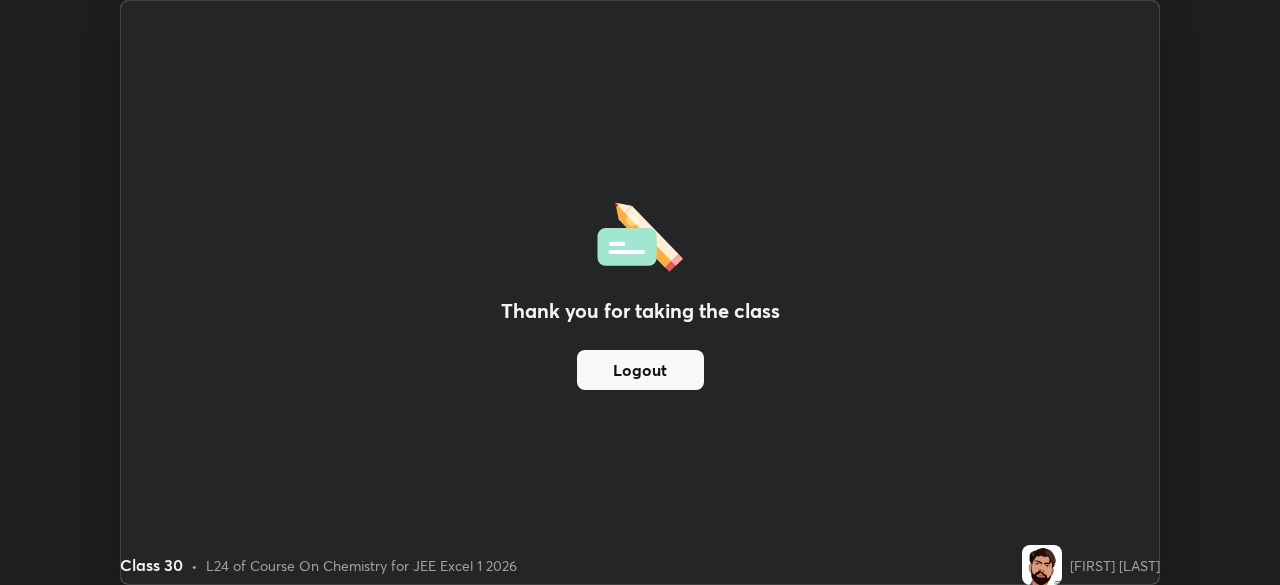 click on "Thank you for taking the class Logout" at bounding box center (640, 292) 